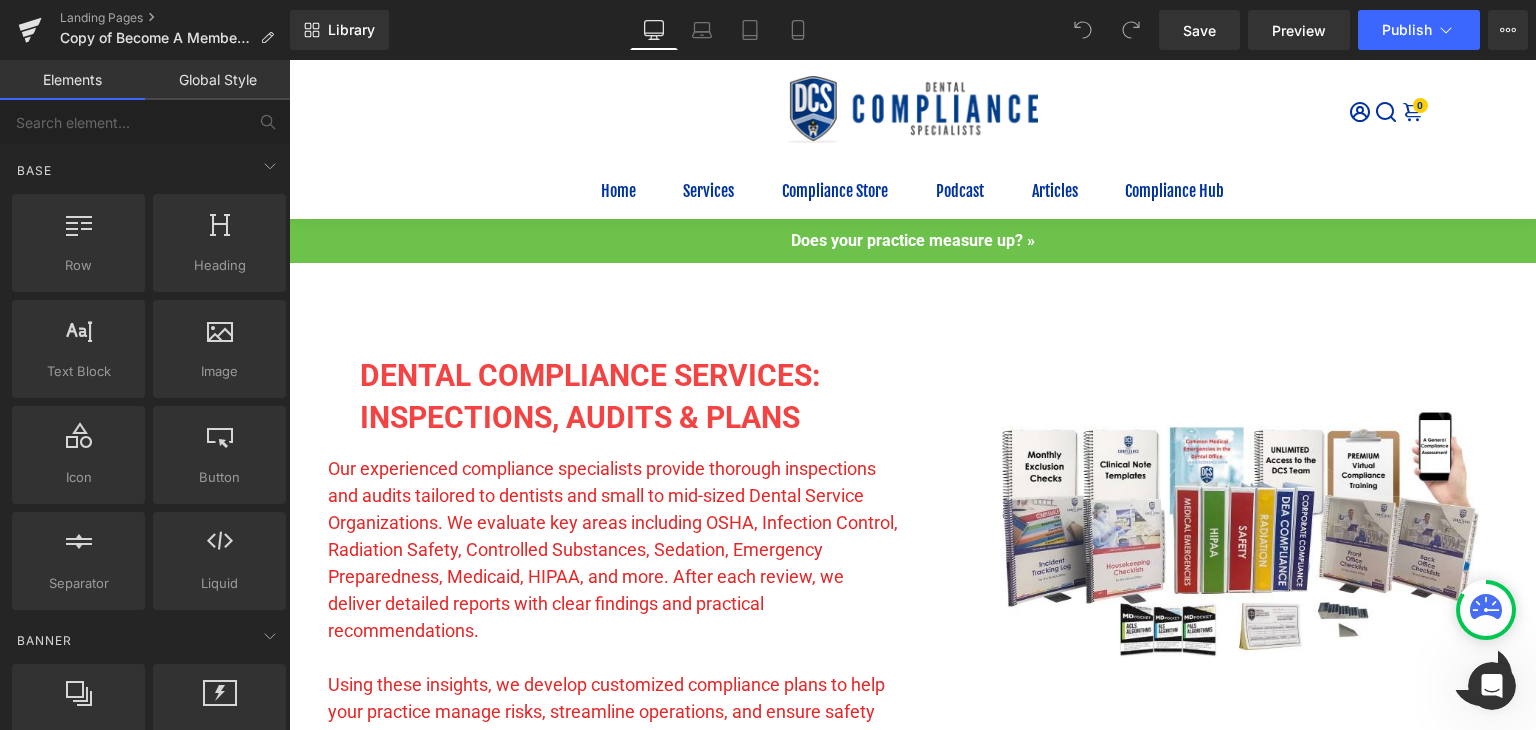 scroll, scrollTop: 300, scrollLeft: 0, axis: vertical 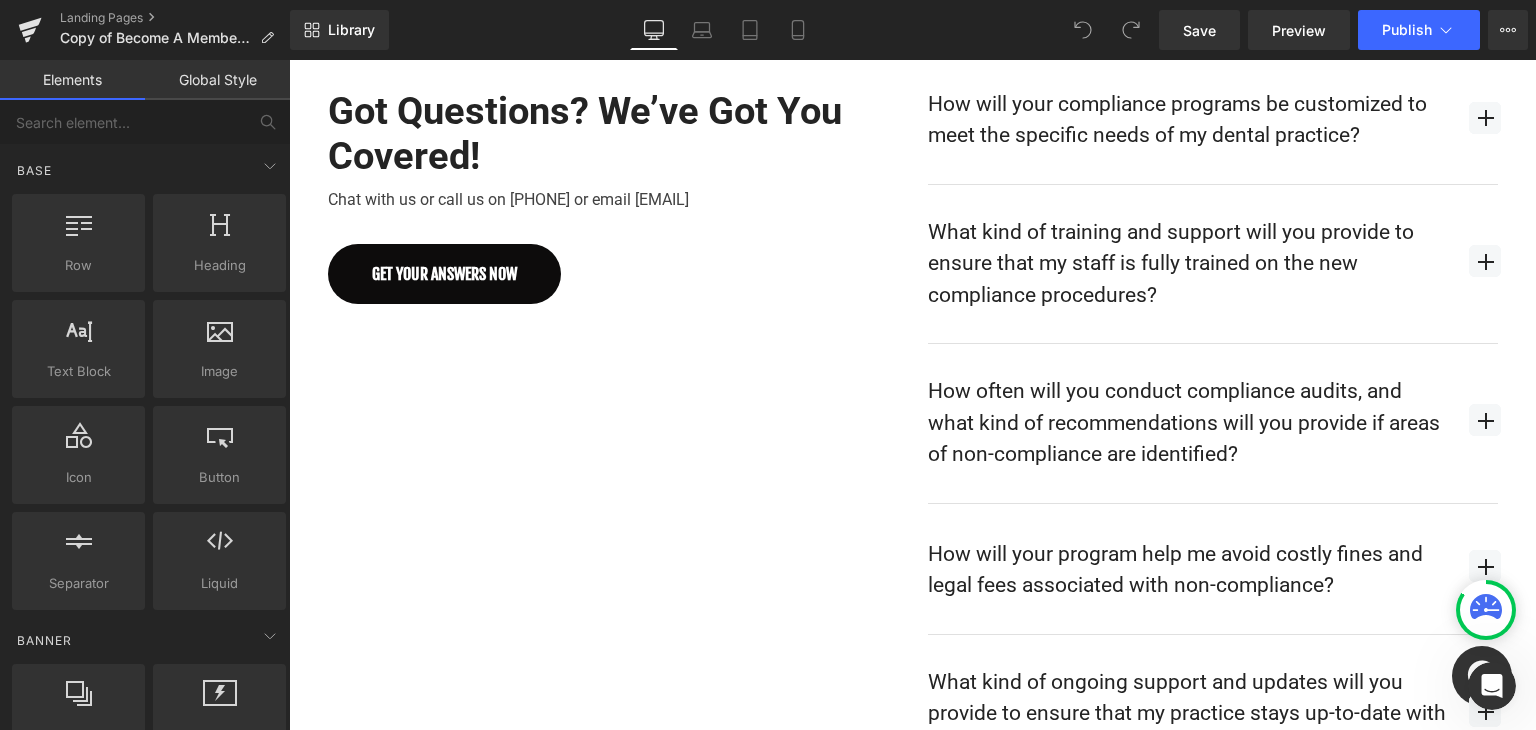 click on "How will your compliance programs be customized to meet the specific needs of my dental practice?
Text Block" at bounding box center [1189, 120] 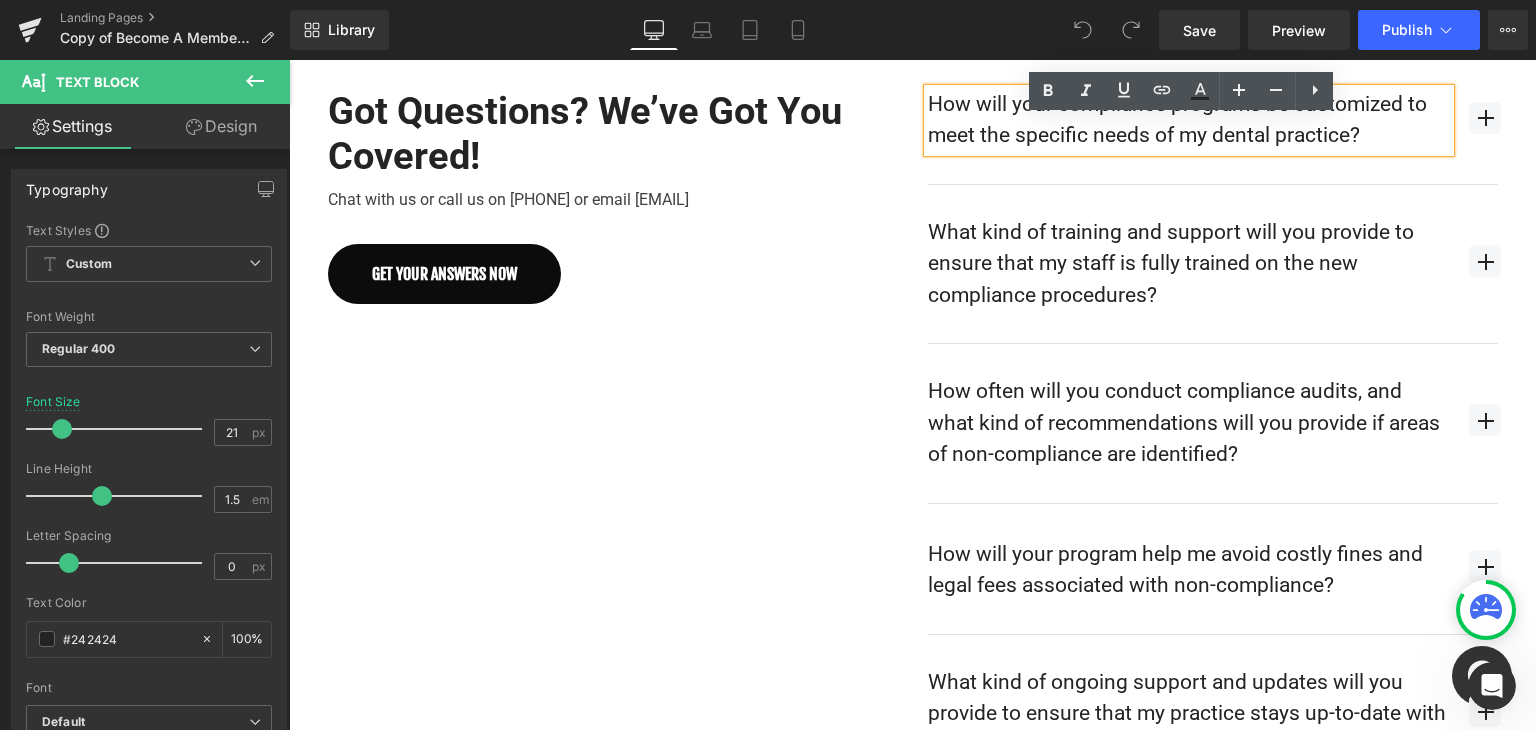 click at bounding box center (1485, 125) 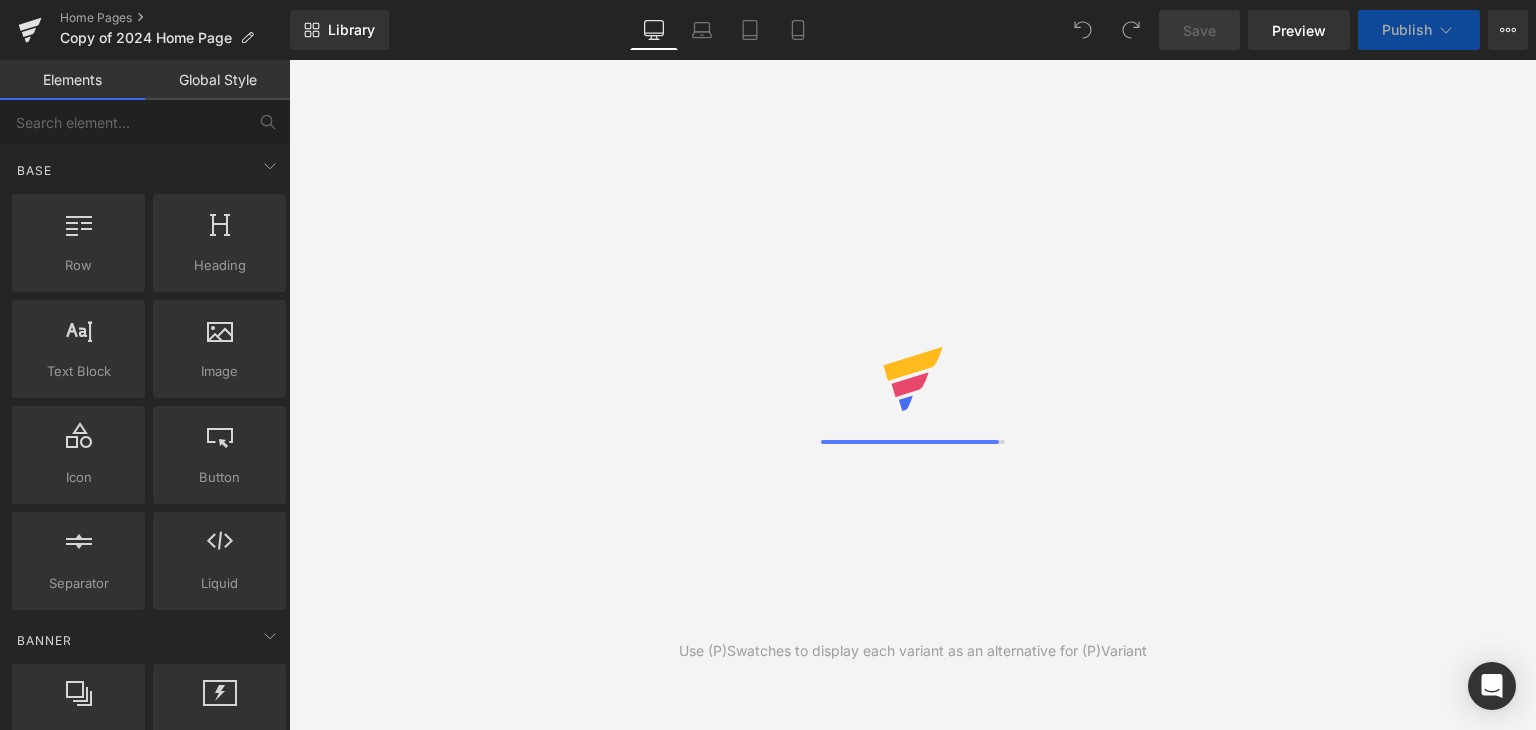 scroll, scrollTop: 0, scrollLeft: 0, axis: both 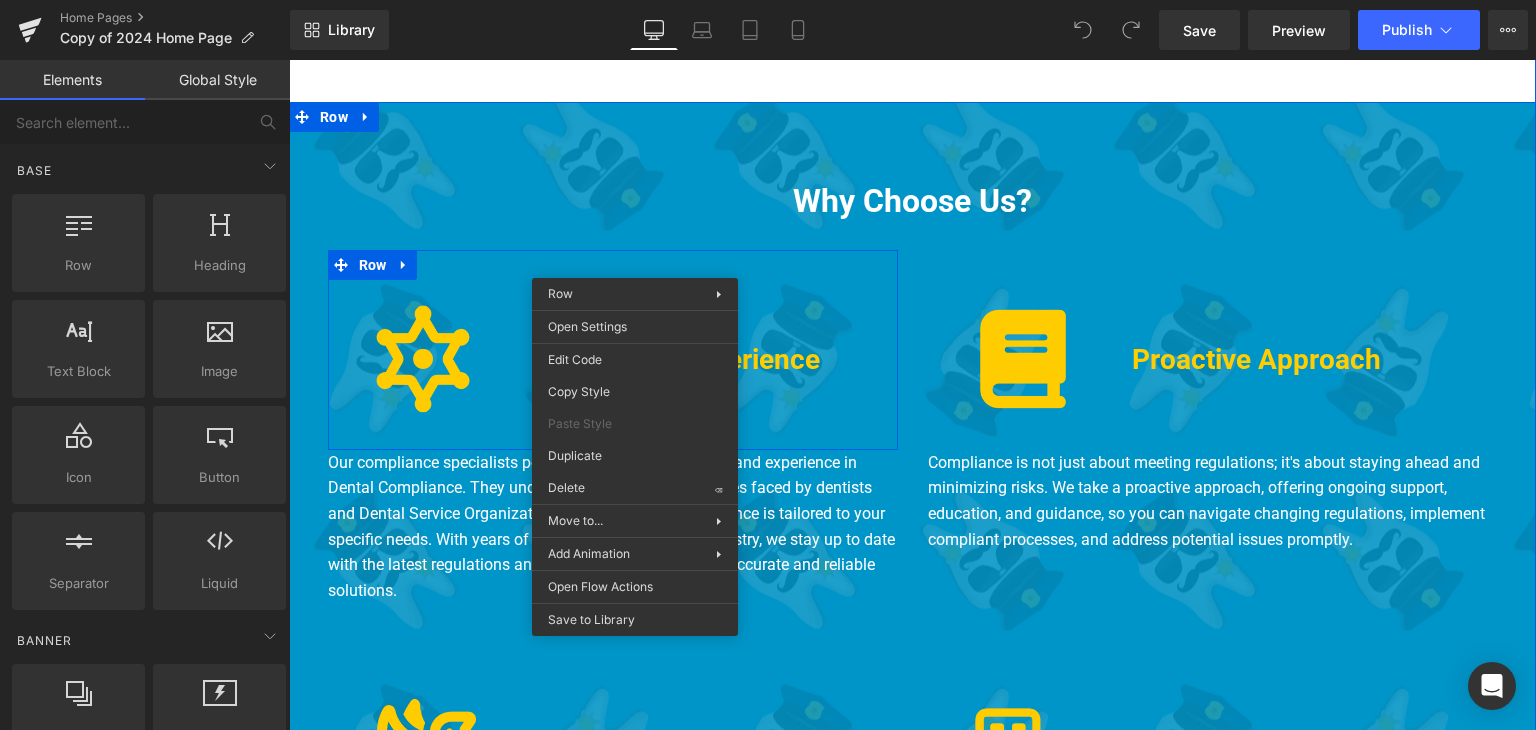 click on "Why Choose Us?" at bounding box center (912, 201) 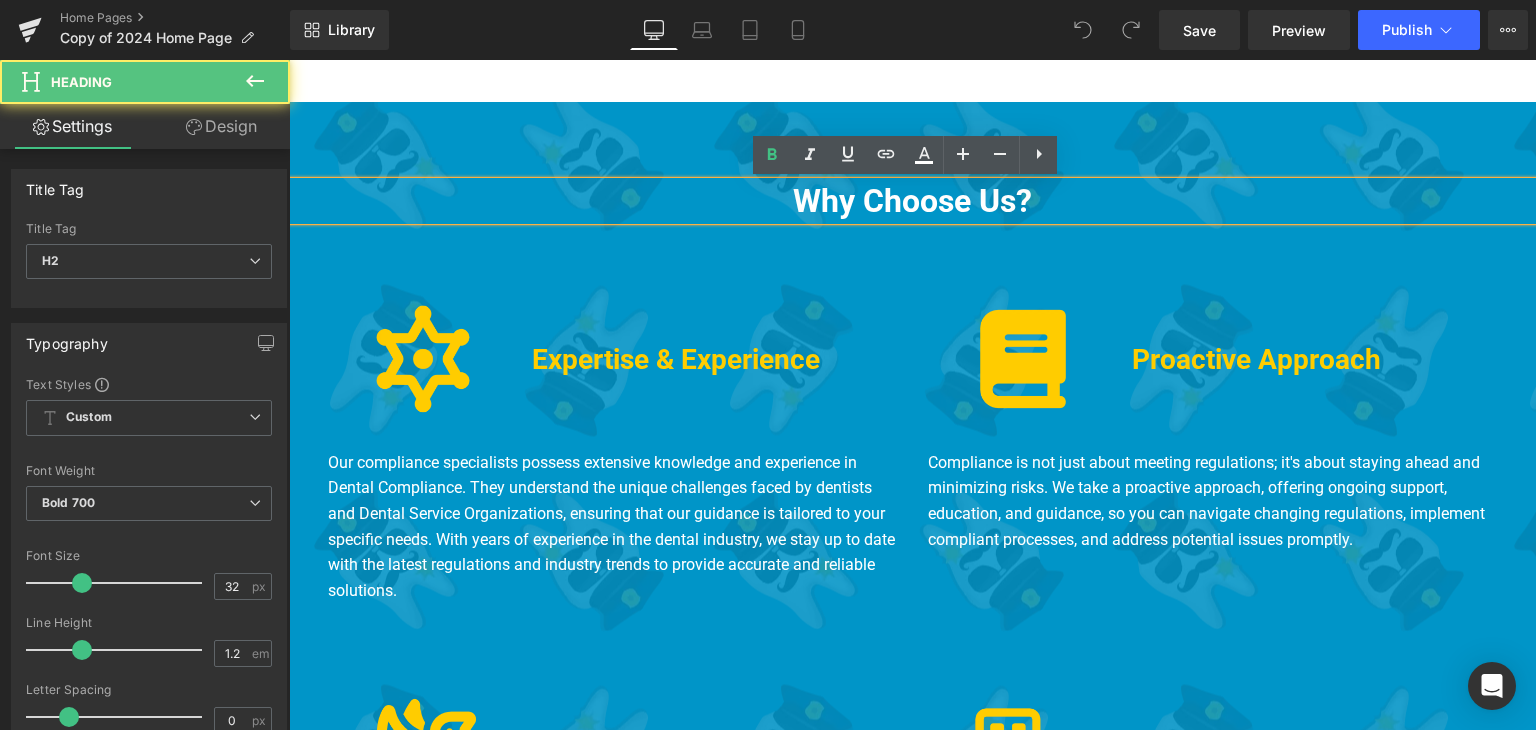 scroll, scrollTop: 3440, scrollLeft: 0, axis: vertical 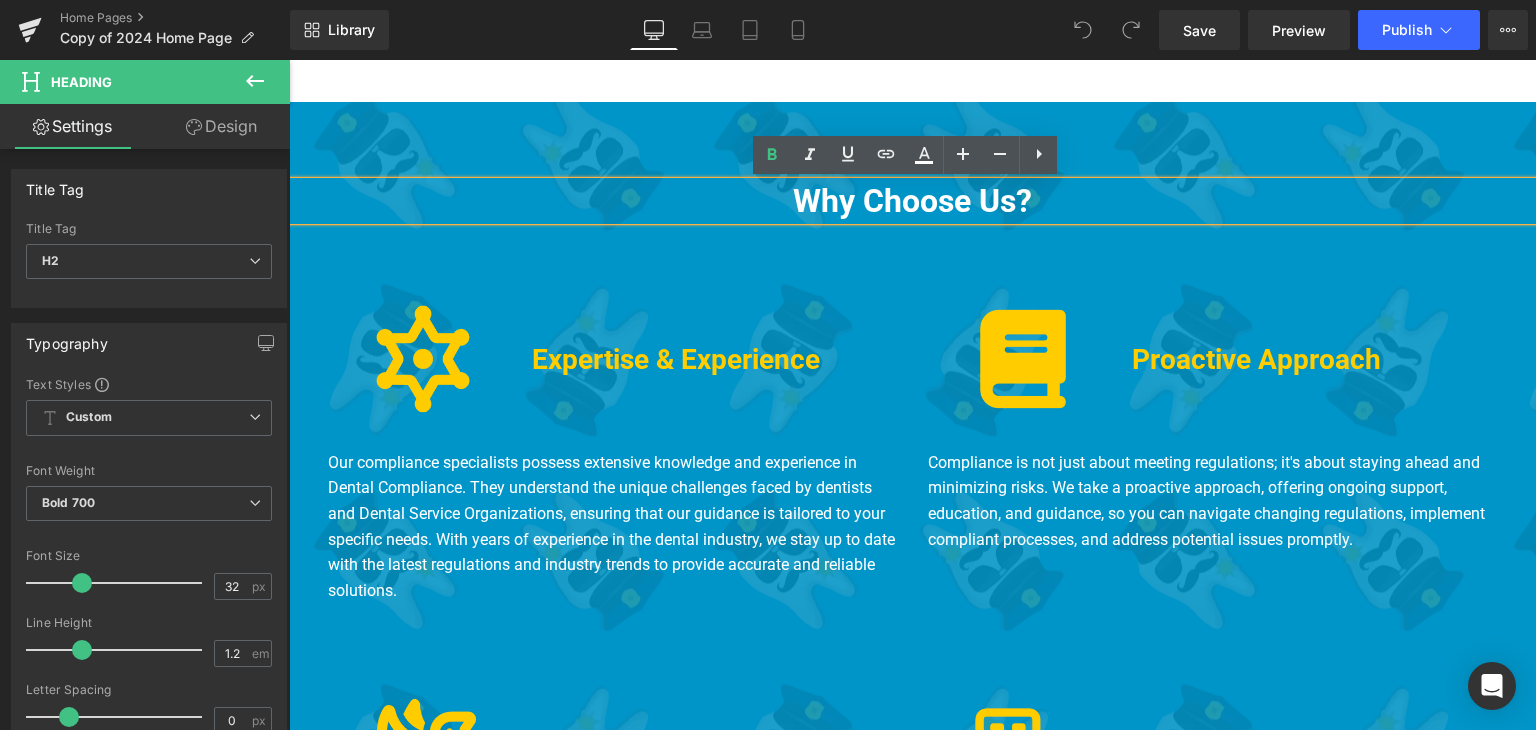 click on "Why Choose Us? Heading         Image         Expertise & Experience Heading         Row         Our compliance specialists possess extensive knowledge and experience in Dental Compliance. They understand the unique challenges faced by dentists and Dental Service Organizations, ensuring that our guidance is tailored to your specific needs. With years of experience in the dental industry, we stay up to date with the latest regulations and industry trends to provide accurate and reliable solutions. Text Block         Image         Proactive Approach Heading         Row         Compliance is not just about meeting regulations; it's about staying ahead and minimizing risks. We take a proactive approach, offering ongoing support, education, and guidance, so you can navigate changing regulations, implement compliant processes, and address potential issues promptly. Text Block         Row         Image         Peace of Mind Heading         Row         Text Block         Image         Investigative Response Heading" at bounding box center [912, 582] 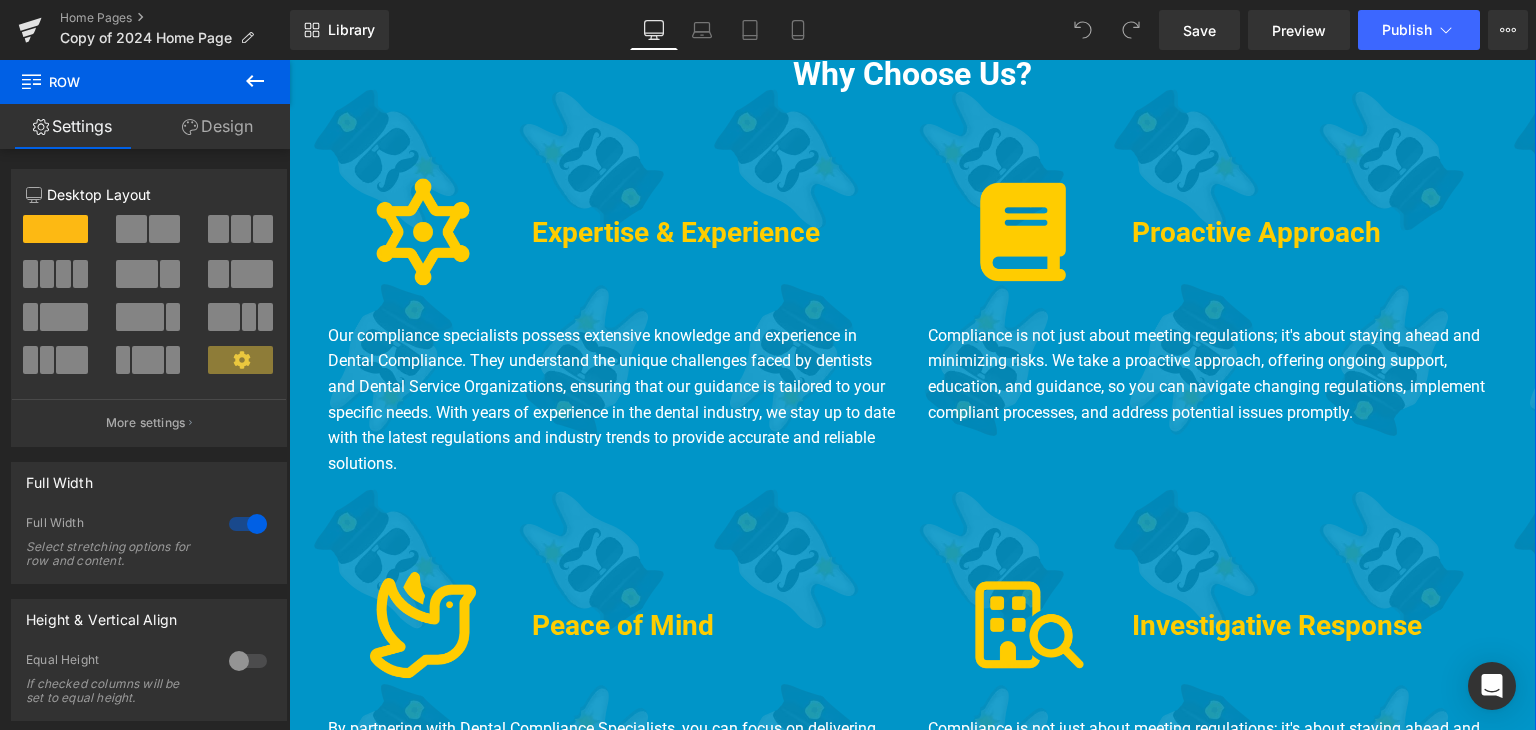 scroll, scrollTop: 3568, scrollLeft: 0, axis: vertical 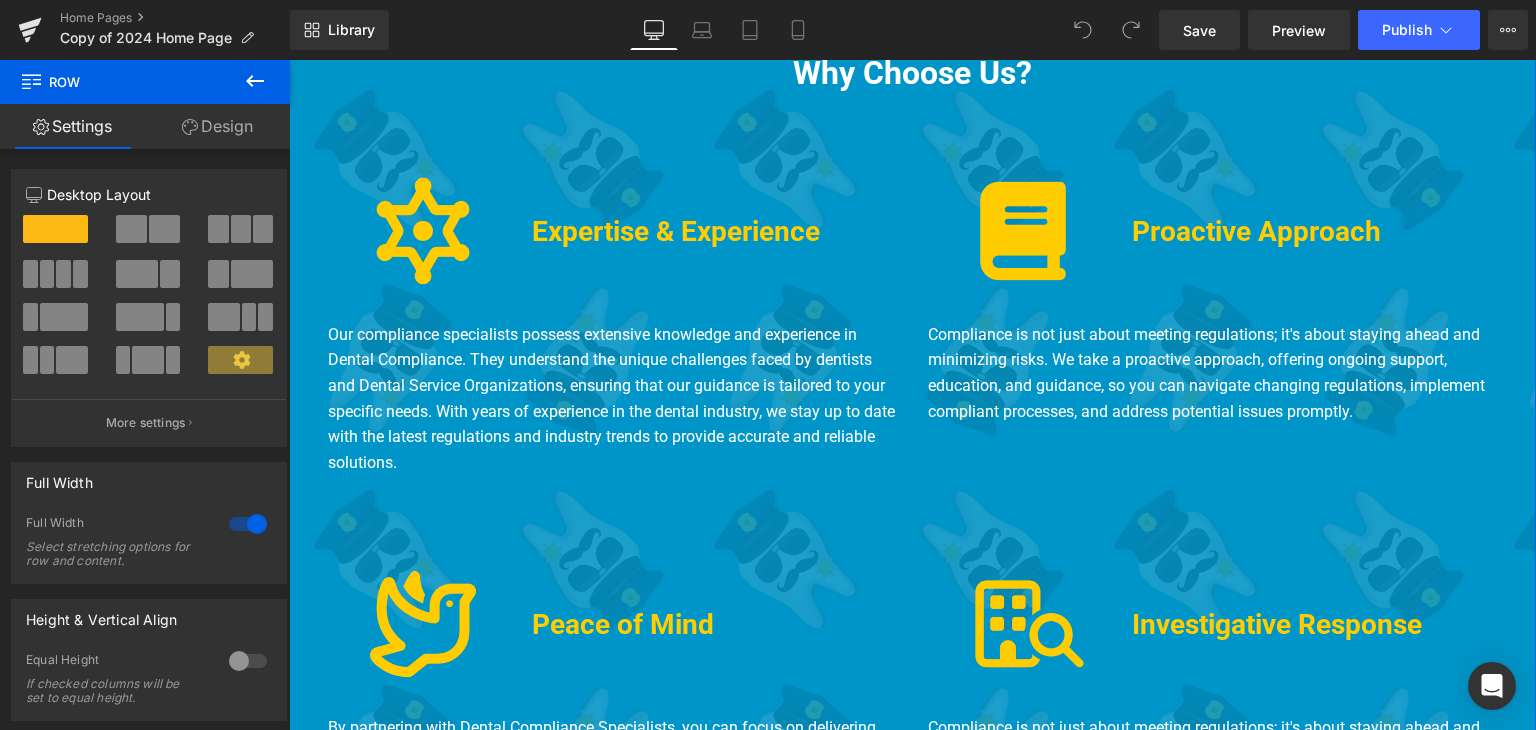click on "Design" at bounding box center (217, 126) 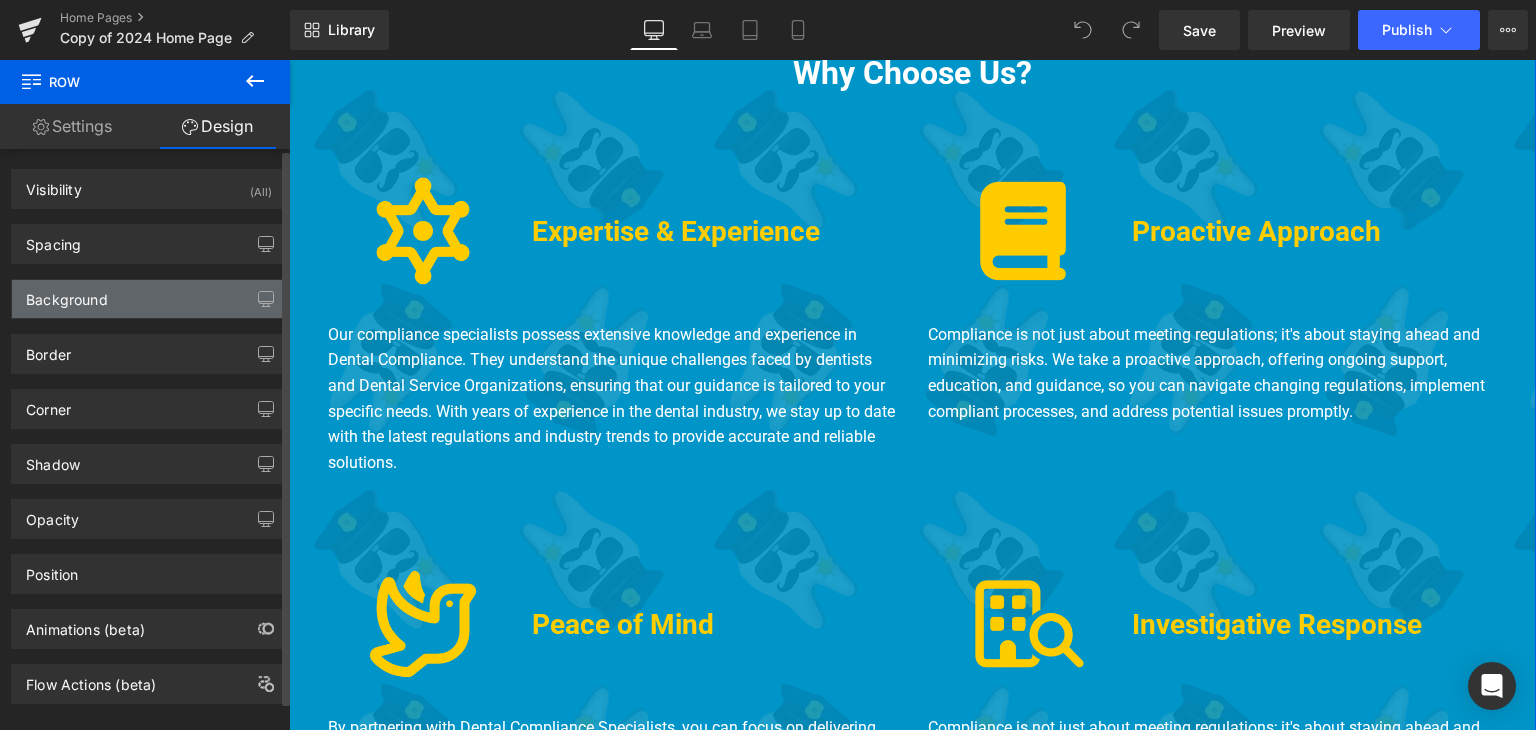 click on "Background" at bounding box center [67, 294] 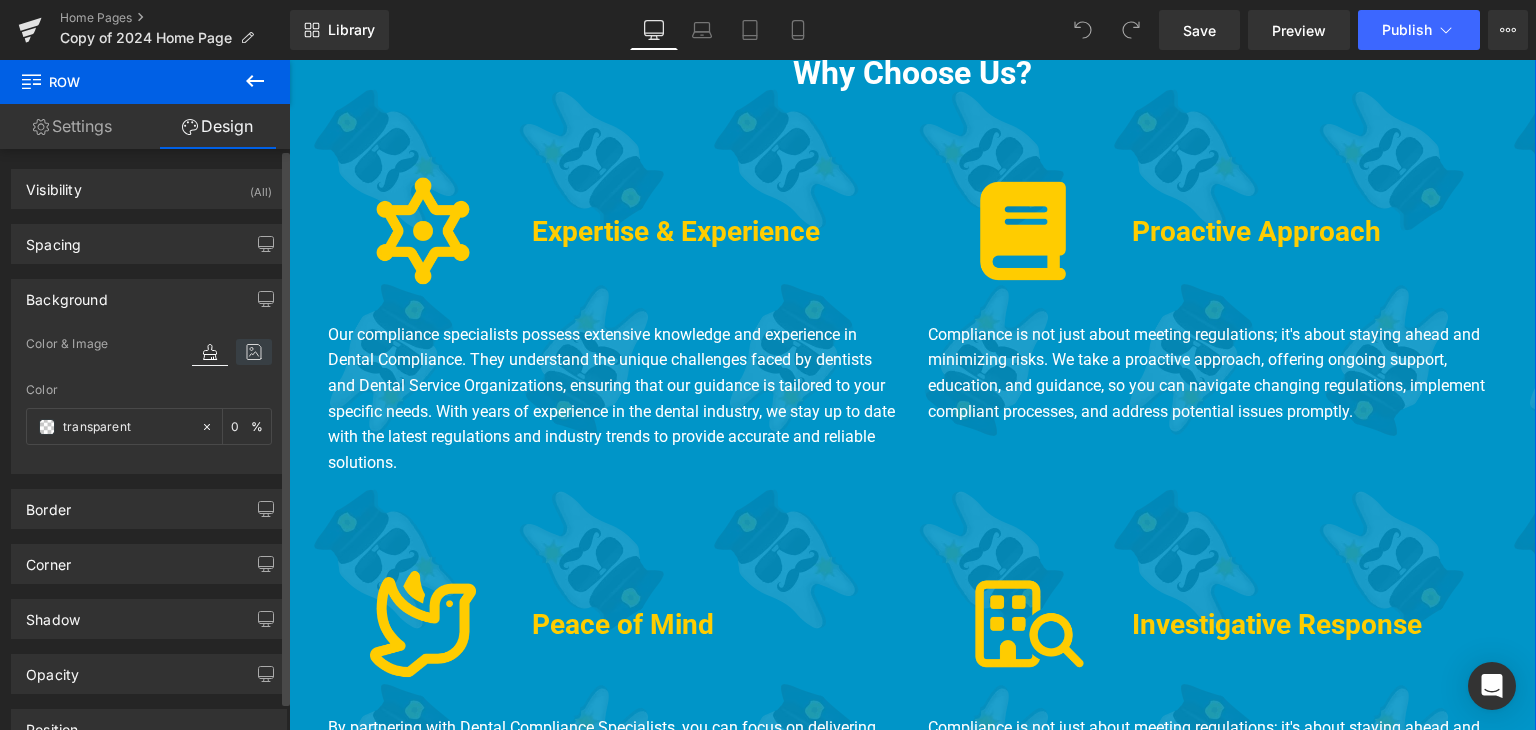 click at bounding box center [254, 352] 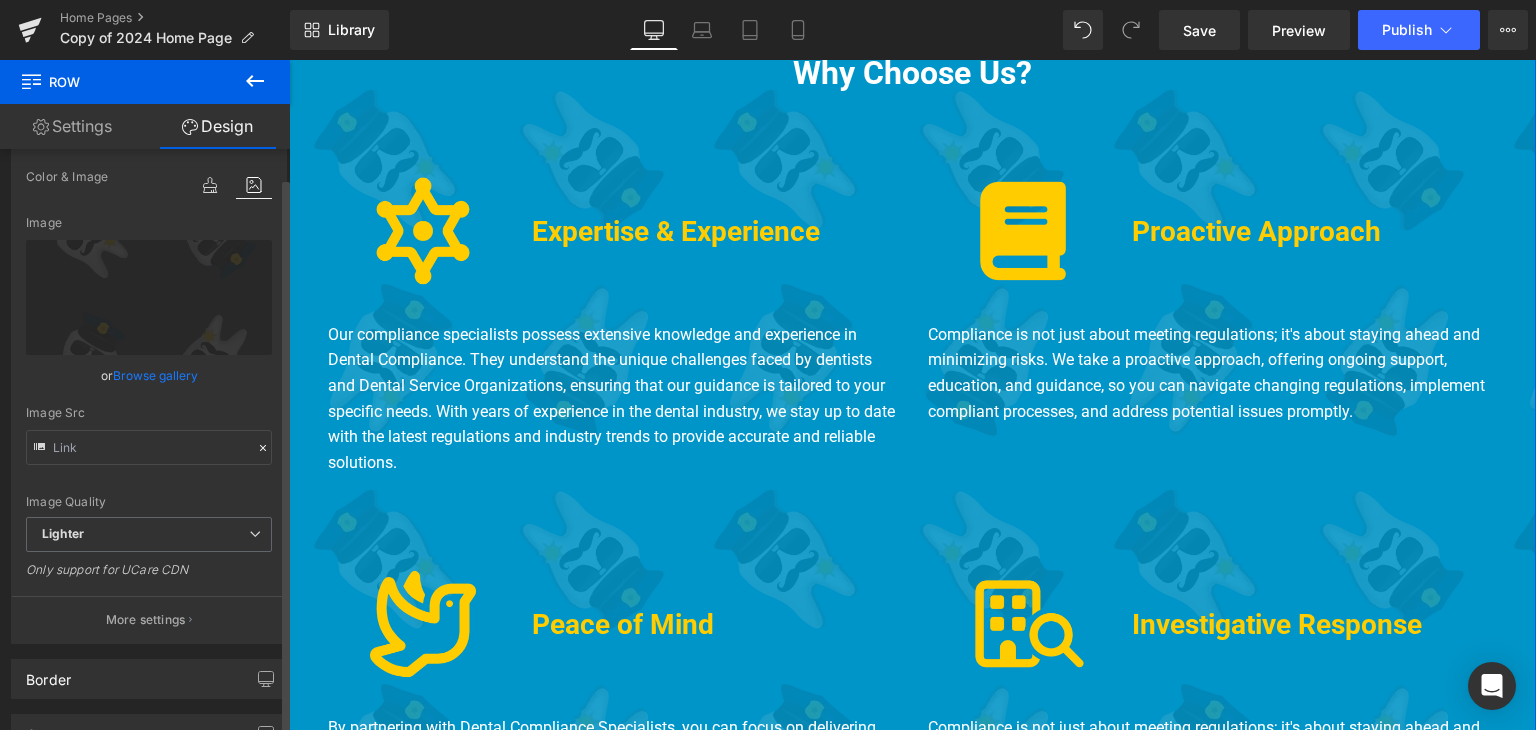 scroll, scrollTop: 168, scrollLeft: 0, axis: vertical 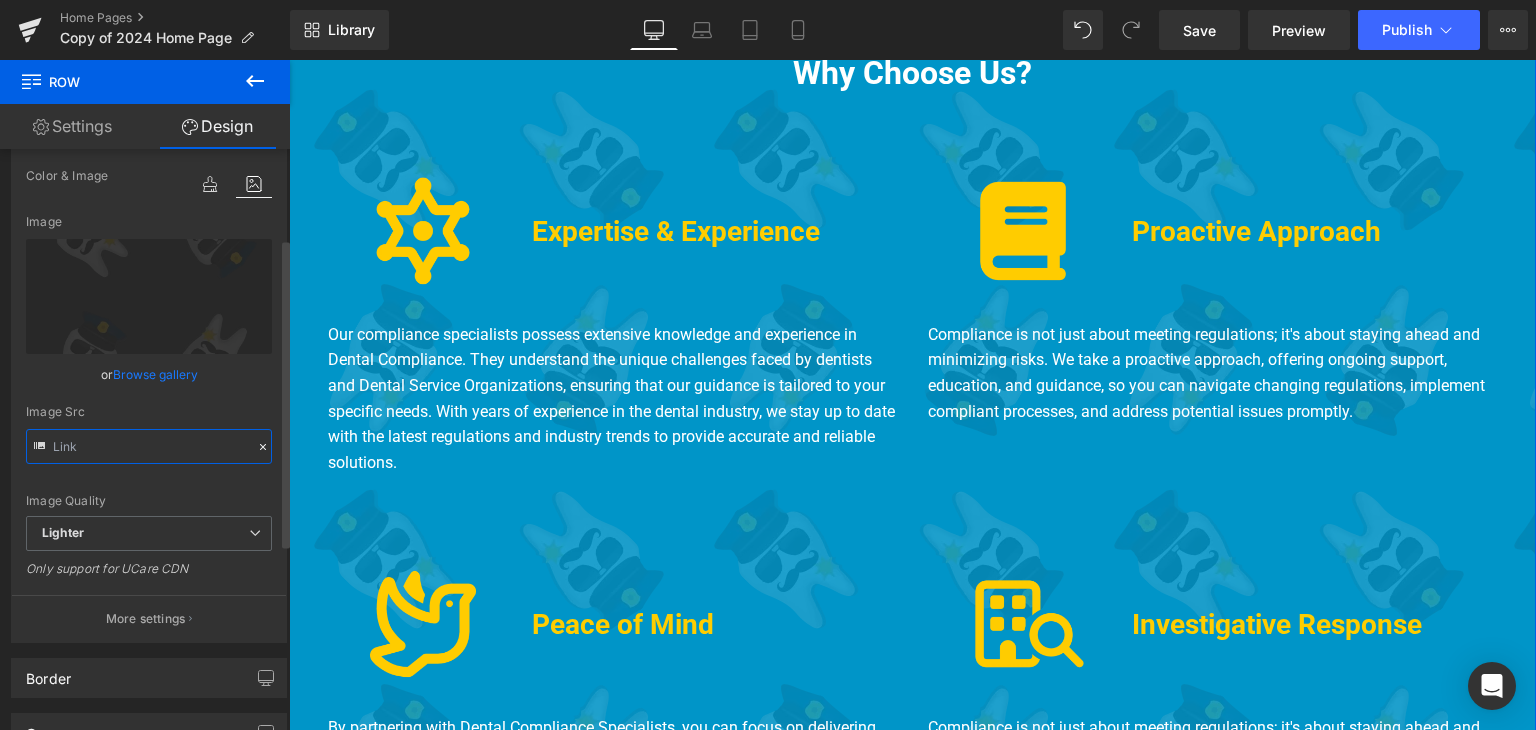 click at bounding box center [149, 446] 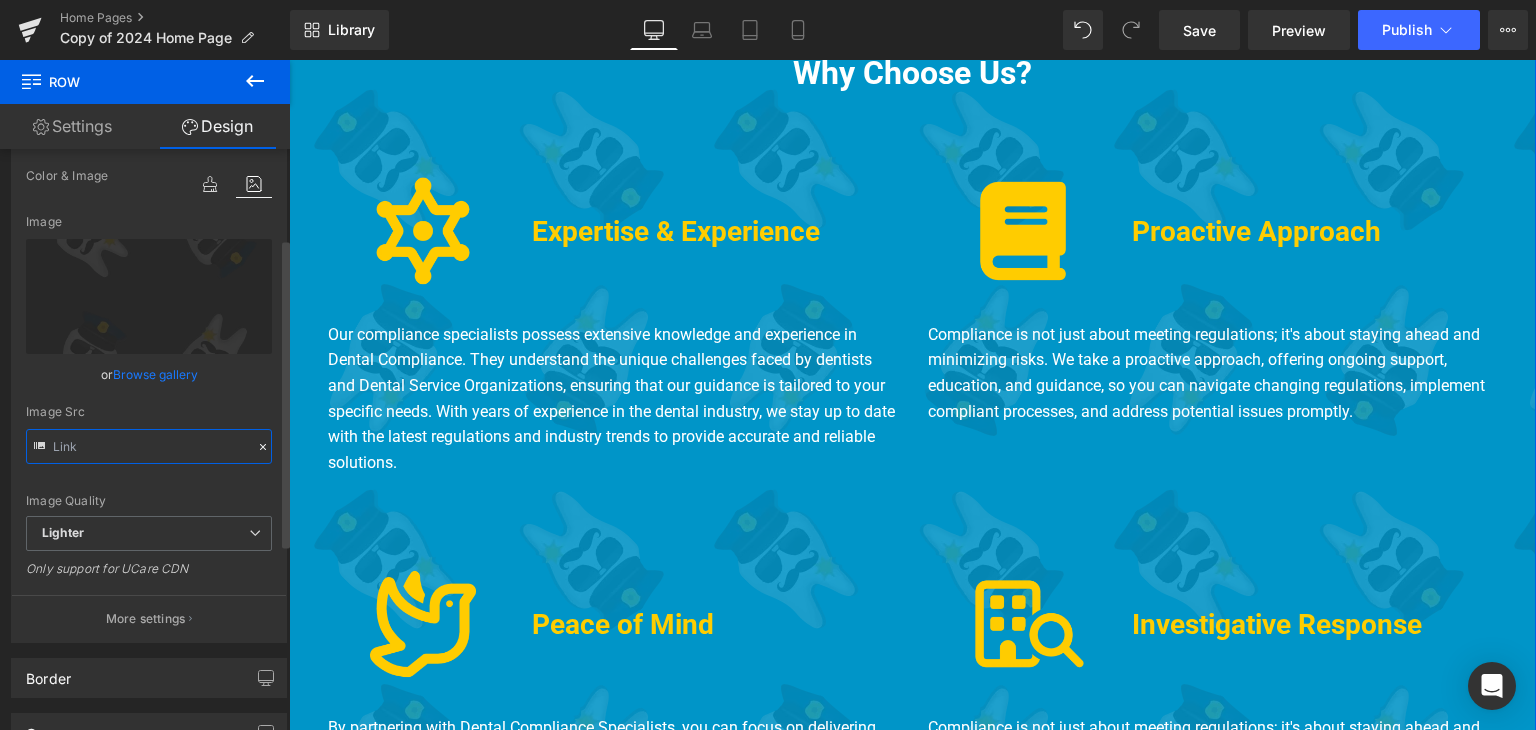 type on "https://ucarecdn.com/1ec13be5-5afc-4d3e-bd0d-de6cef8f573a/-/format/auto/-/preview/3000x3000/-/quality/lighter/pattern-cop-45.webp" 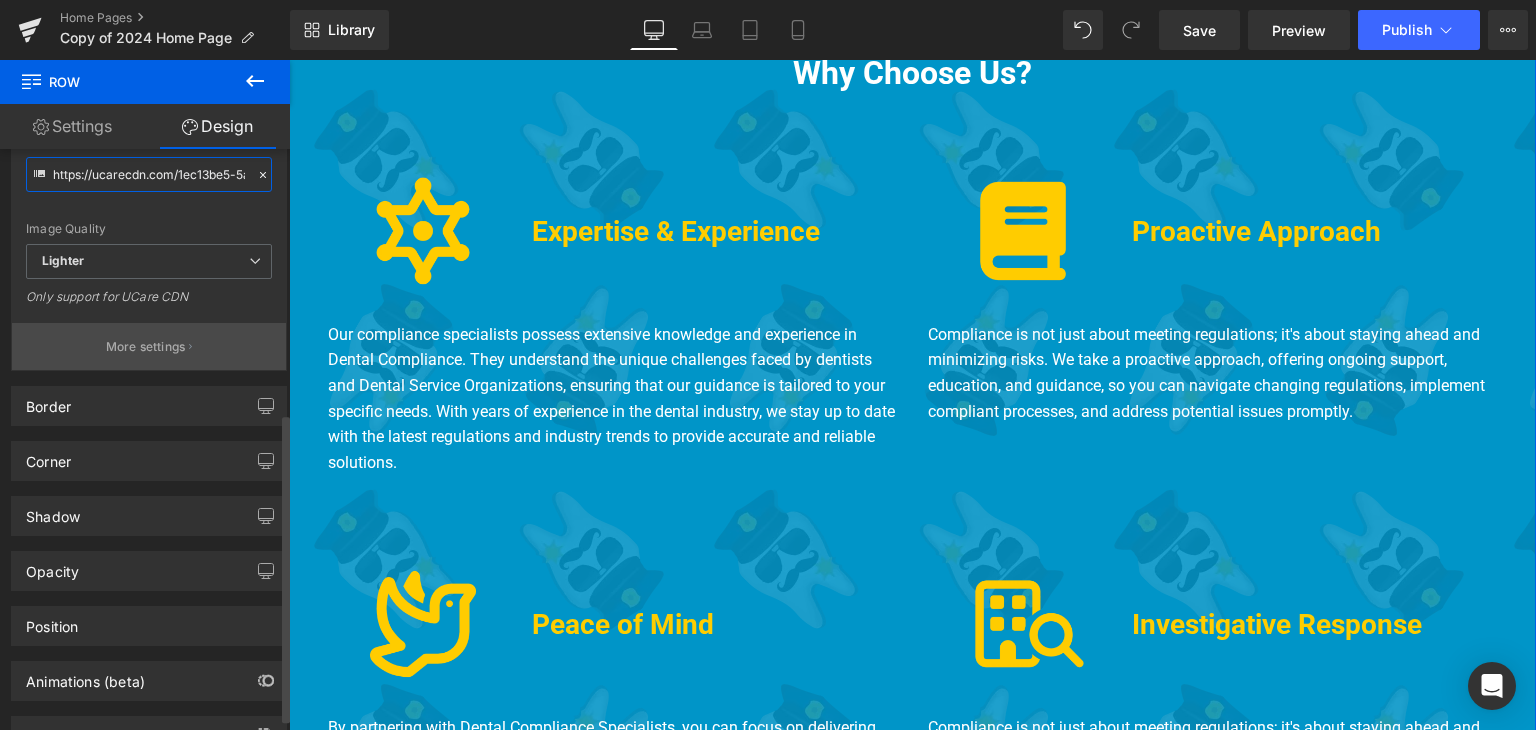 scroll, scrollTop: 517, scrollLeft: 0, axis: vertical 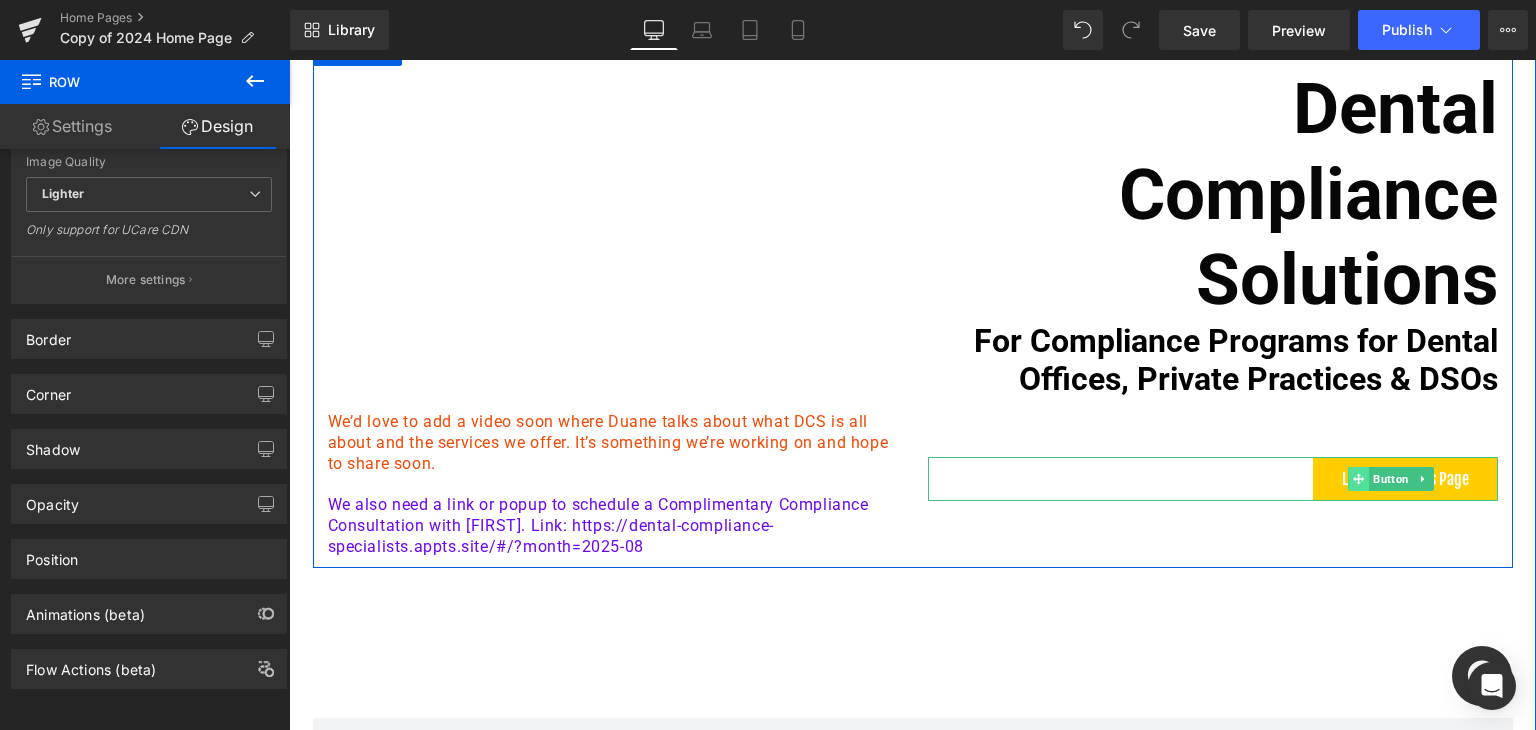 click 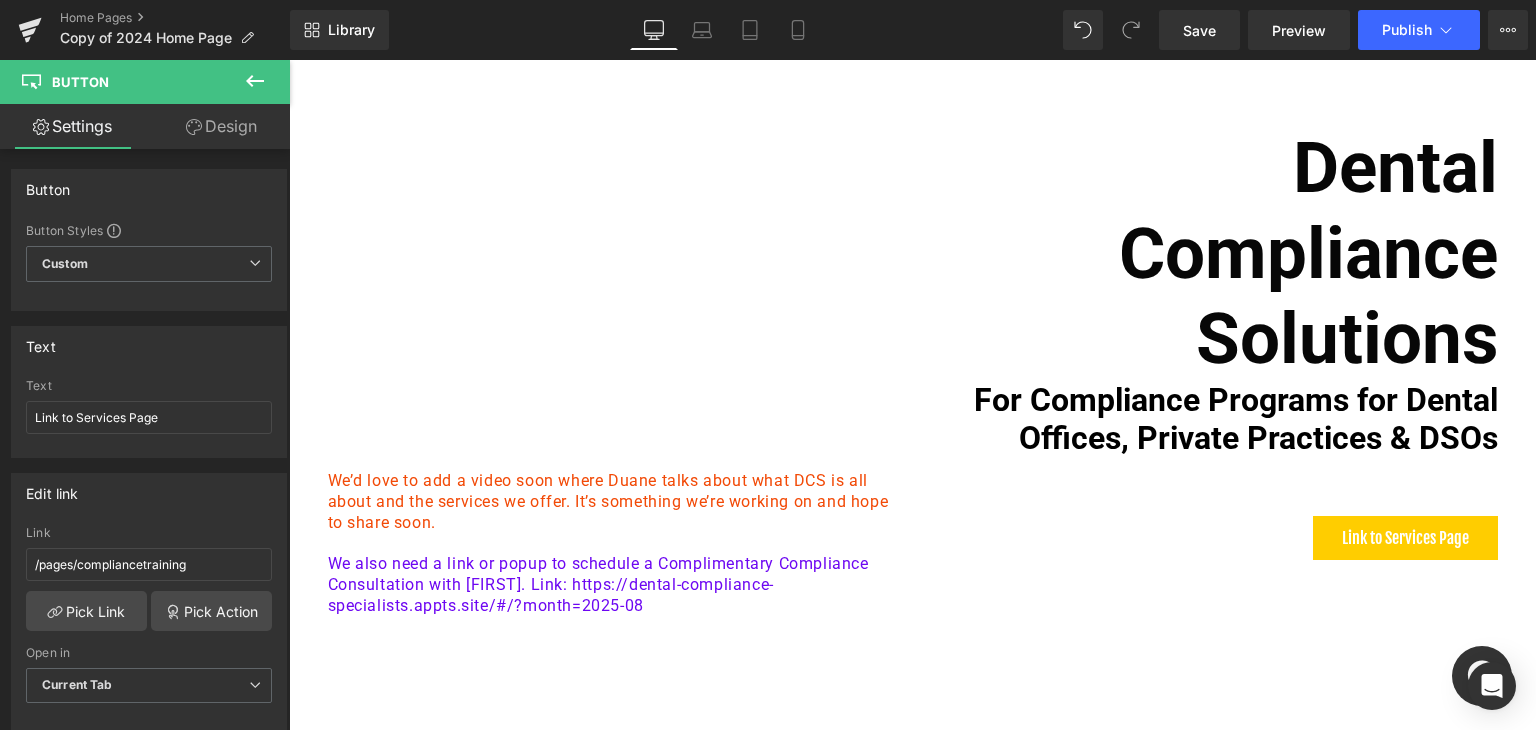 scroll, scrollTop: 294, scrollLeft: 0, axis: vertical 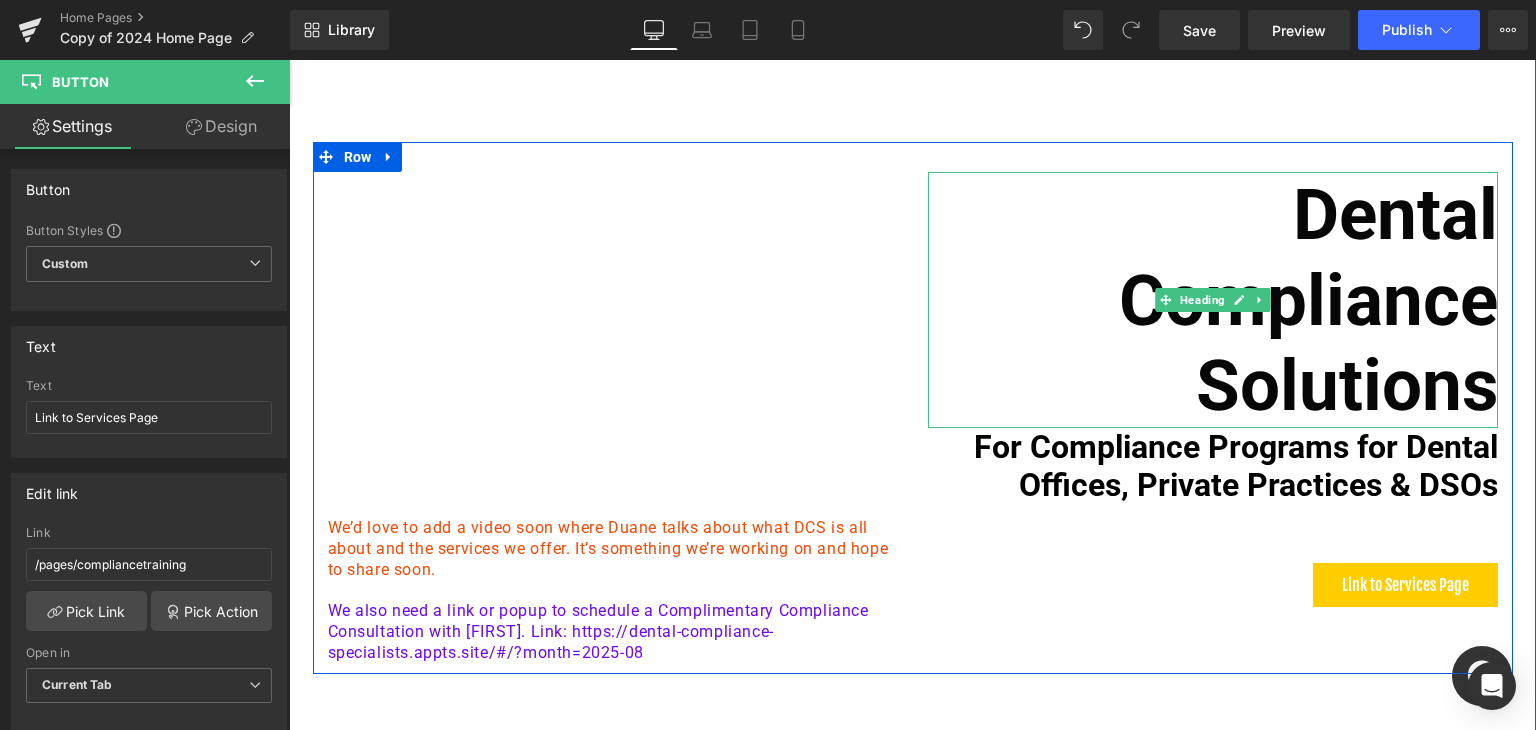 click on "Dental Compliance Solutions" at bounding box center [1213, 300] 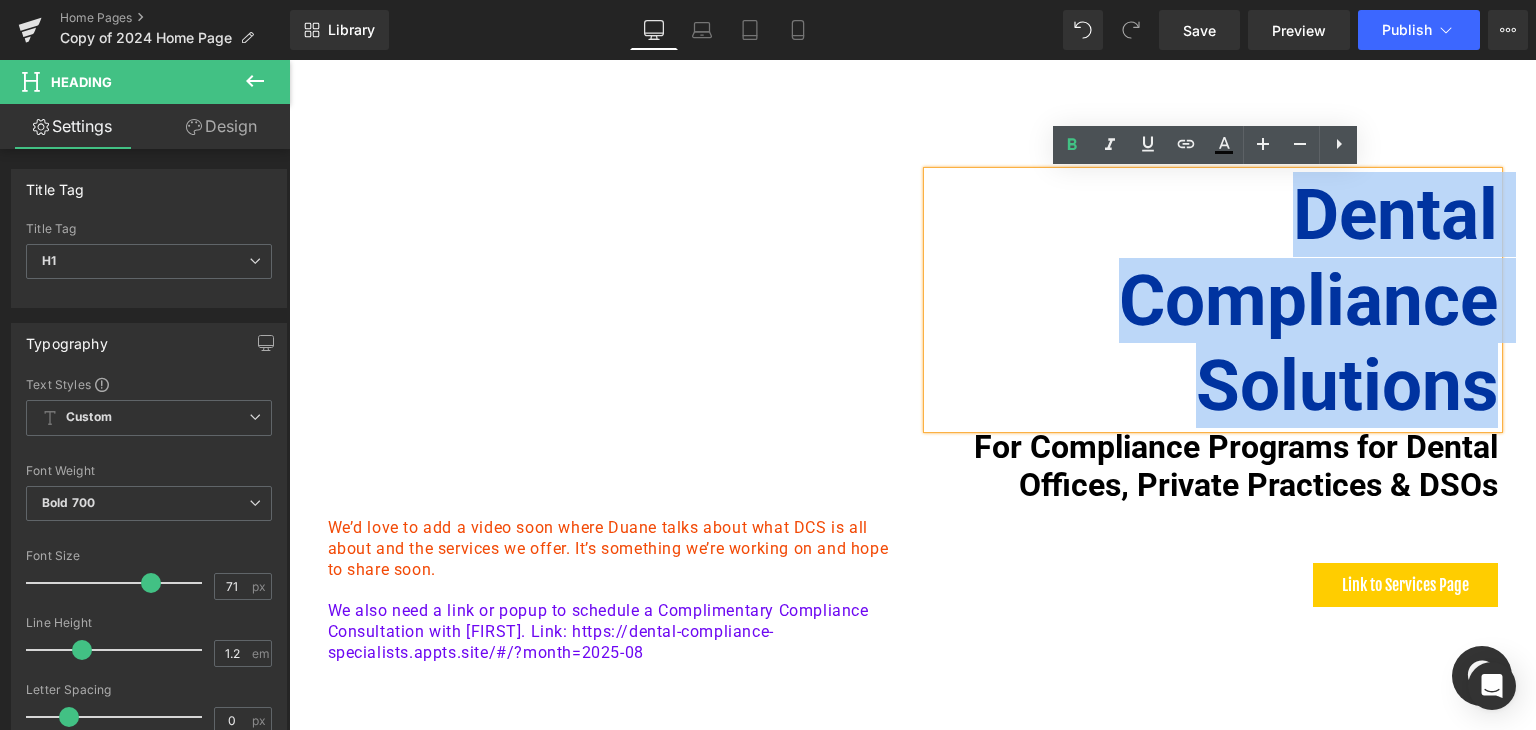 drag, startPoint x: 1300, startPoint y: 210, endPoint x: 1483, endPoint y: 381, distance: 250.45958 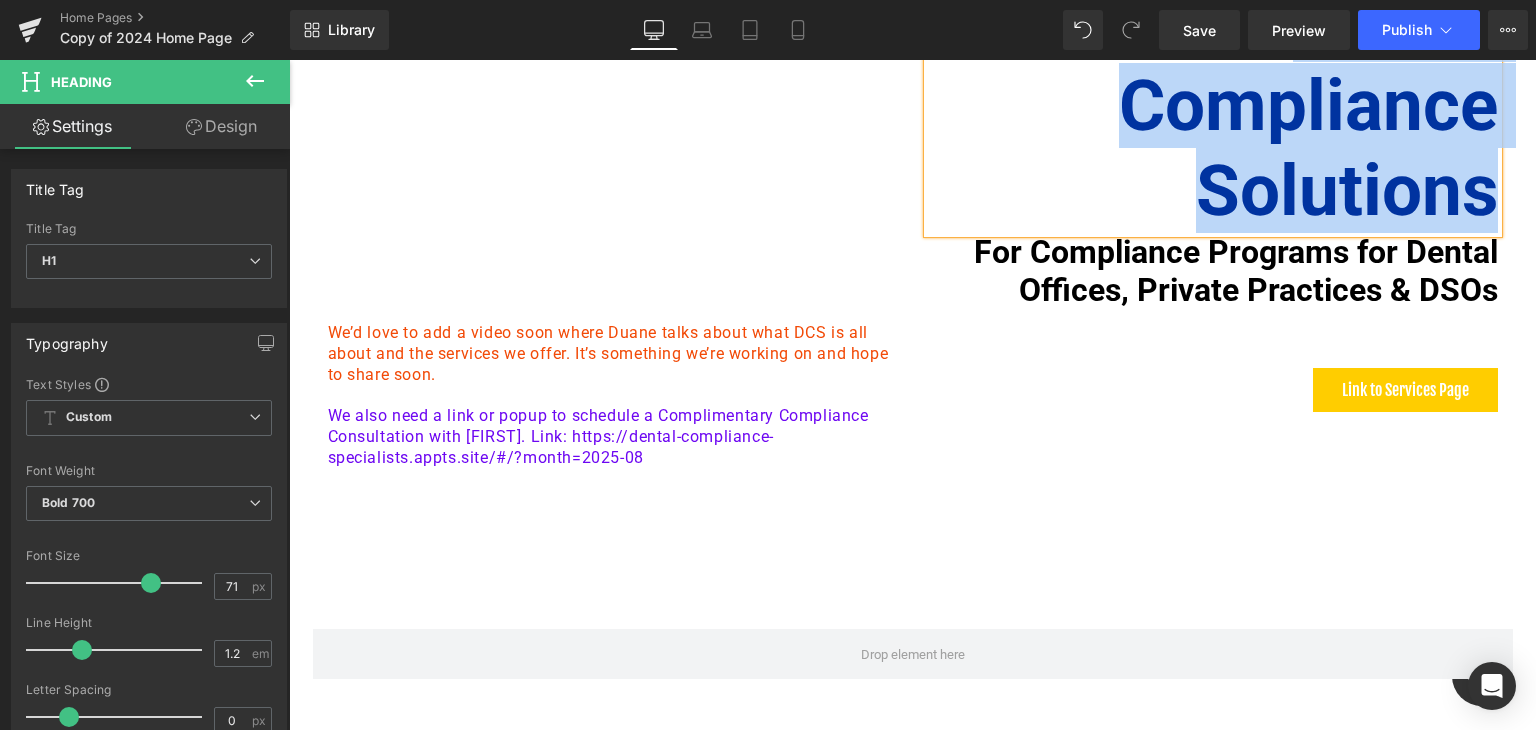 scroll, scrollTop: 494, scrollLeft: 0, axis: vertical 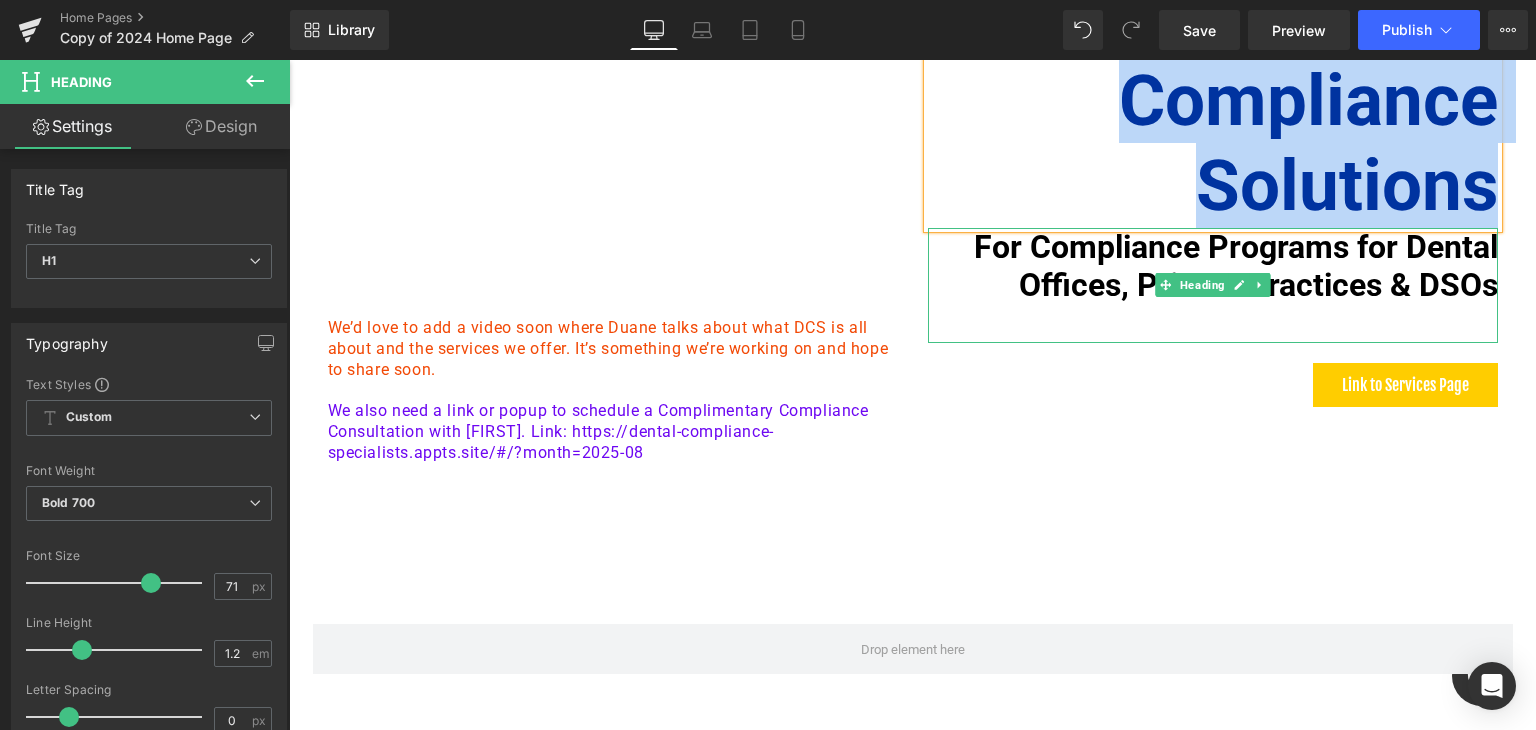 click on "For Compliance Programs for Dental Offices, Private Practices & DSOs" at bounding box center [1213, 266] 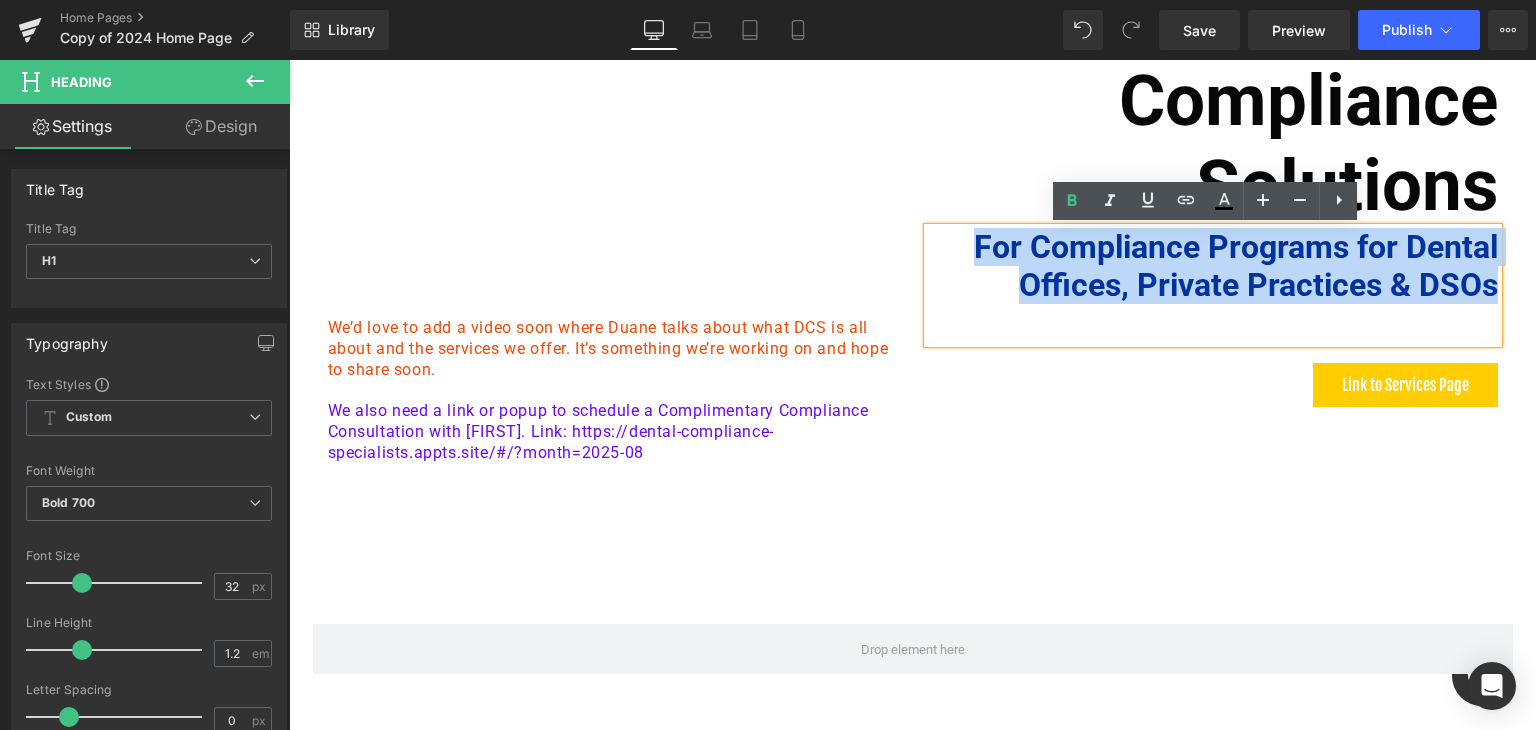 drag, startPoint x: 963, startPoint y: 250, endPoint x: 1484, endPoint y: 279, distance: 521.80646 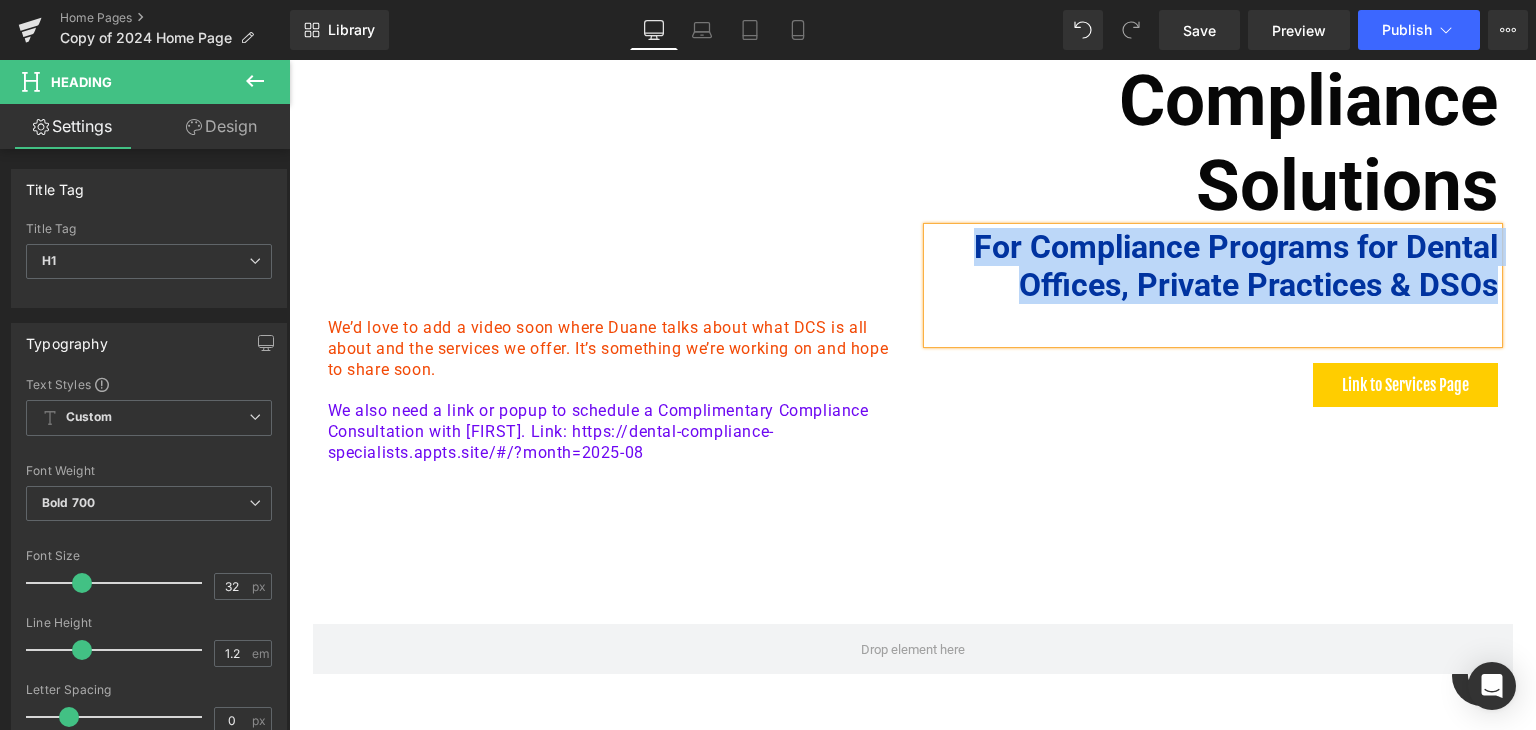 scroll, scrollTop: 394, scrollLeft: 0, axis: vertical 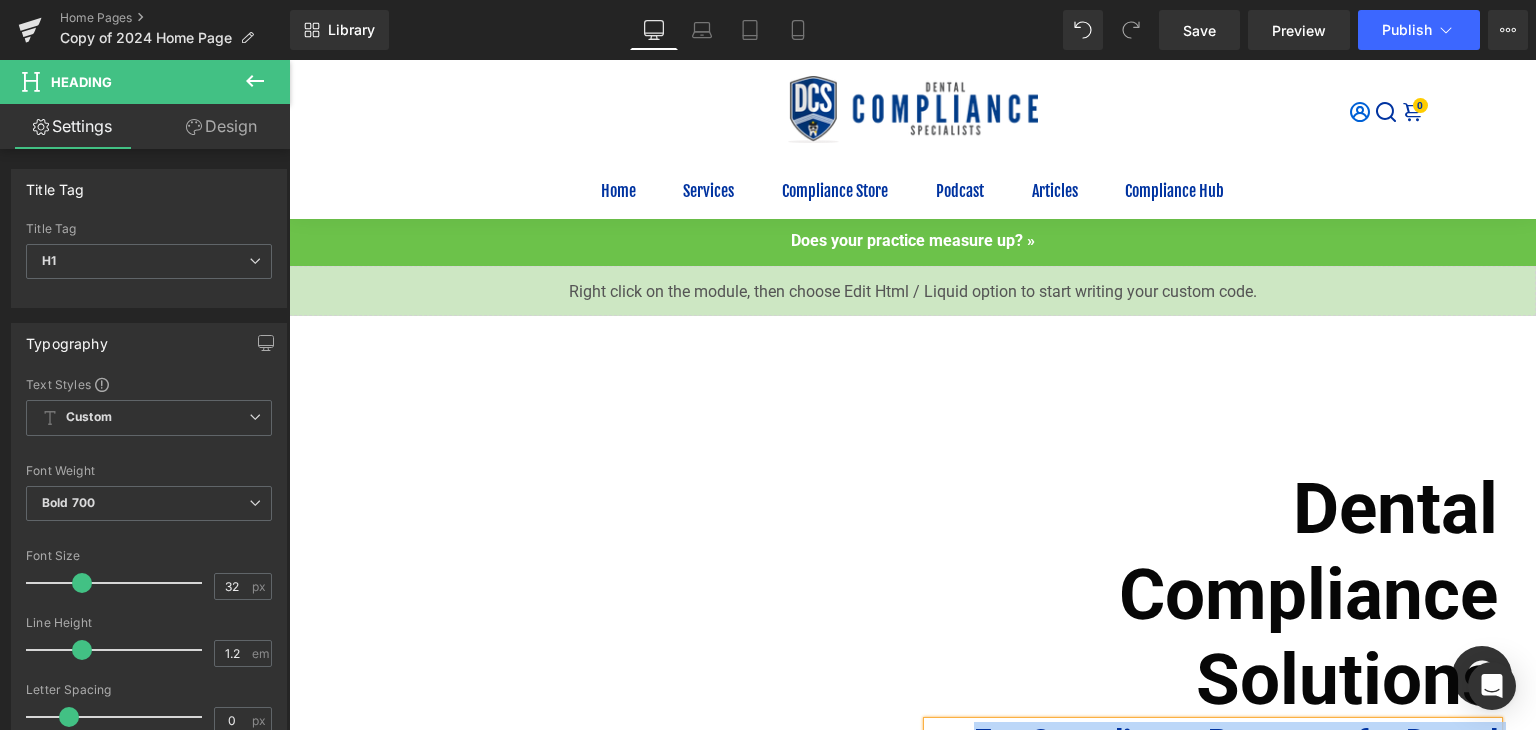 click at bounding box center [1360, 112] 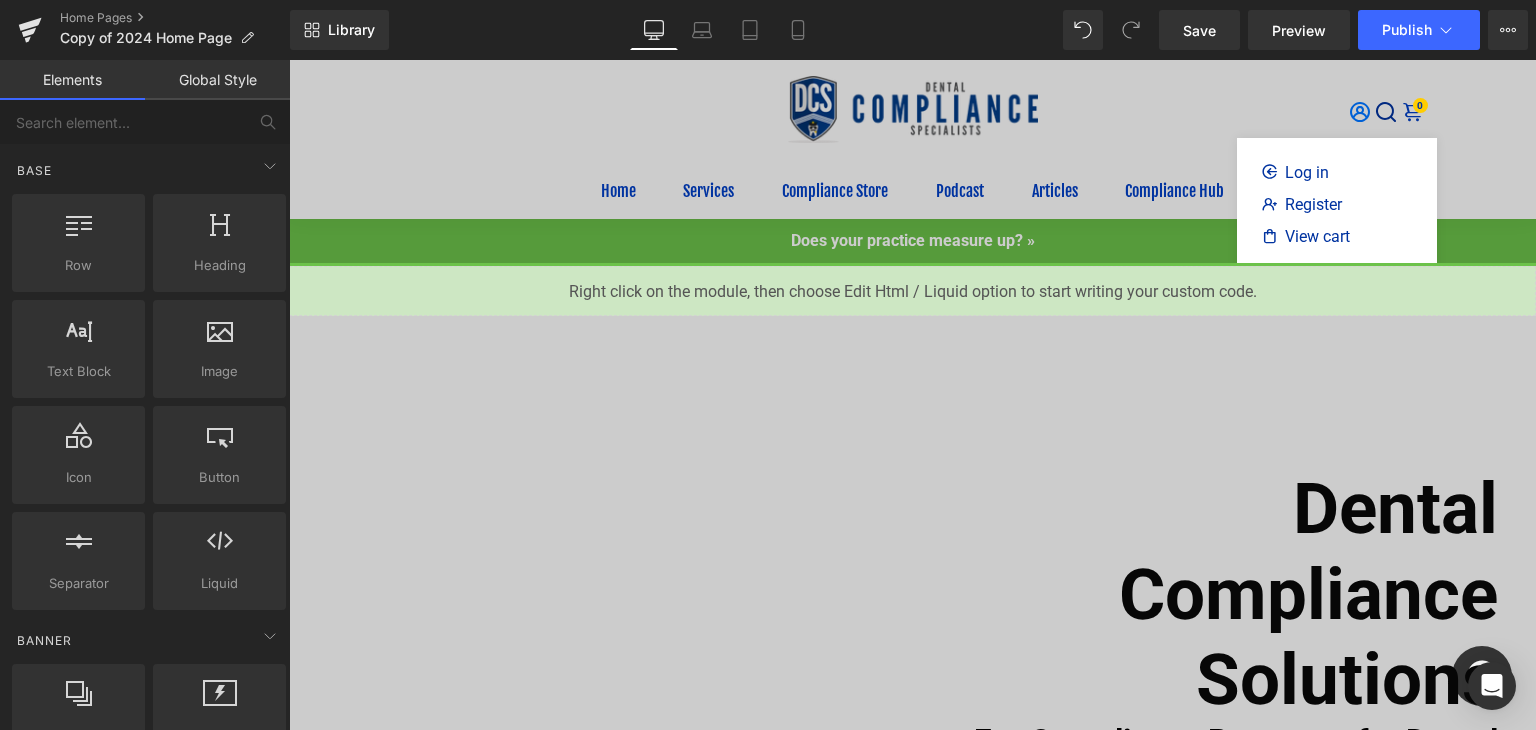 click at bounding box center [912, 395] 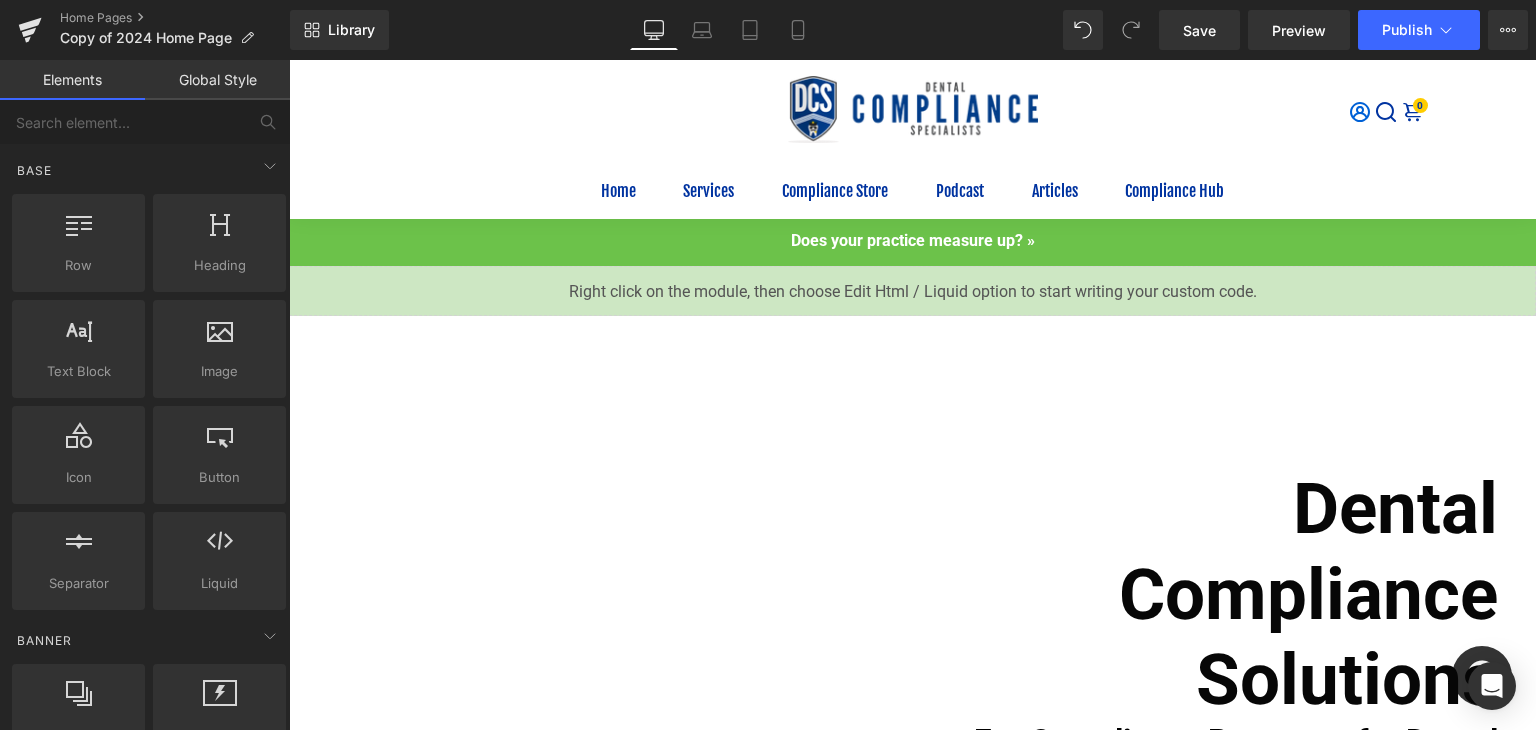 click at bounding box center [1386, 112] 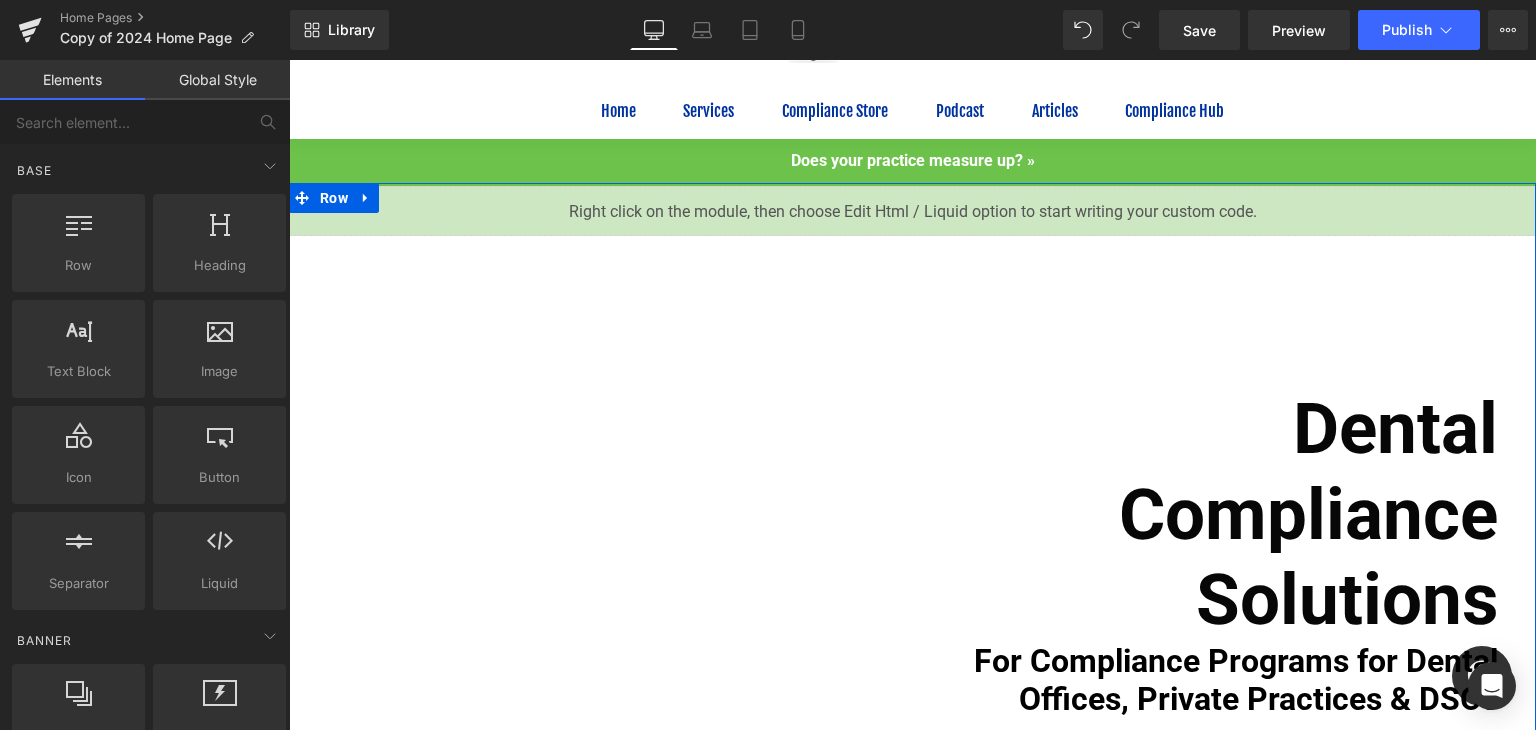 scroll, scrollTop: 160, scrollLeft: 0, axis: vertical 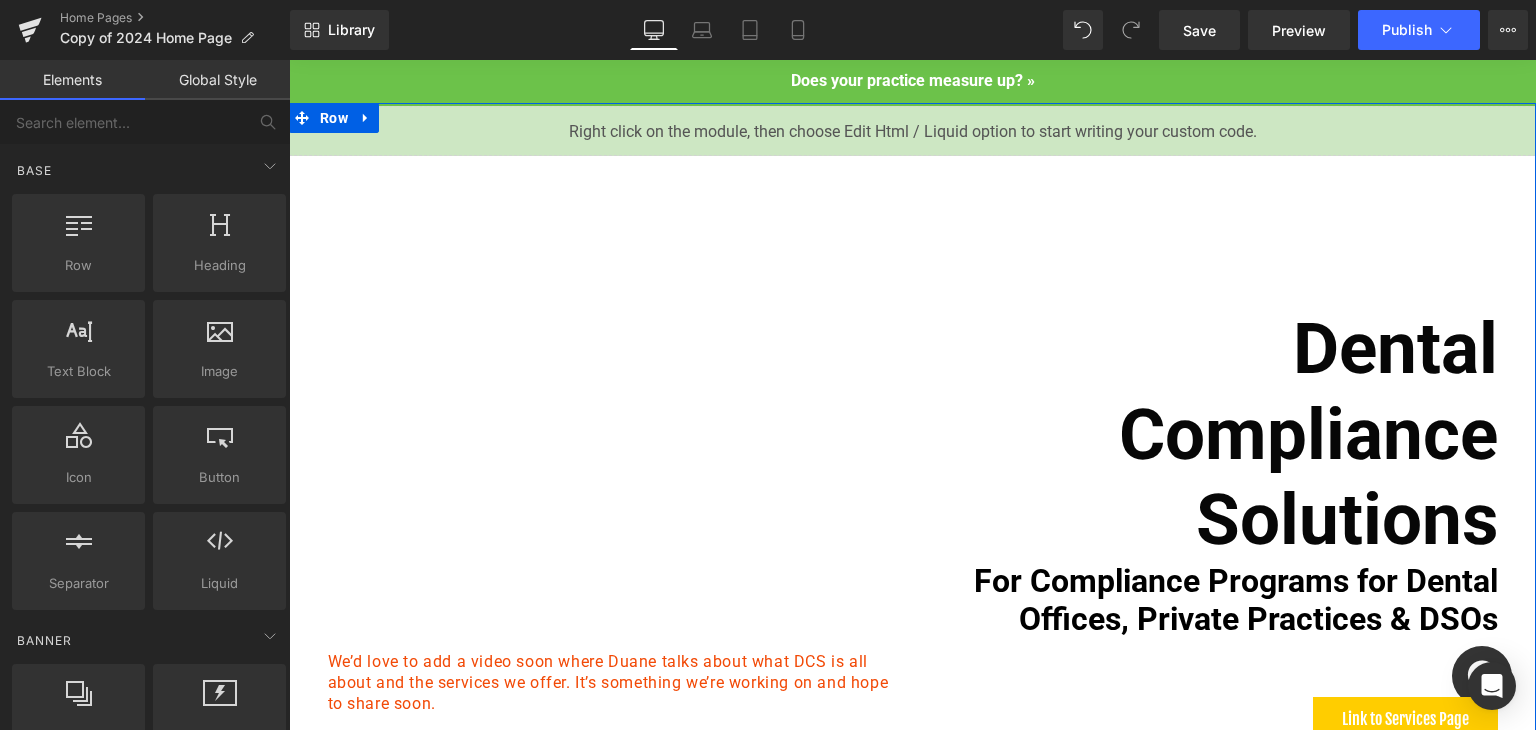 click on "120px" at bounding box center (289, 60) 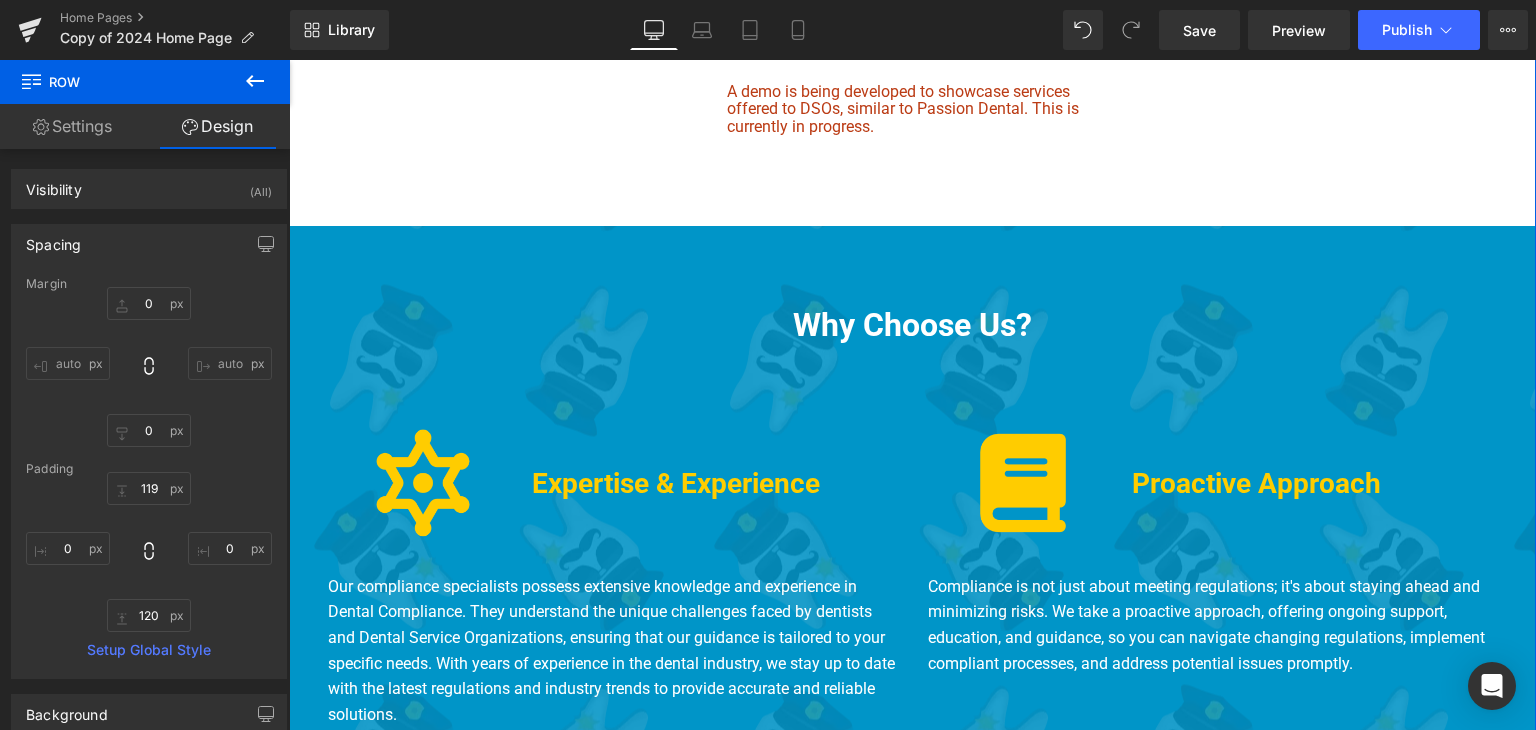 scroll, scrollTop: 3327, scrollLeft: 0, axis: vertical 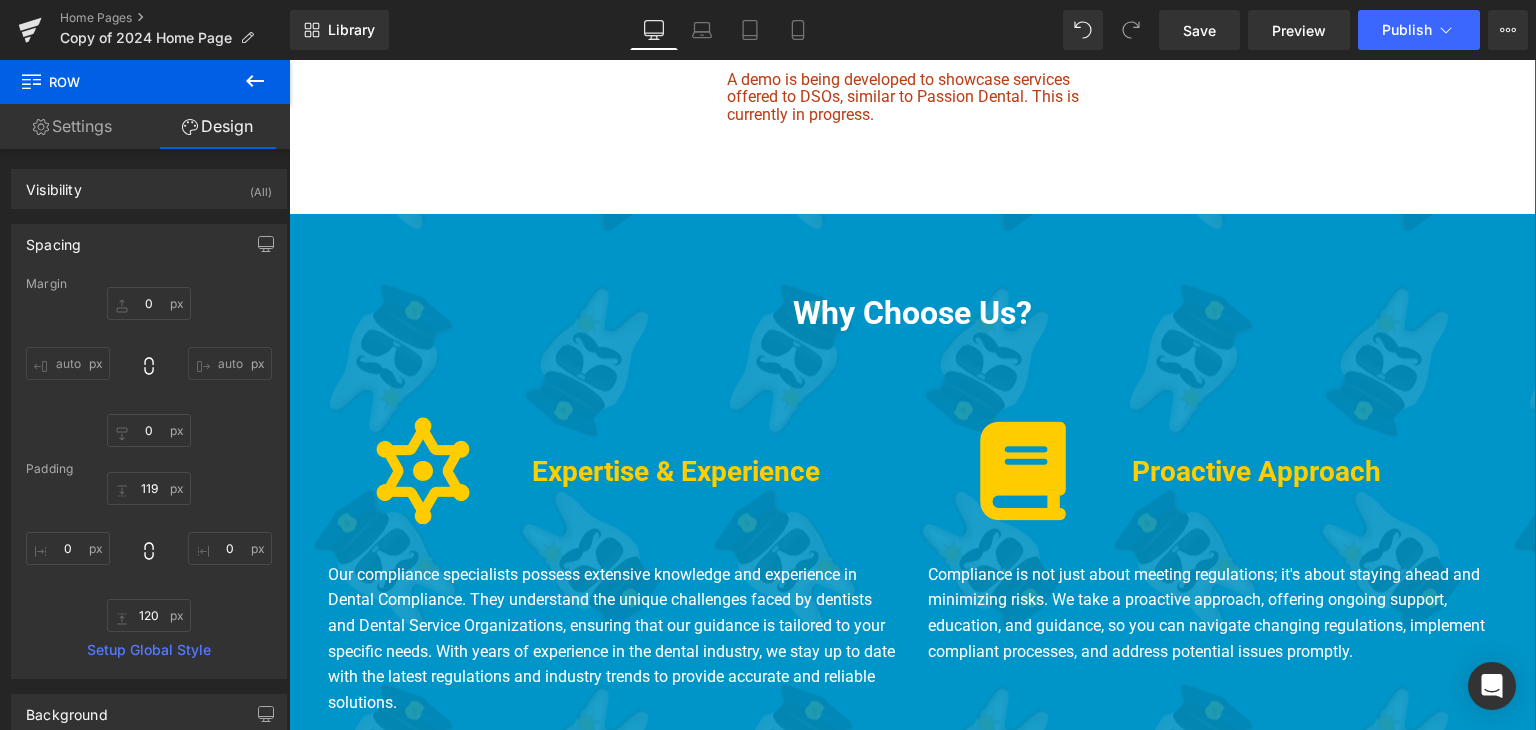 click on "Why Choose Us?" at bounding box center (912, 313) 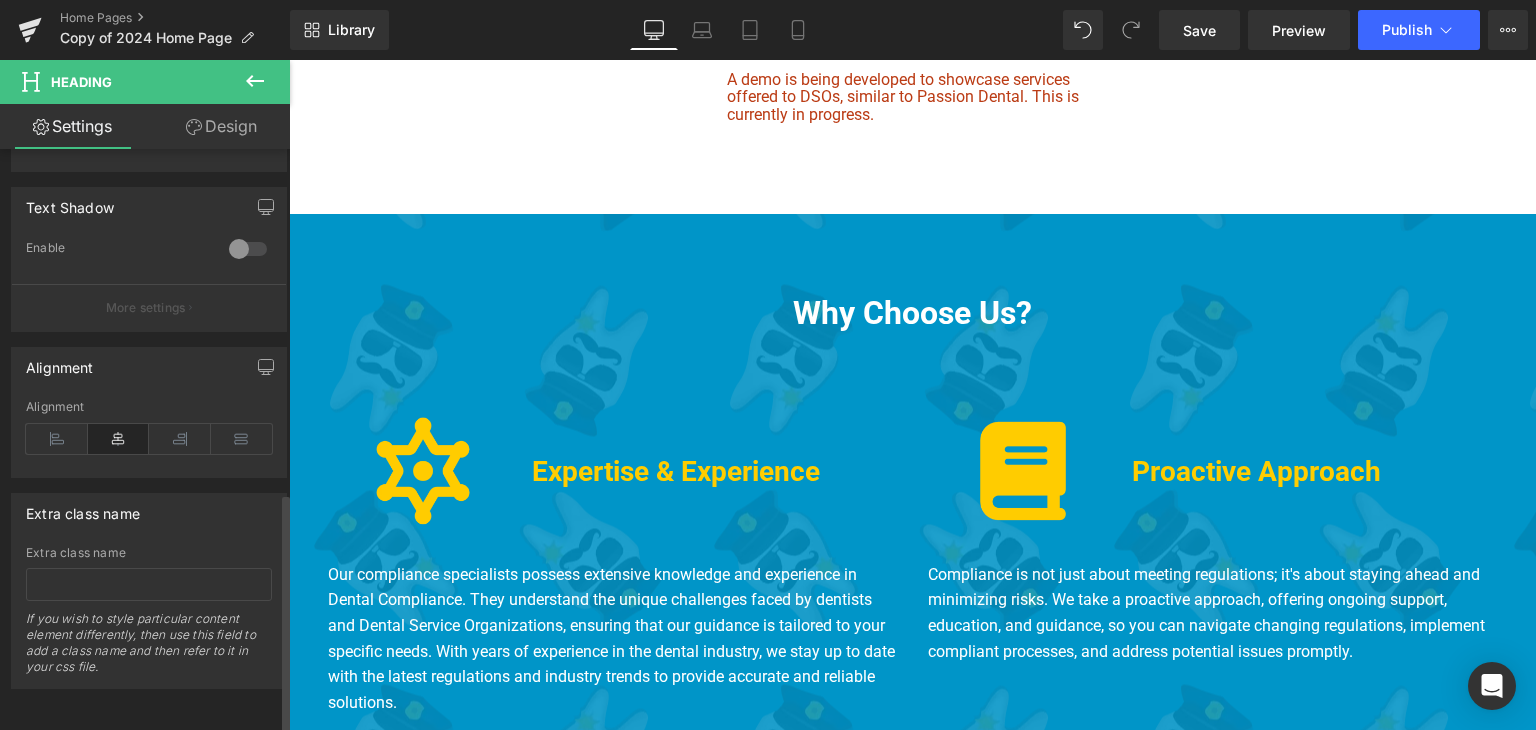 scroll, scrollTop: 834, scrollLeft: 0, axis: vertical 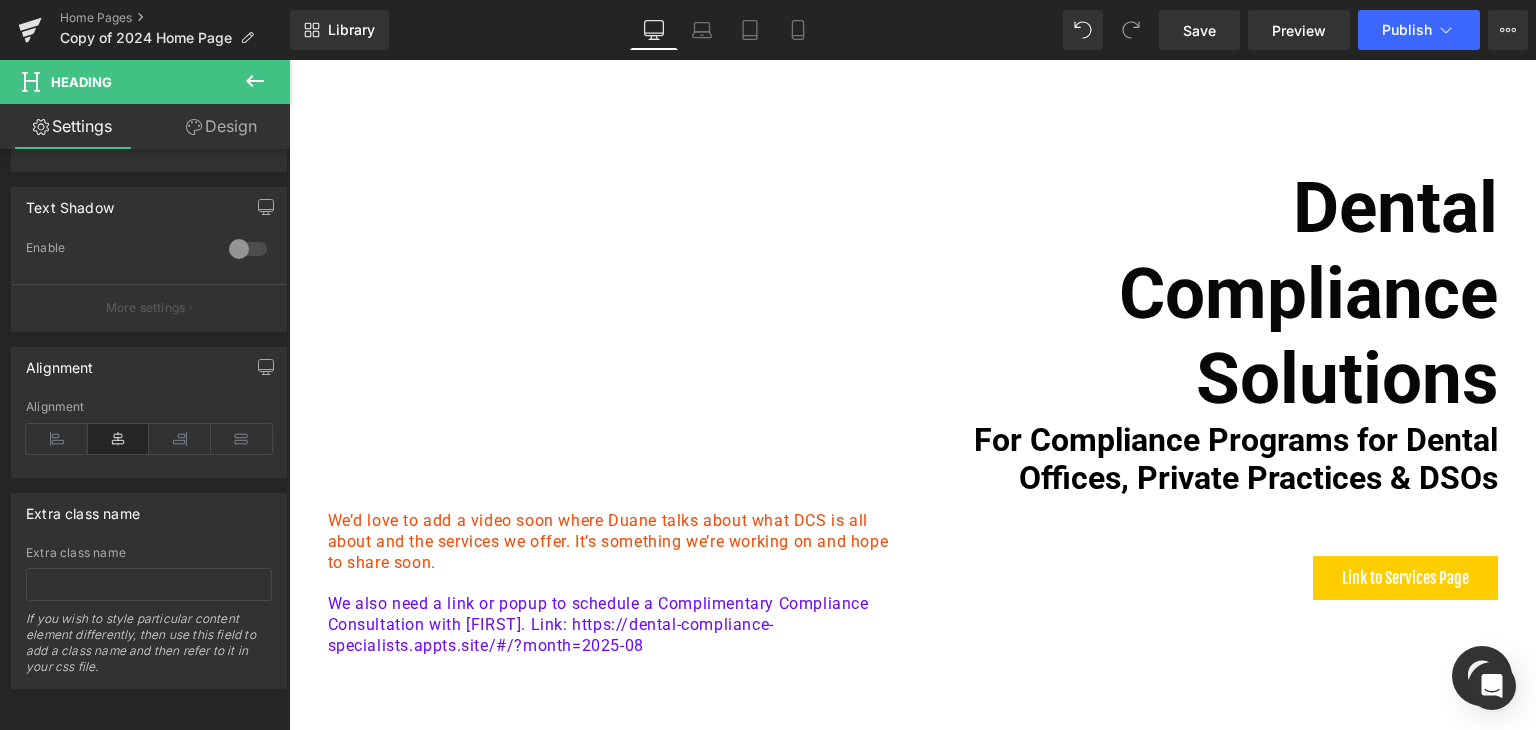 click on "Dental Compliance Solutions" at bounding box center (1213, 293) 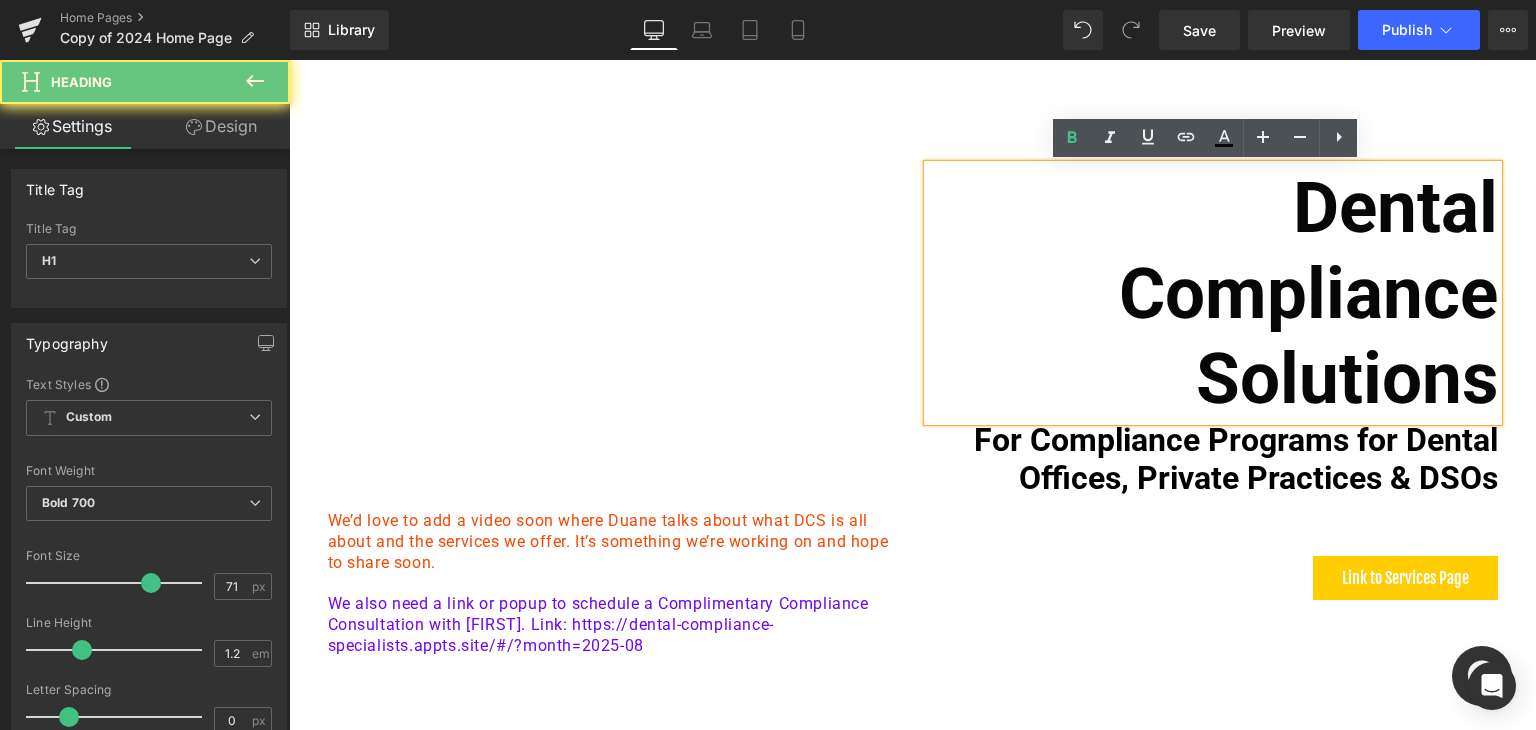 click on "Dental Compliance Solutions" at bounding box center (1213, 293) 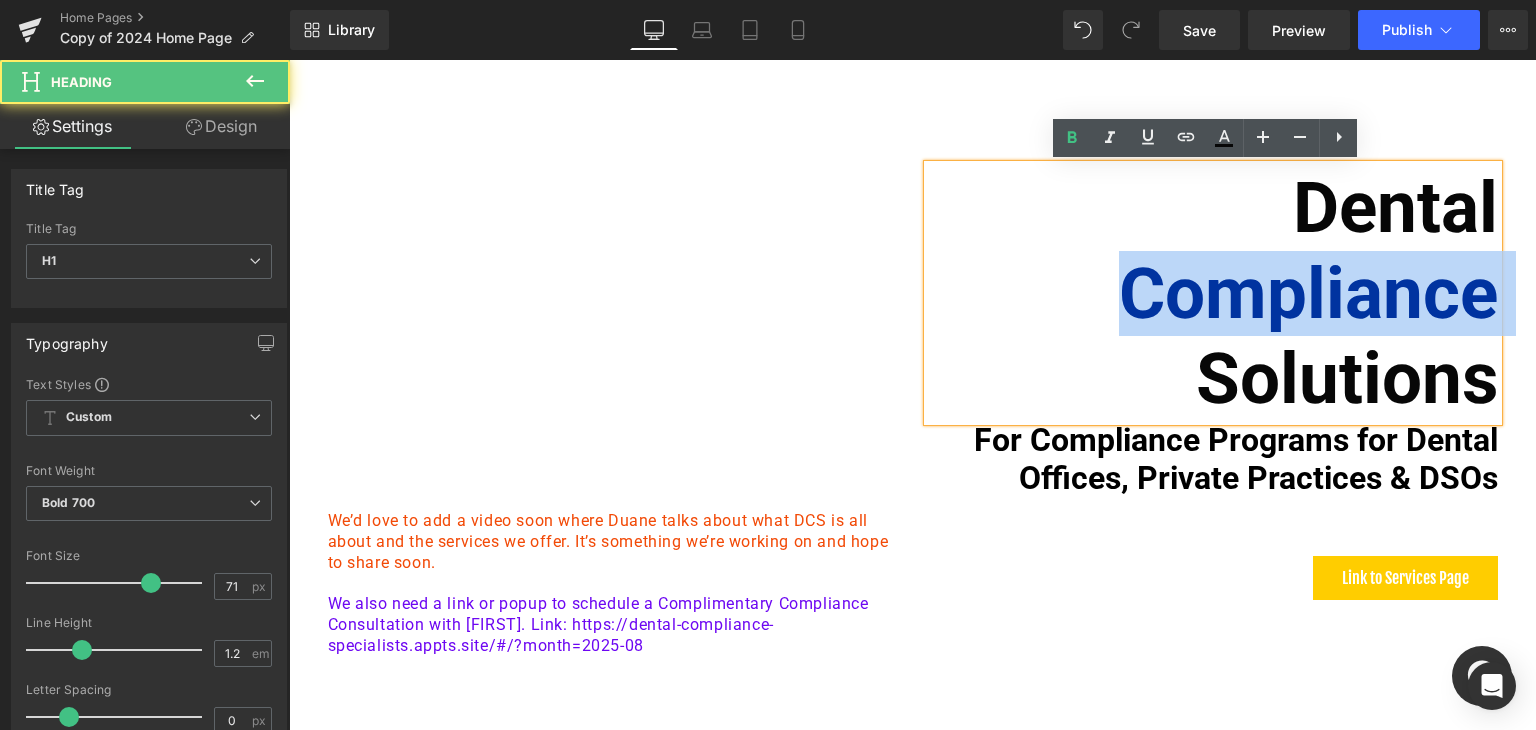 click on "Dental Compliance Solutions" at bounding box center [1213, 293] 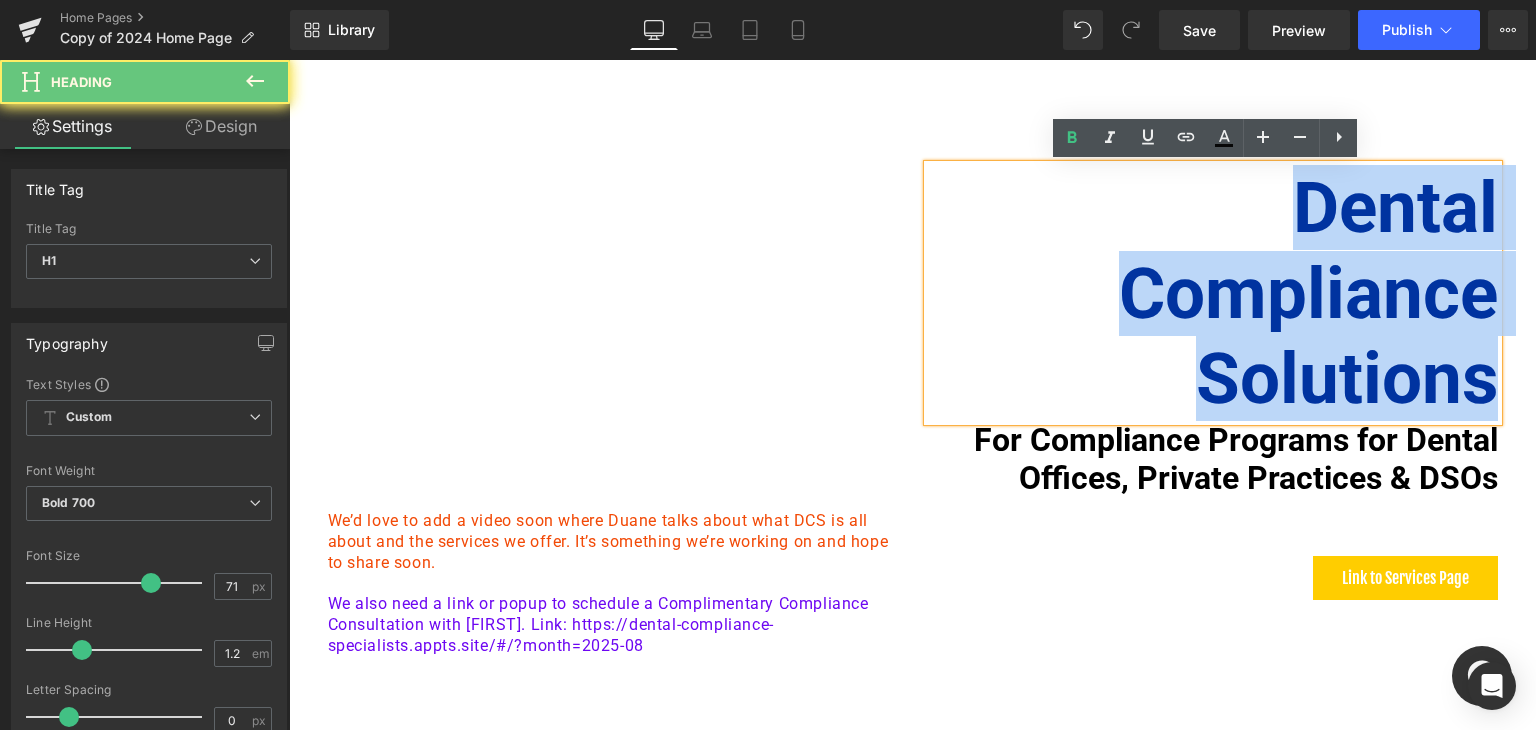 click on "Dental Compliance Solutions" at bounding box center [1213, 293] 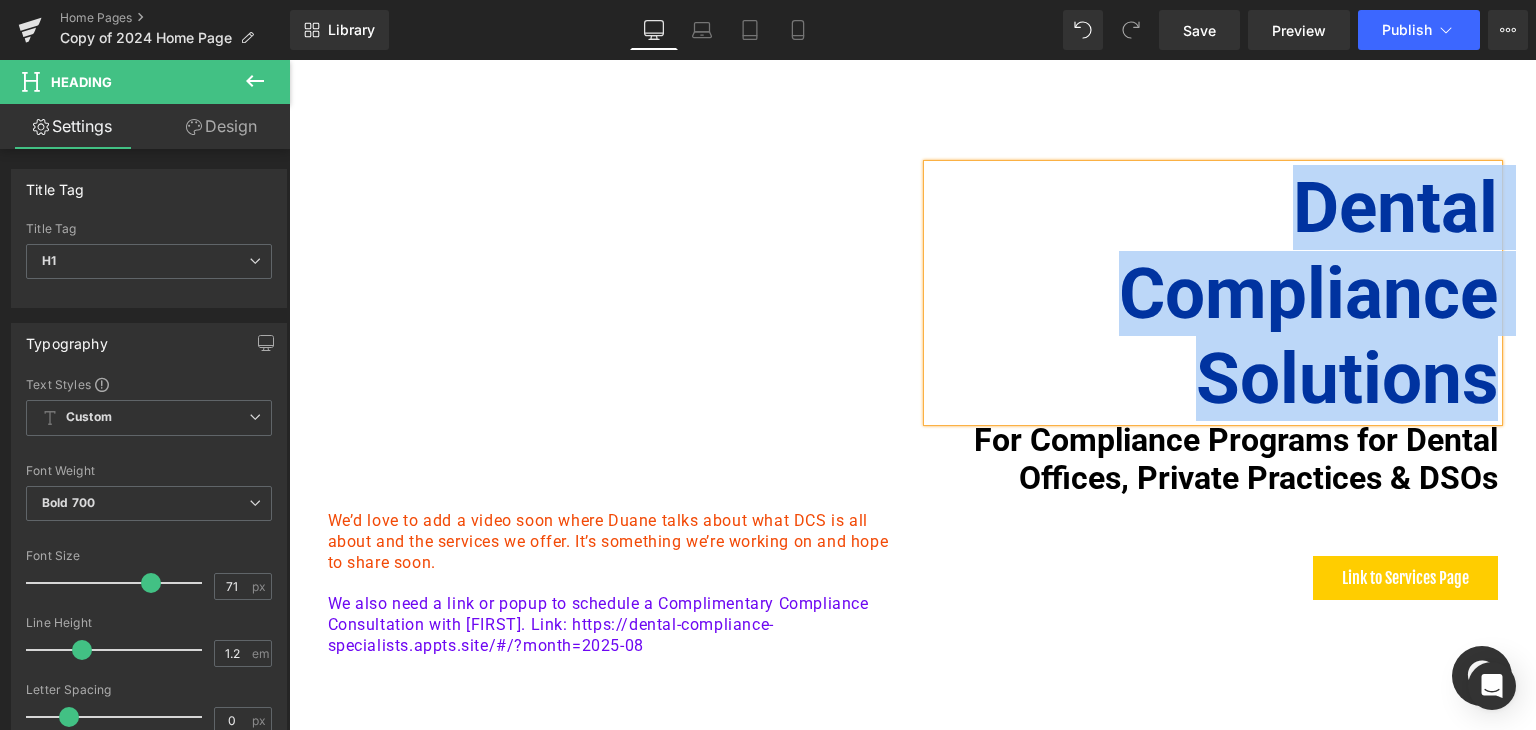 click on "For Compliance Programs for Dental Offices, Private Practices & DSOs" at bounding box center (1213, 459) 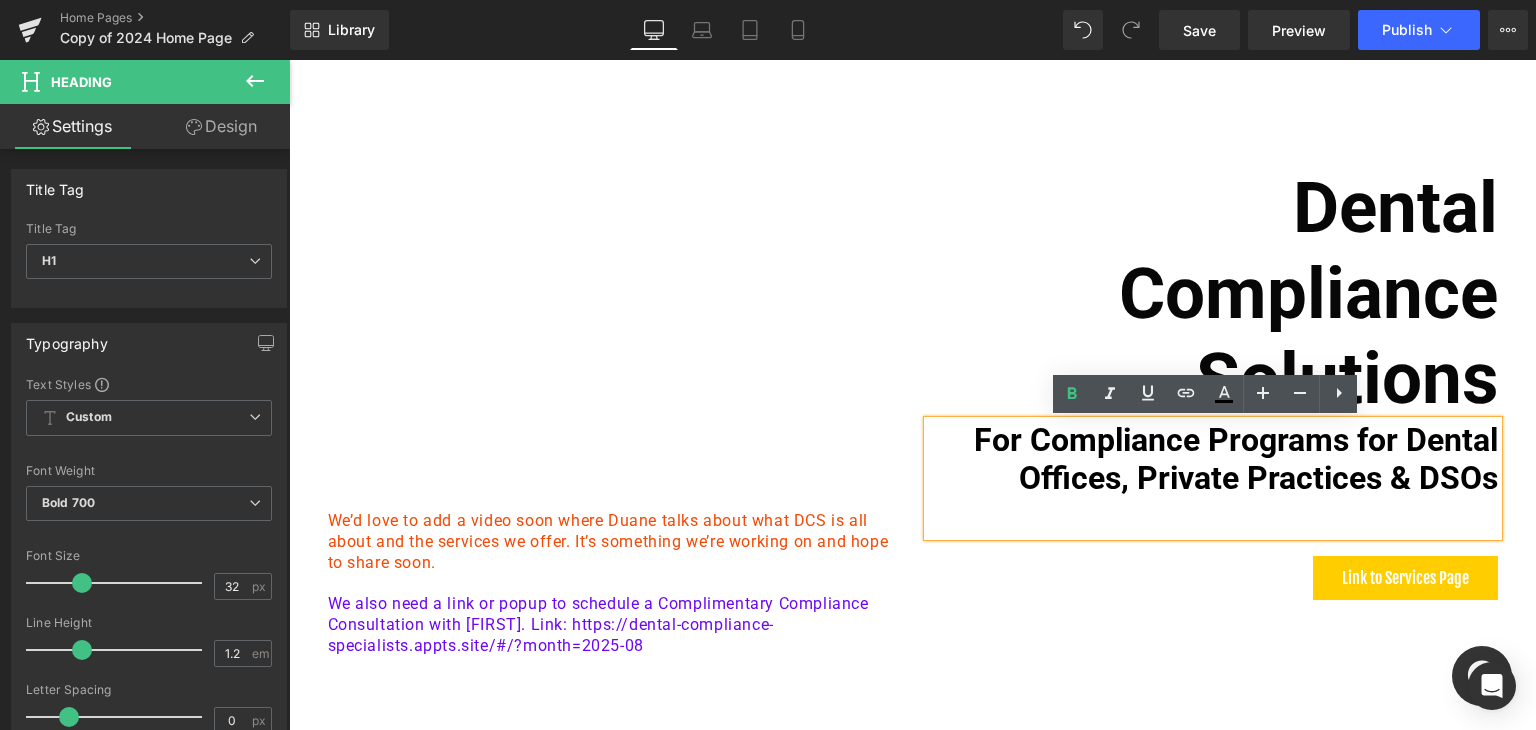 click at bounding box center (1213, 507) 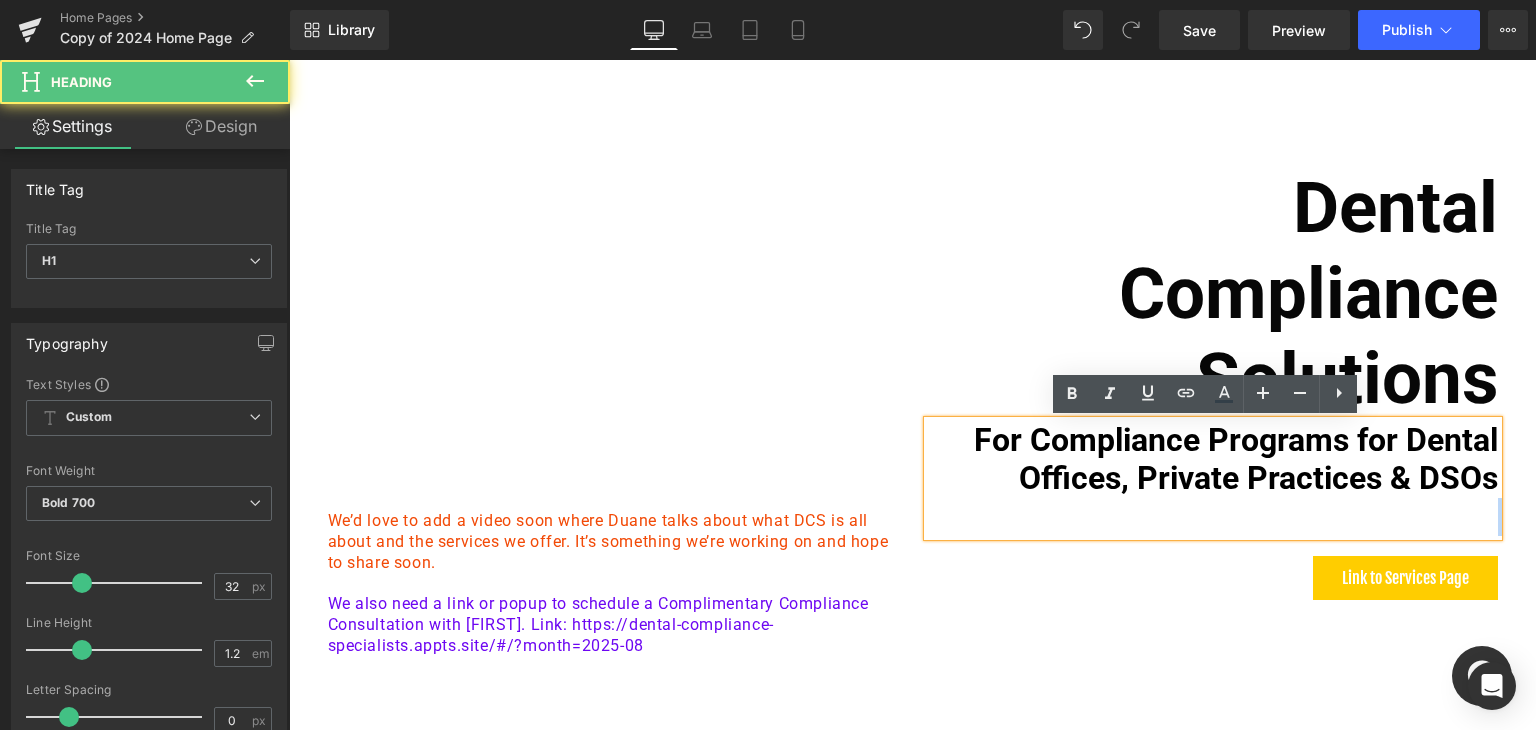 click at bounding box center [1213, 507] 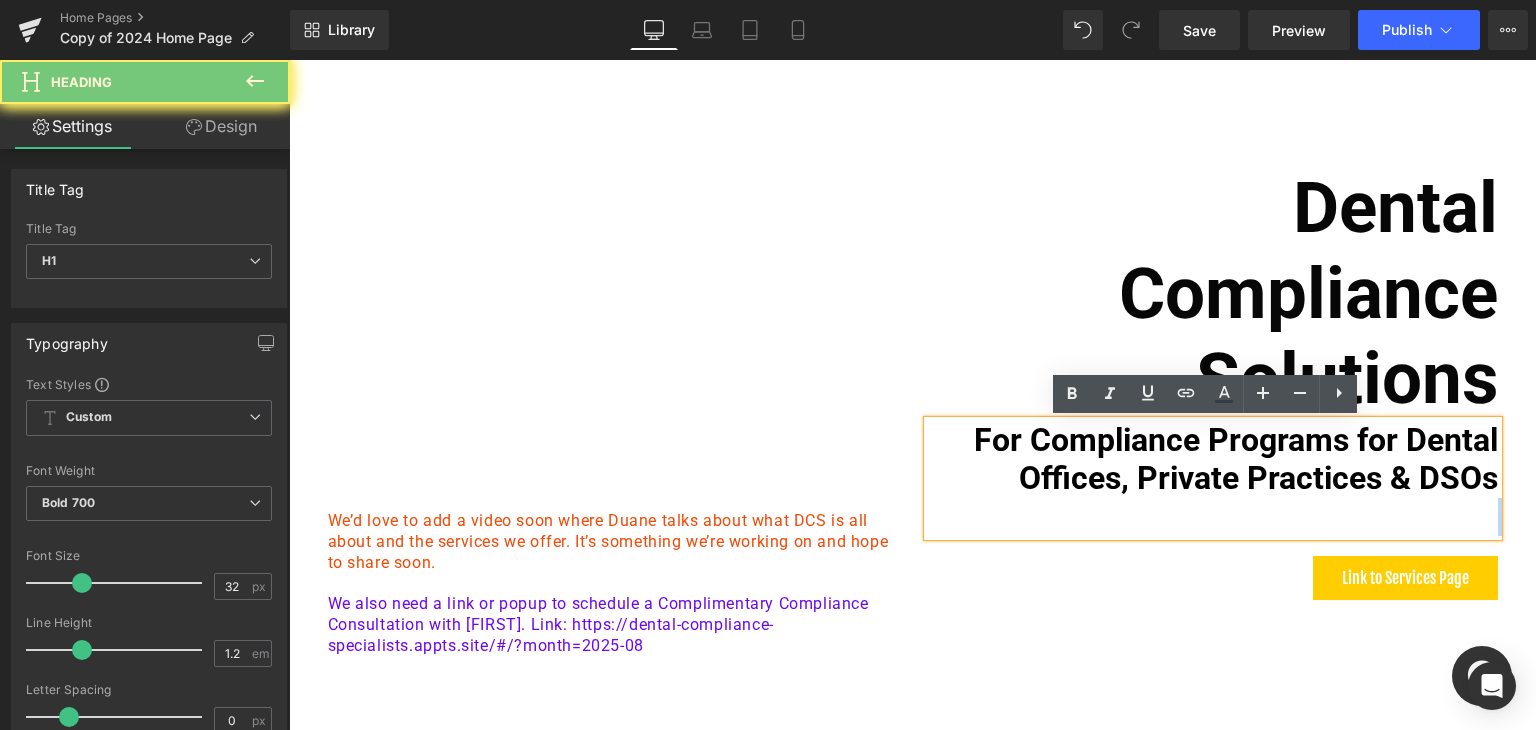 click at bounding box center [1213, 507] 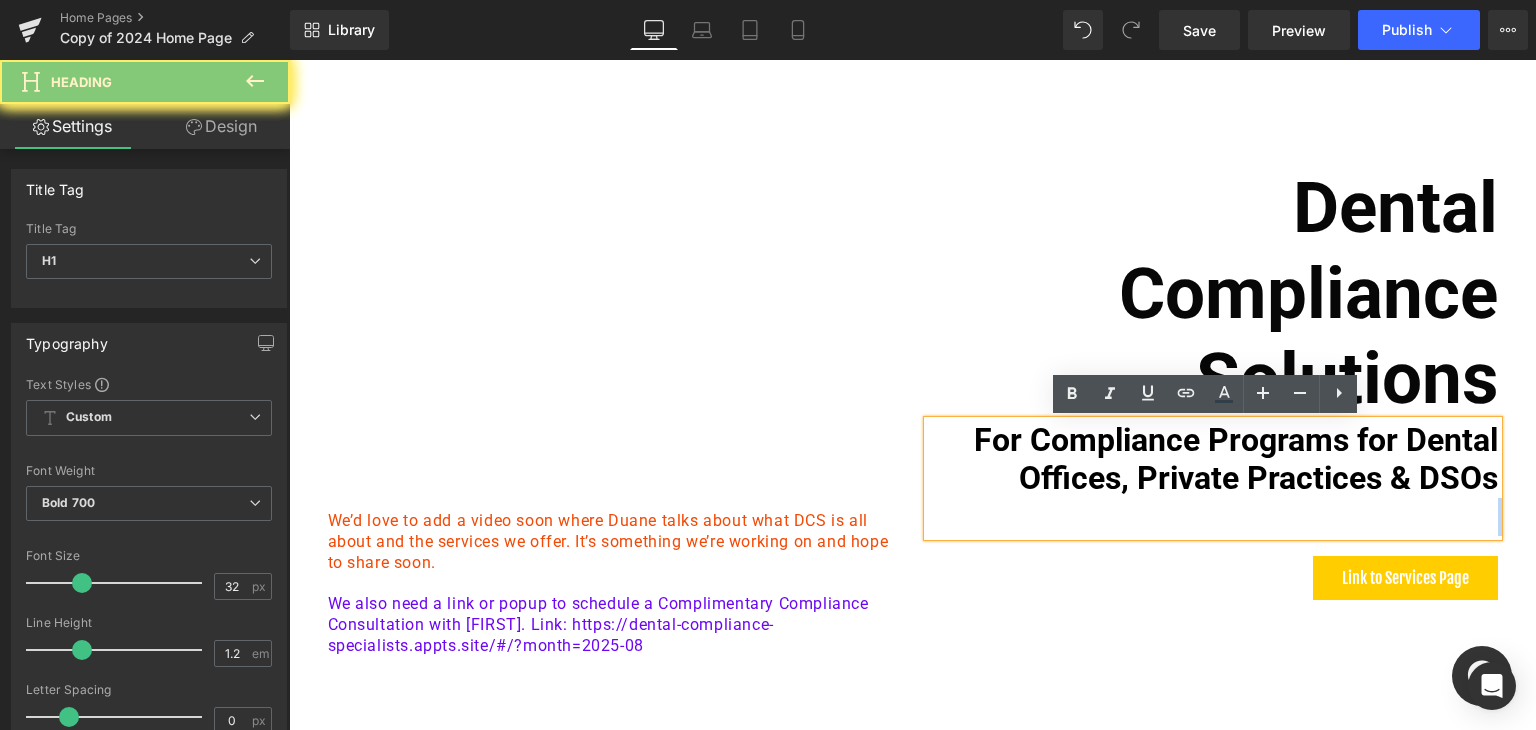 click at bounding box center (1213, 507) 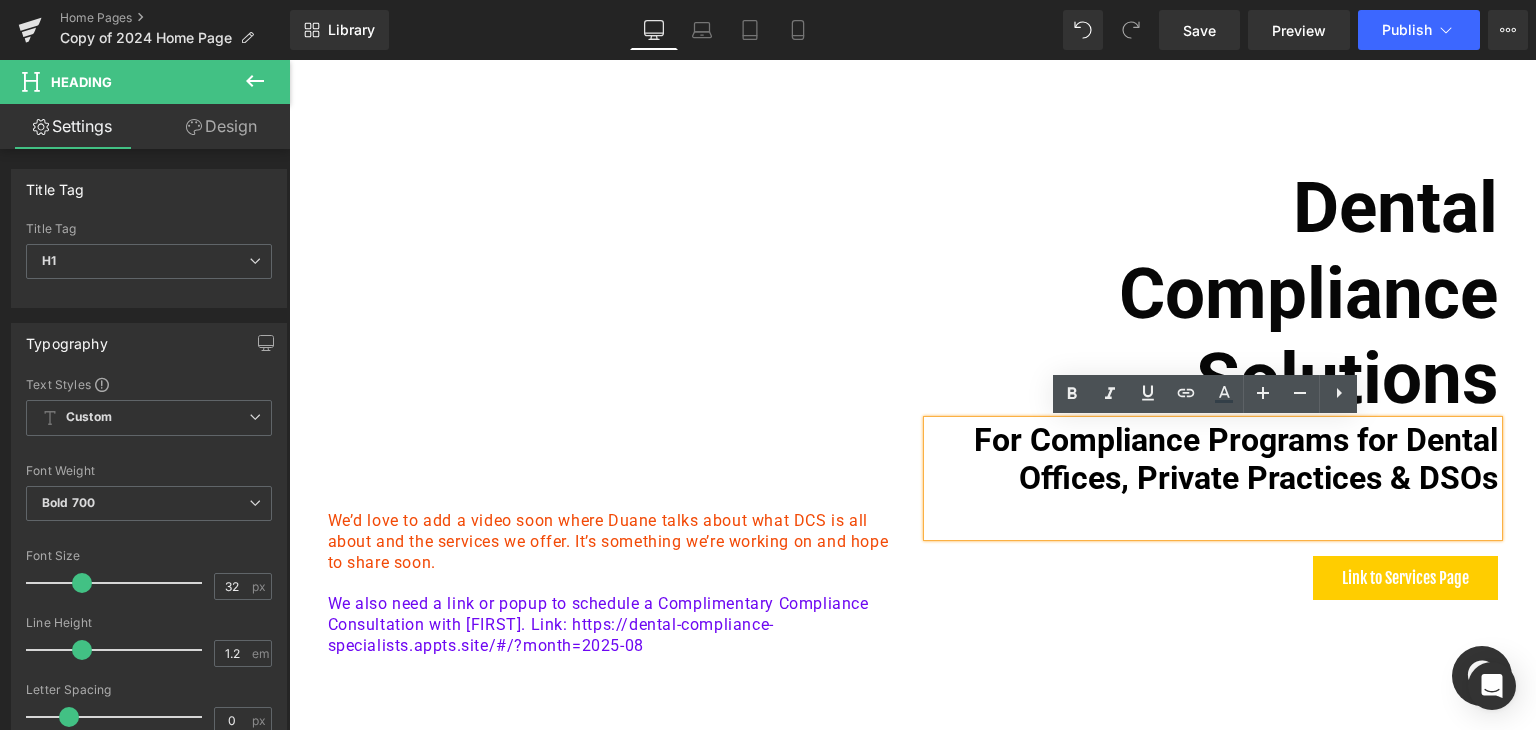 click on "For Compliance Programs for Dental Offices, Private Practices & DSOs" at bounding box center [1213, 459] 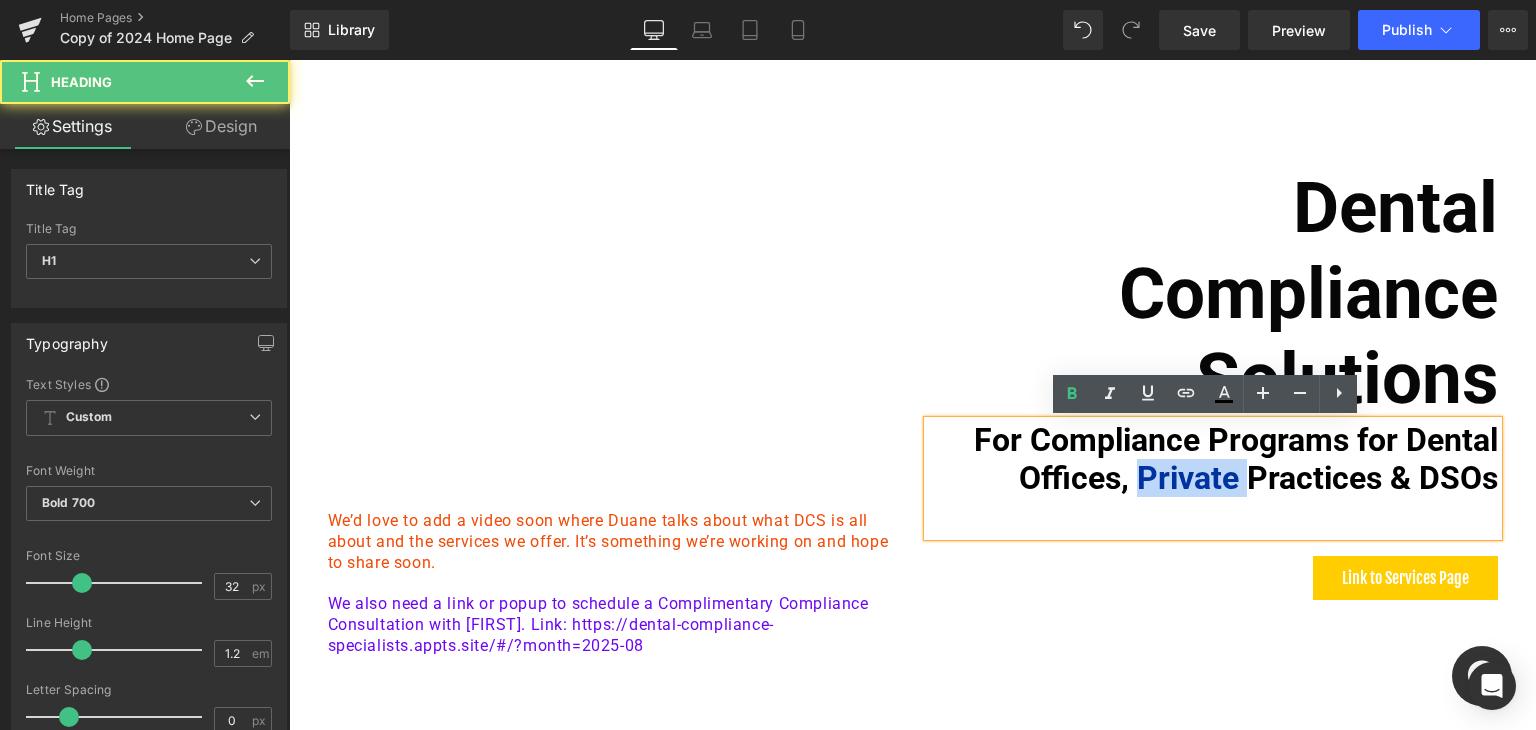 click on "For Compliance Programs for Dental Offices, Private Practices & DSOs" at bounding box center [1213, 459] 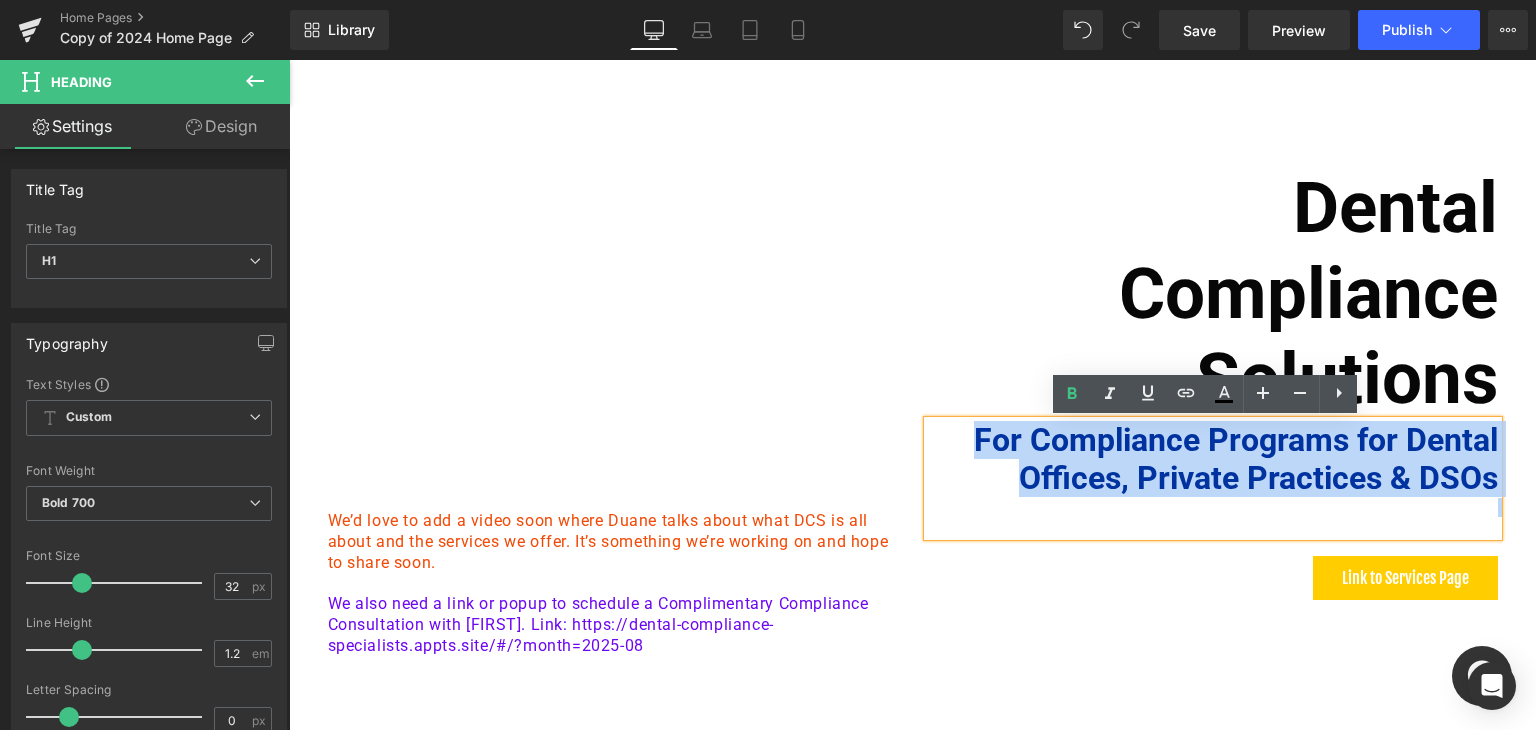 click on "For Compliance Programs for Dental Offices, Private Practices & DSOs" at bounding box center [1213, 459] 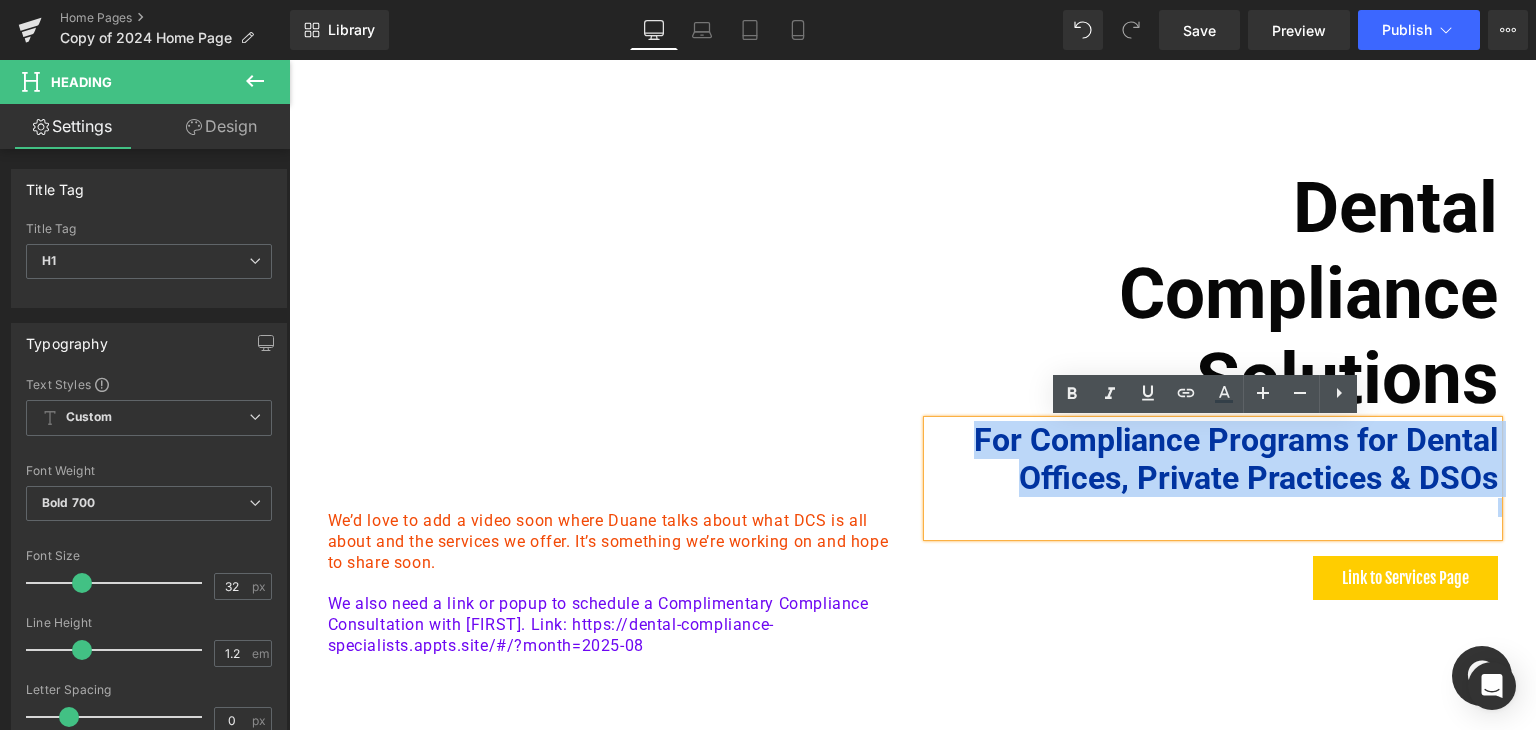 copy on "For Compliance Programs for Dental Offices, Private Practices & DSOs" 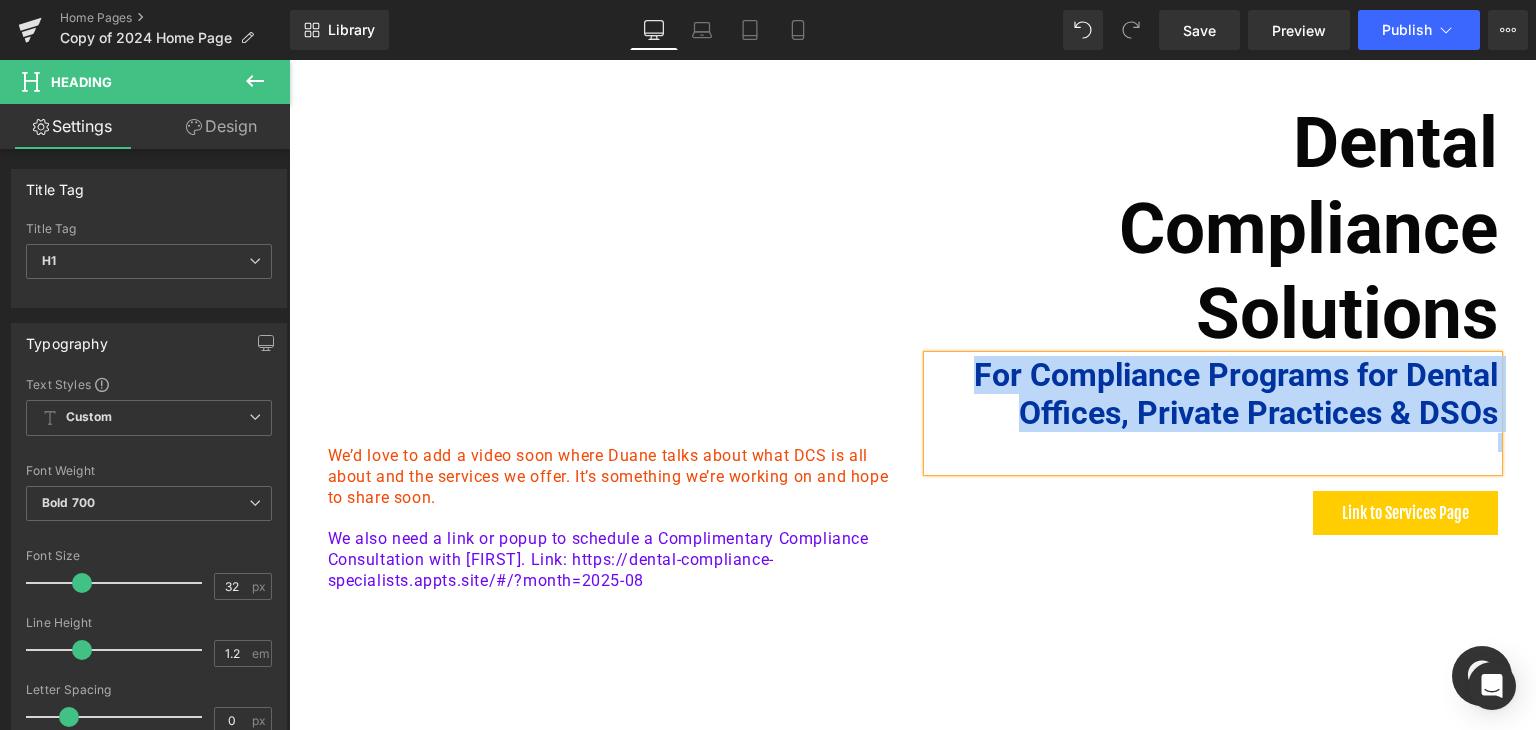 scroll, scrollTop: 400, scrollLeft: 0, axis: vertical 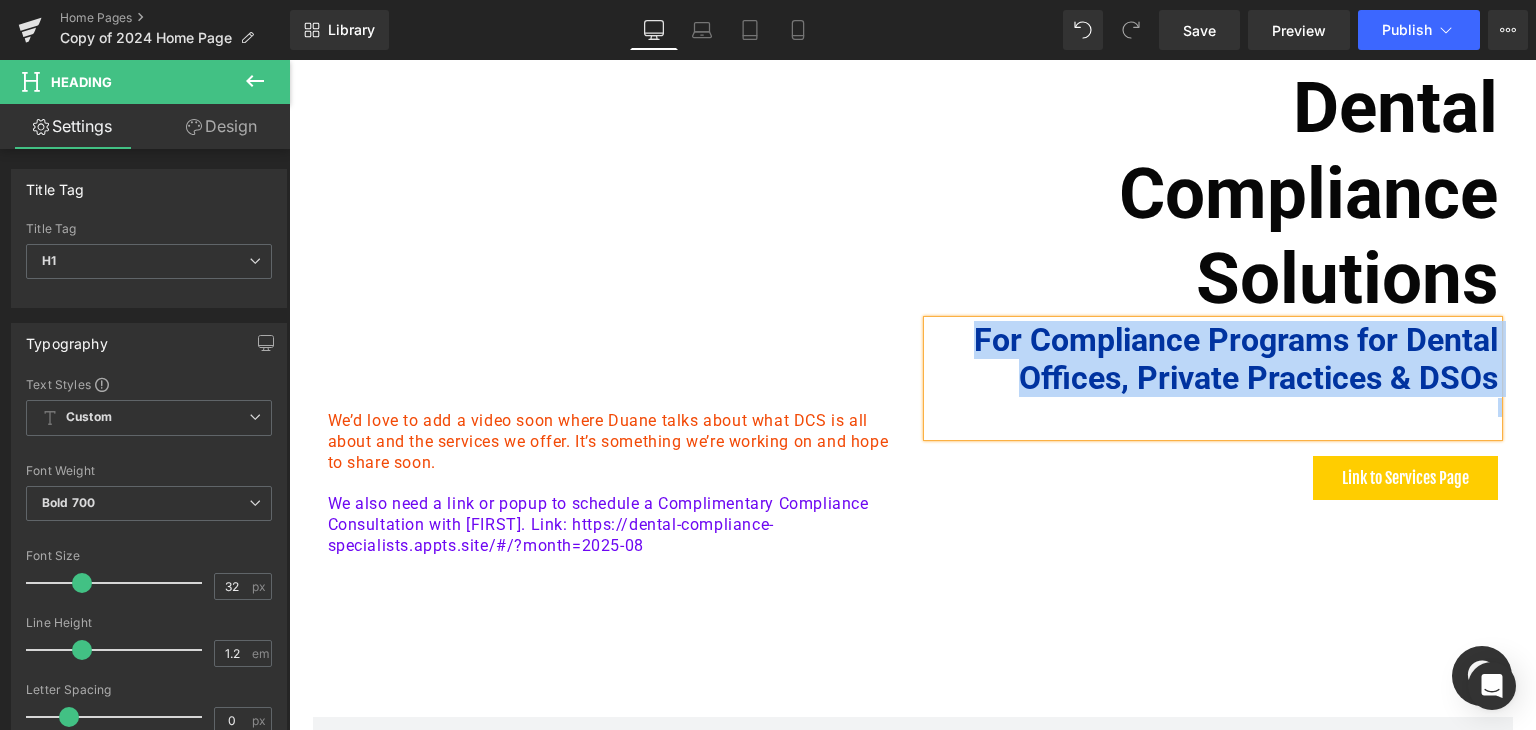 click on "Vimeo         We’d love to add a video soon where Duane talks about what DCS is all about and the services we offer. It’s something we’re working on and hope to share soon. We also need a link or popup to schedule a Complimentary Compliance Consultation with  Duane. Link: https://dental-compliance-specialists.appts.site/#/?month=2025-08 Text Block         Dental Compliance Solutions Heading         For Compliance Programs for Dental Offices, Private Practices & DSOs Heading         Link to Services Page Button         Row" at bounding box center [913, 300] 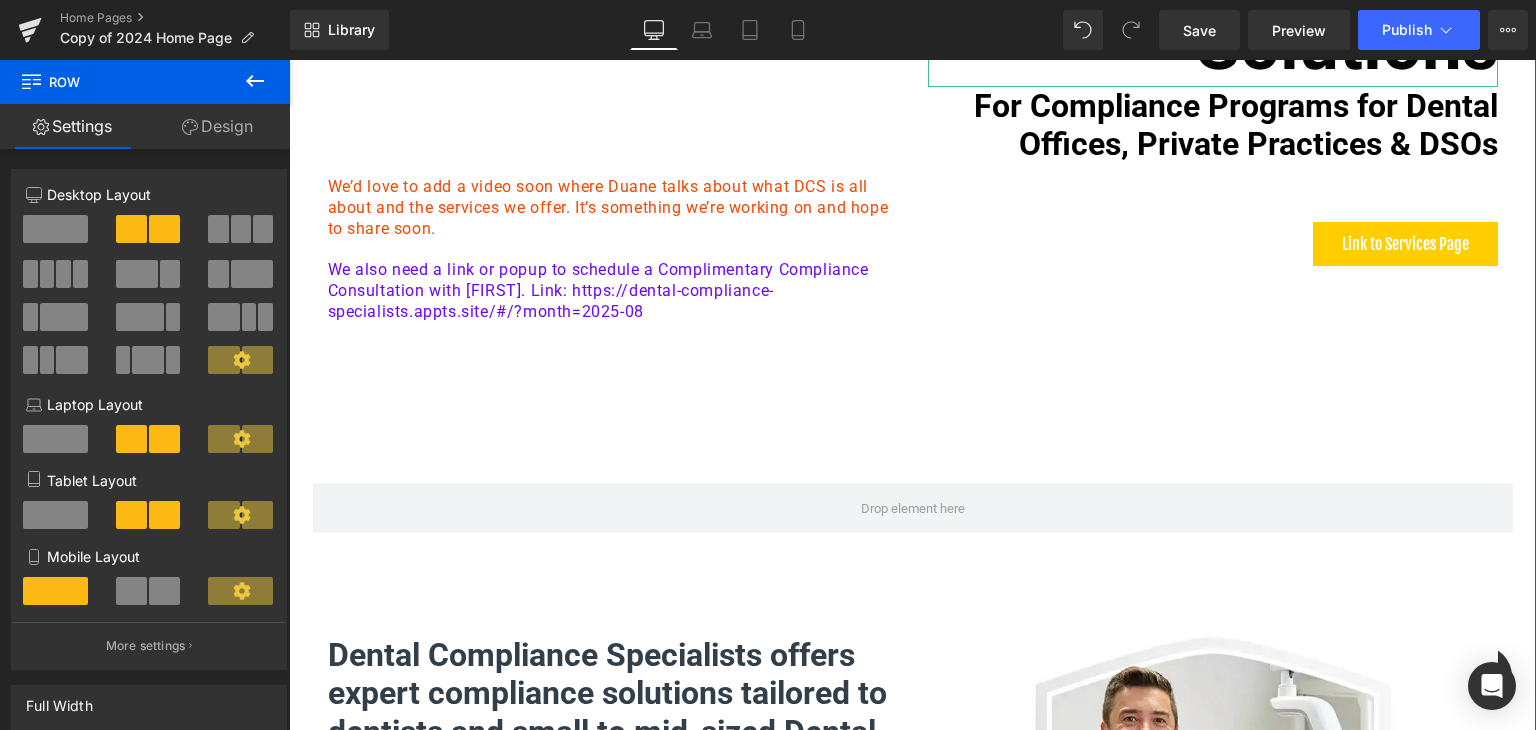 scroll, scrollTop: 600, scrollLeft: 0, axis: vertical 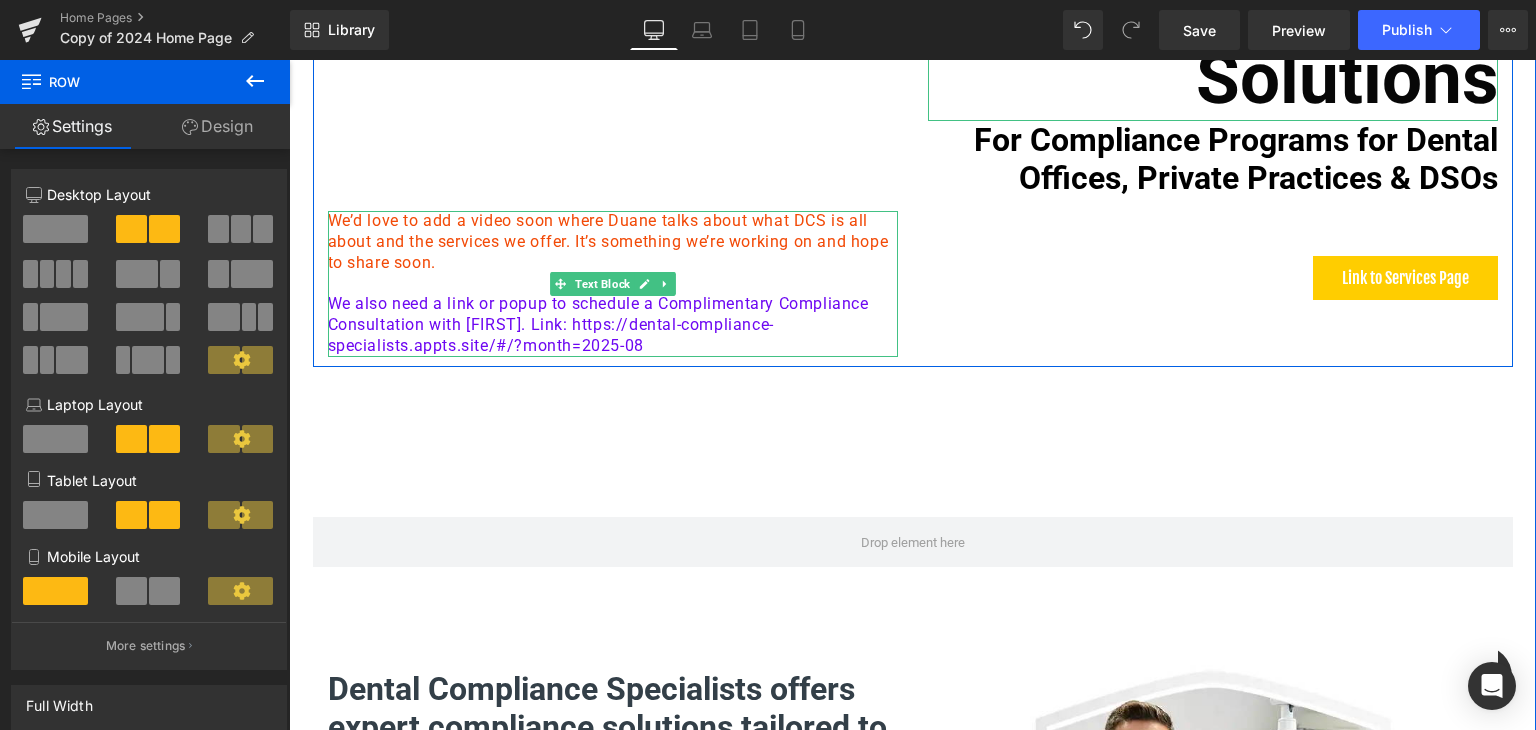click on "We also need a link or popup to schedule a Complimentary Compliance Consultation with  Duane. Link: https://dental-compliance-specialists.appts.site/#/?month=2025-08" at bounding box center (598, 324) 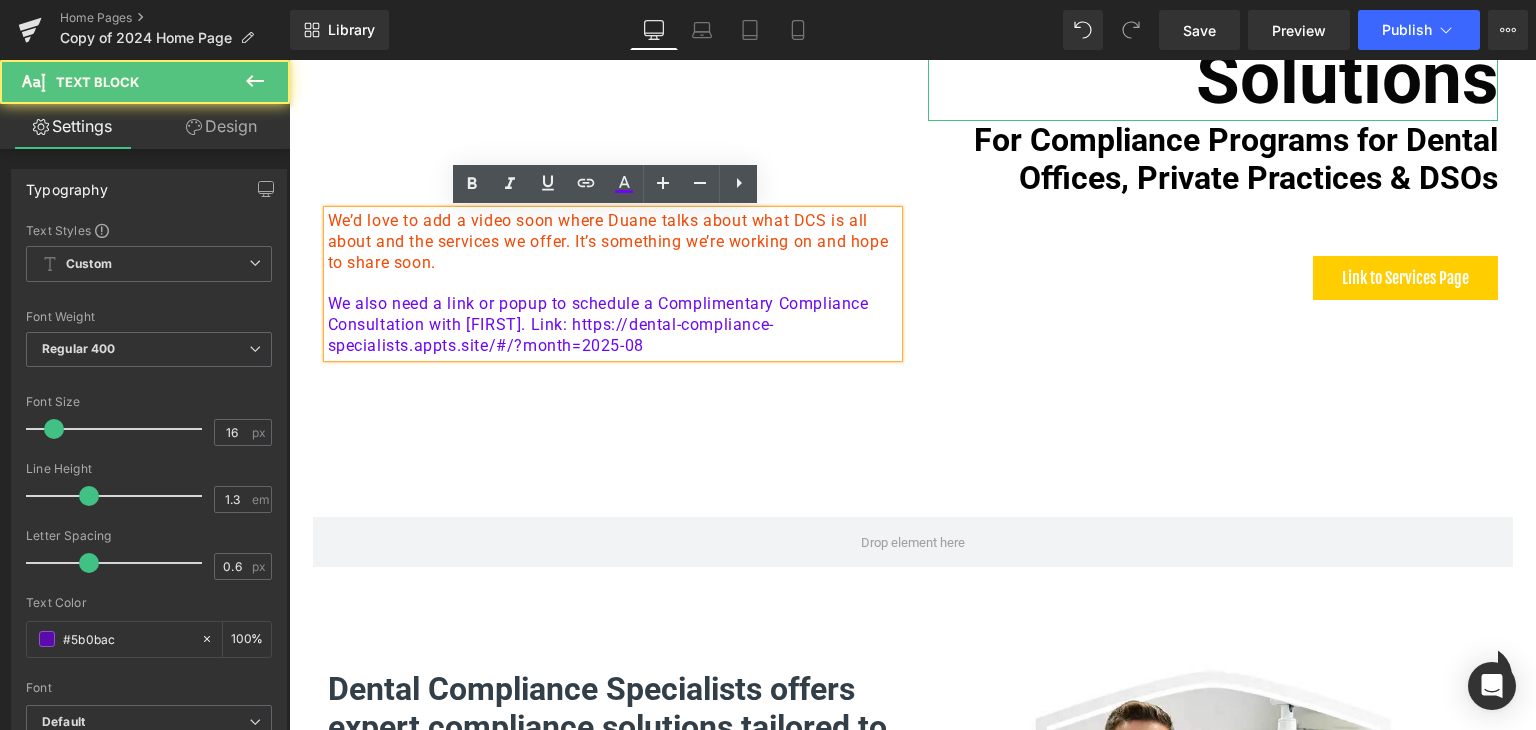click on "We also need a link or popup to schedule a Complimentary Compliance Consultation with  Duane. Link: https://dental-compliance-specialists.appts.site/#/?month=2025-08" at bounding box center [598, 324] 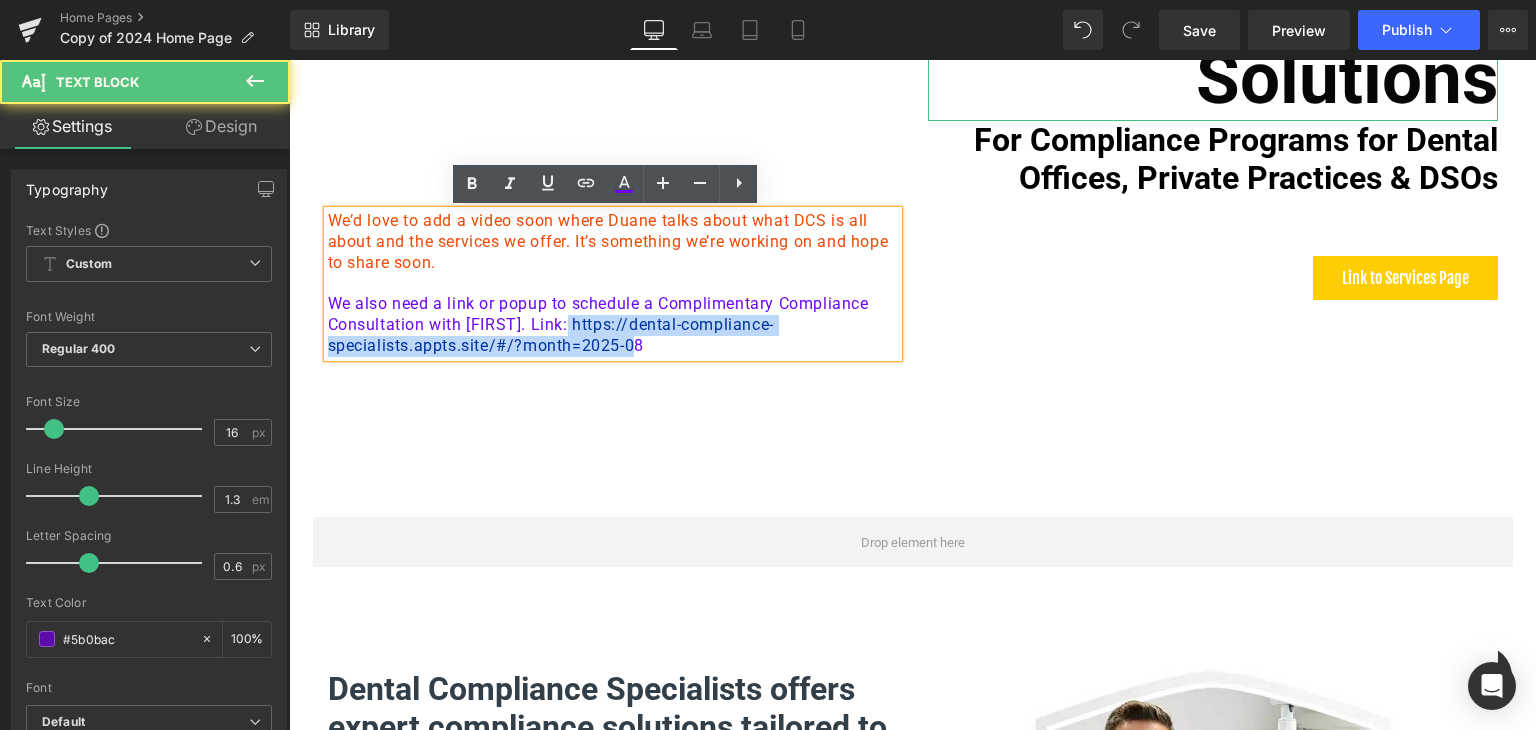drag, startPoint x: 564, startPoint y: 325, endPoint x: 653, endPoint y: 349, distance: 92.17918 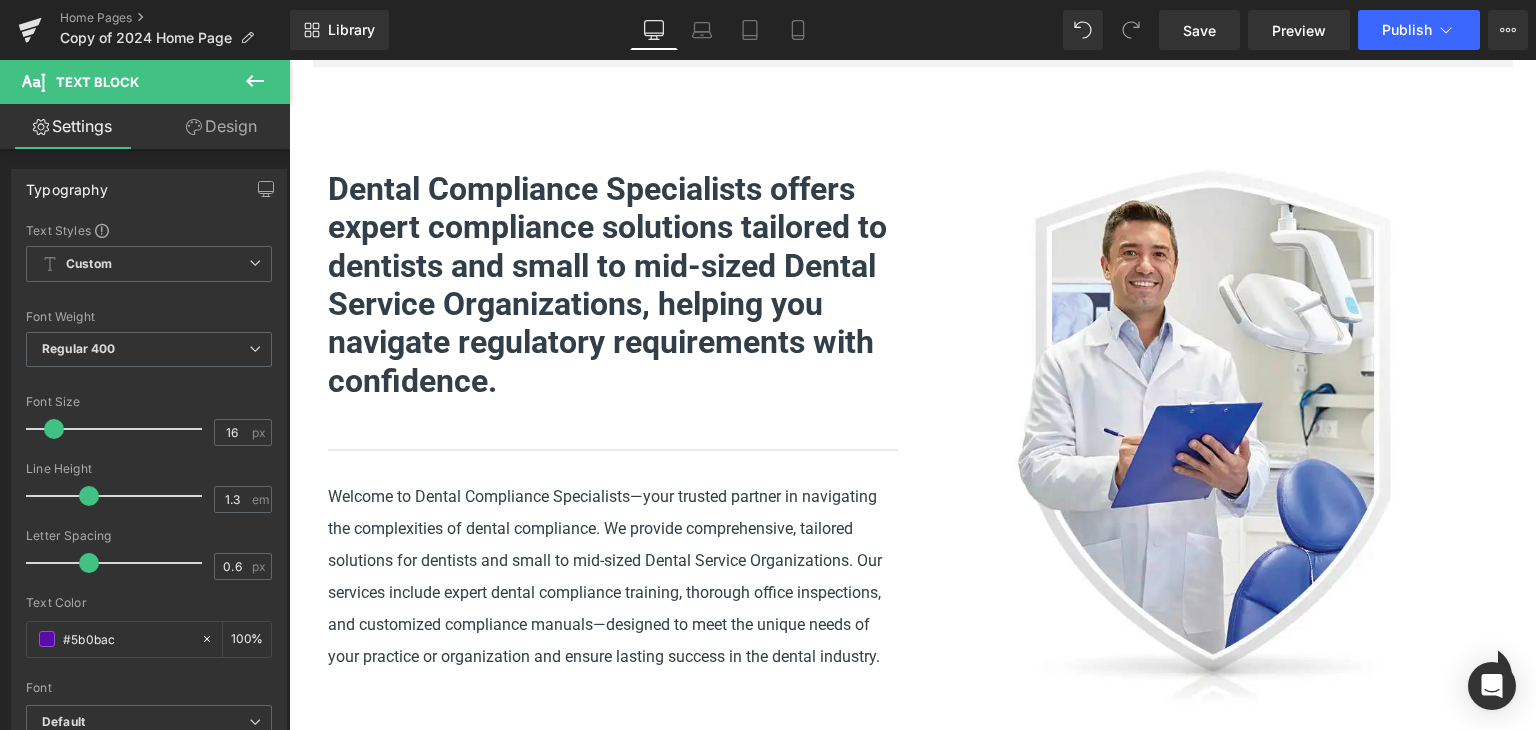 scroll, scrollTop: 1300, scrollLeft: 0, axis: vertical 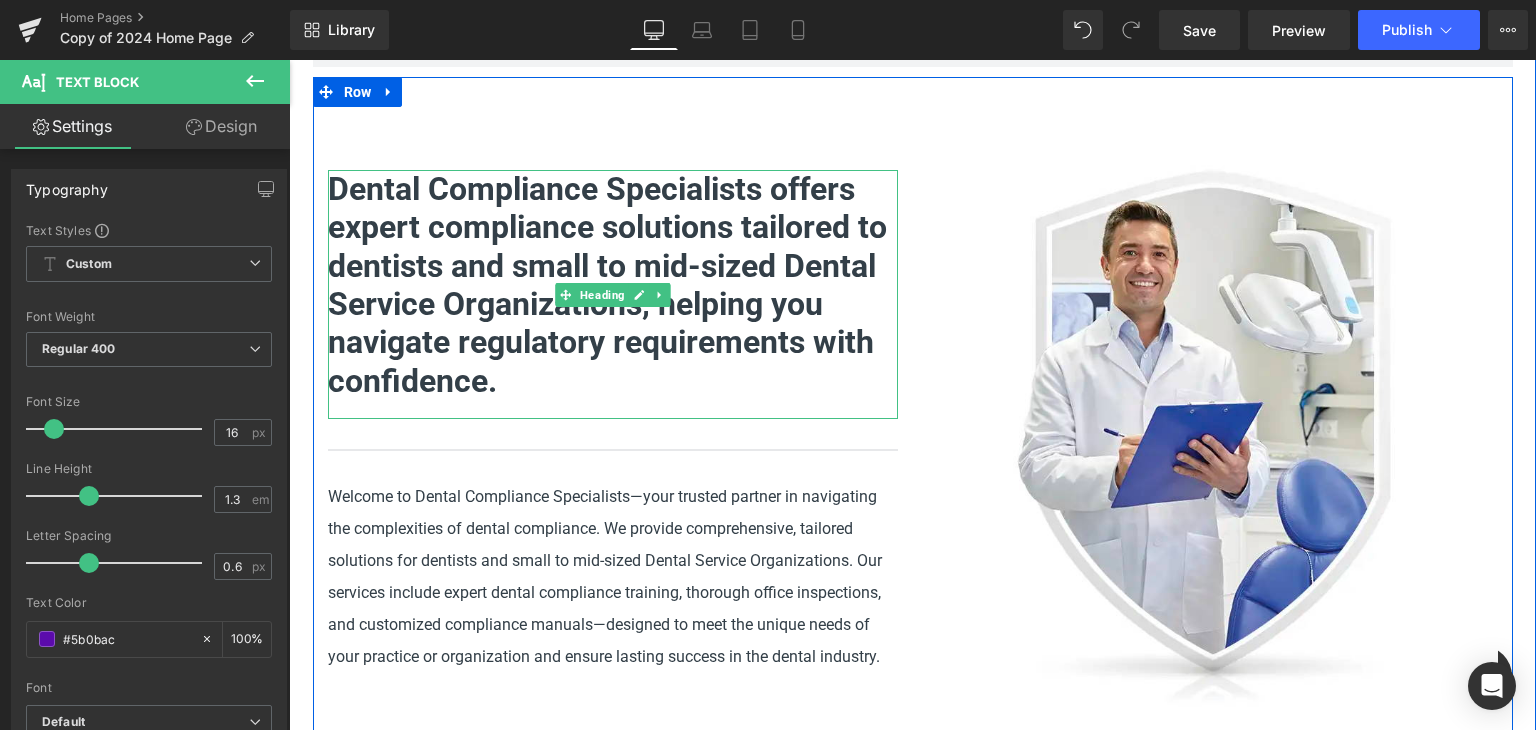click on "Dental Compliance Specialists offers expert compliance solutions tailored to dentists and small to mid-sized Dental Service Organizations, helping you navigate regulatory requirements with confidence." at bounding box center (613, 285) 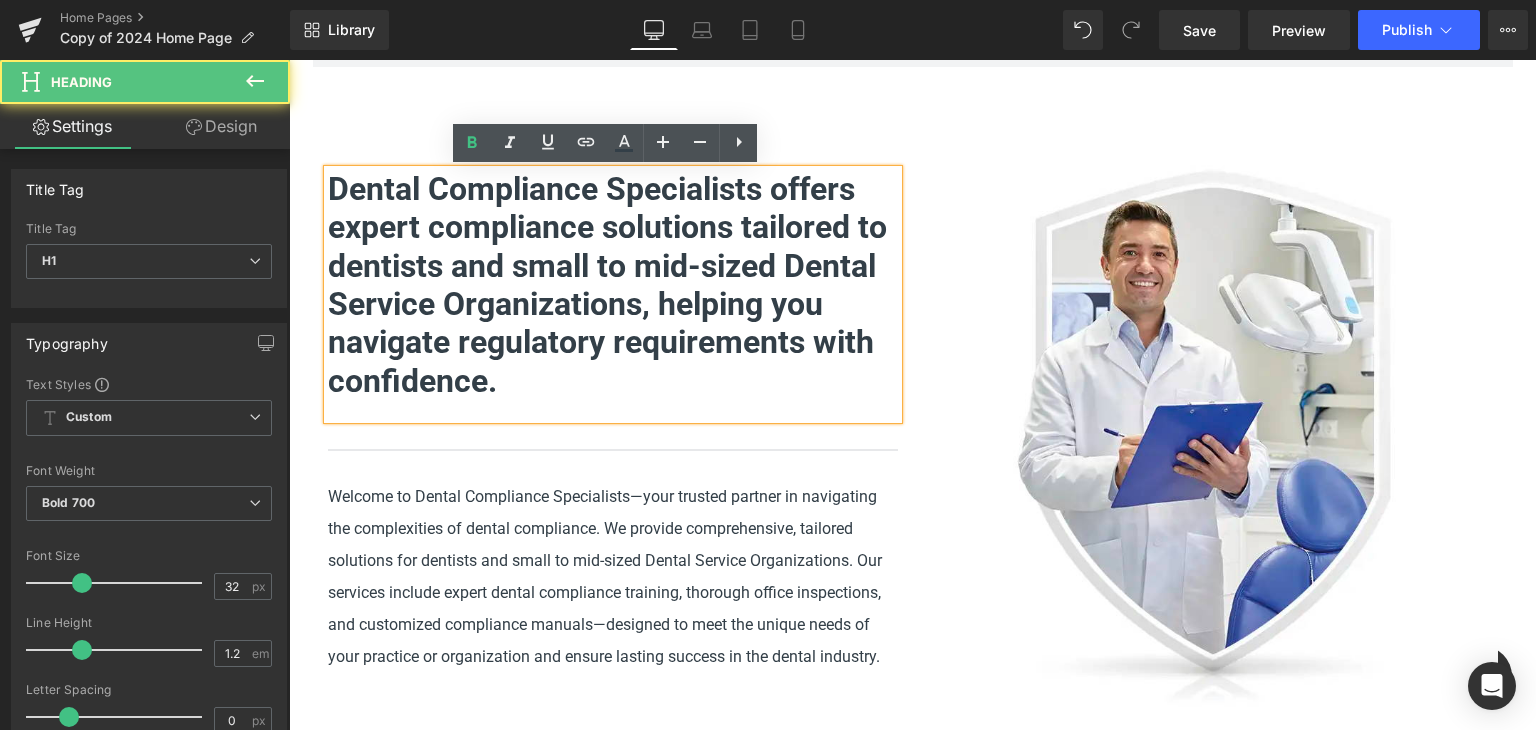 click on "Dental Compliance Specialists offers expert compliance solutions tailored to dentists and small to mid-sized Dental Service Organizations, helping you navigate regulatory requirements with confidence." at bounding box center [613, 285] 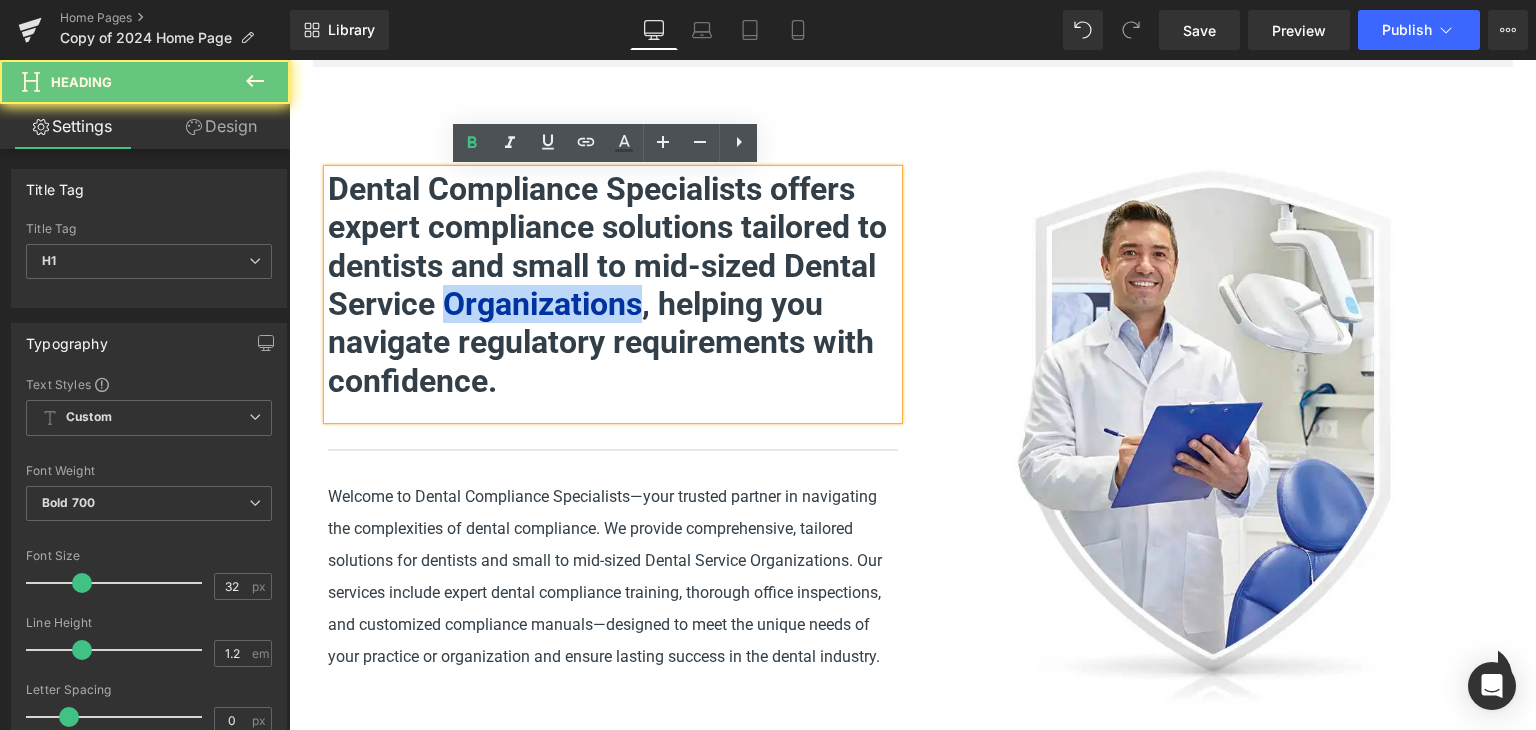 click on "Dental Compliance Specialists offers expert compliance solutions tailored to dentists and small to mid-sized Dental Service Organizations, helping you navigate regulatory requirements with confidence." at bounding box center [613, 285] 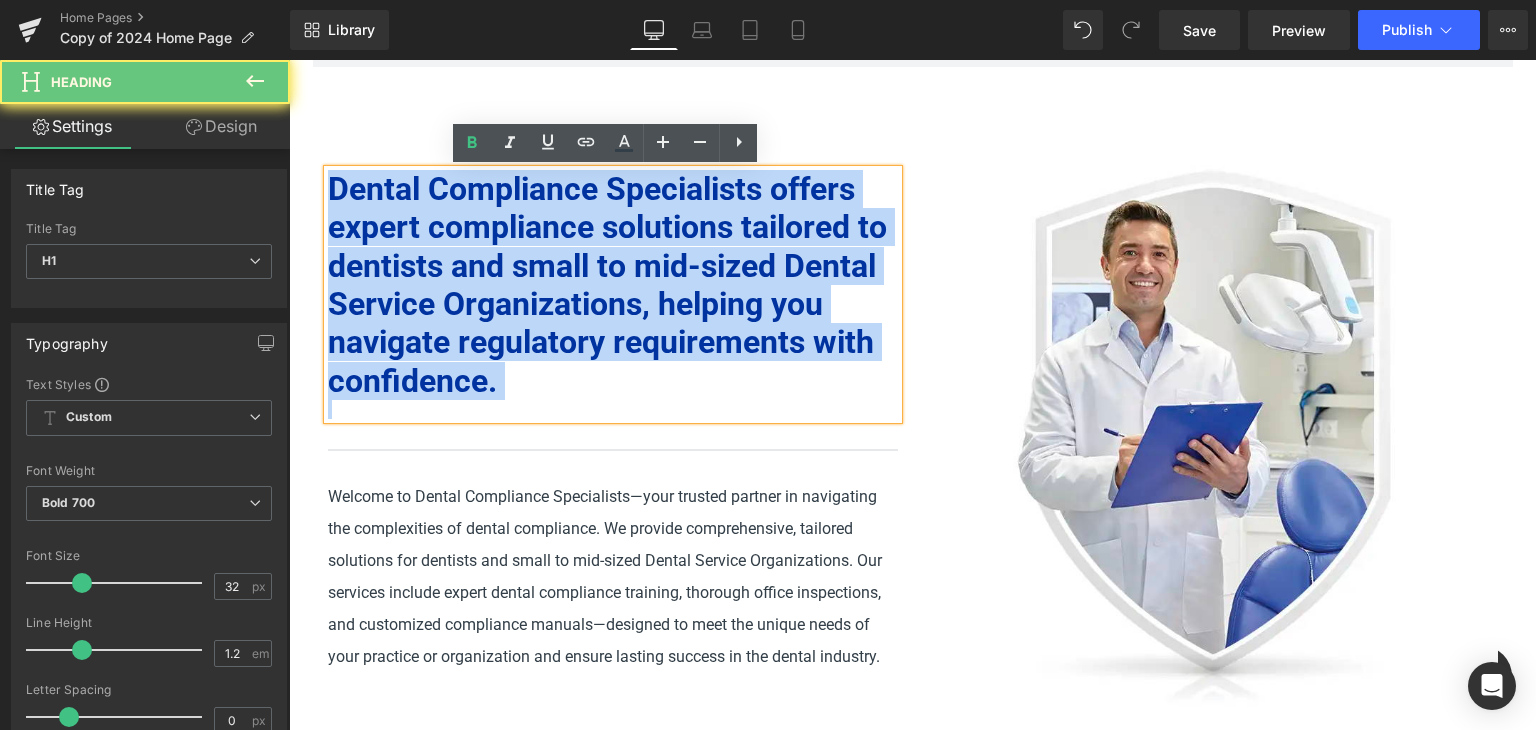 click on "Dental Compliance Specialists offers expert compliance solutions tailored to dentists and small to mid-sized Dental Service Organizations, helping you navigate regulatory requirements with confidence." at bounding box center (613, 285) 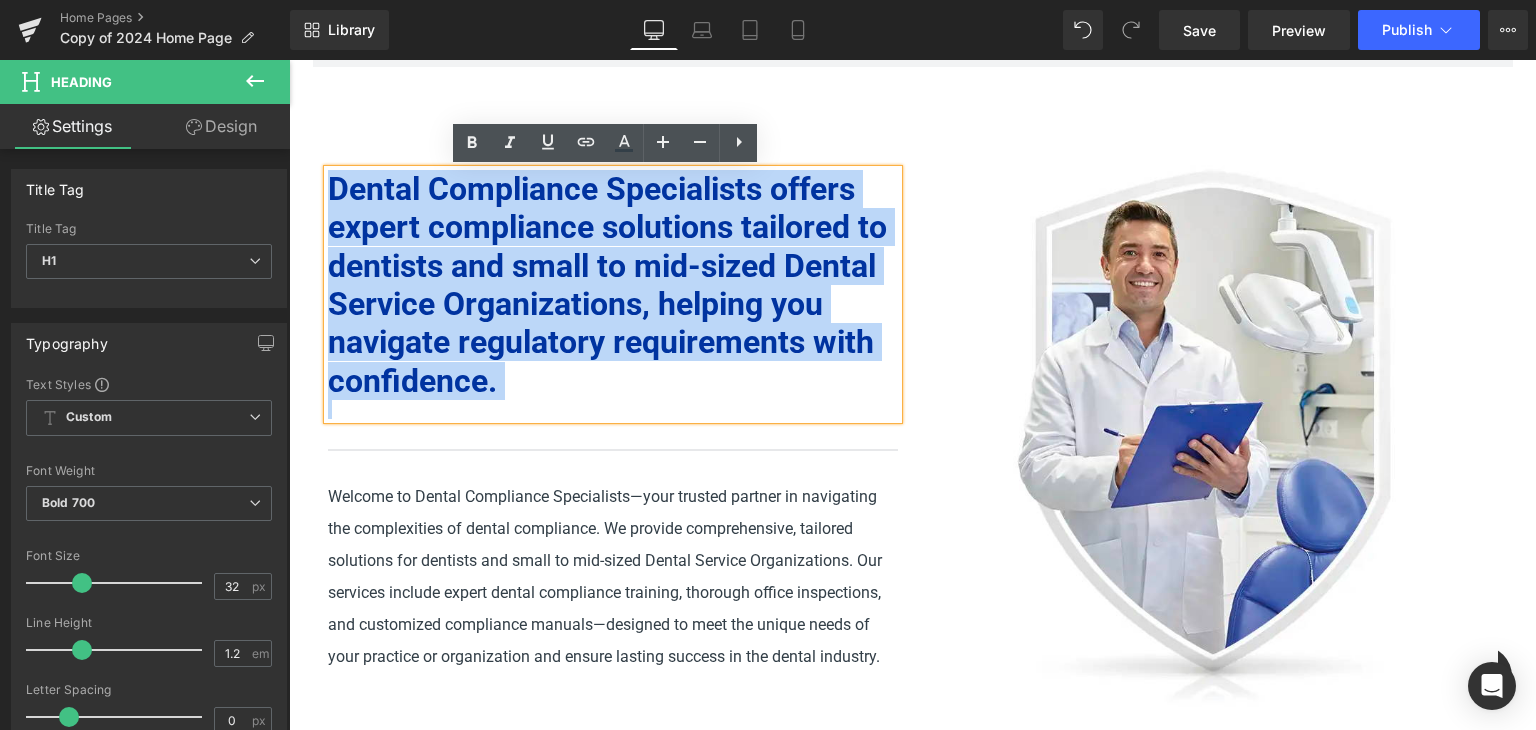 copy on "Dental Compliance Specialists offers expert compliance solutions tailored to dentists and small to mid-sized Dental Service Organizations, helping you navigate regulatory requirements with confidence." 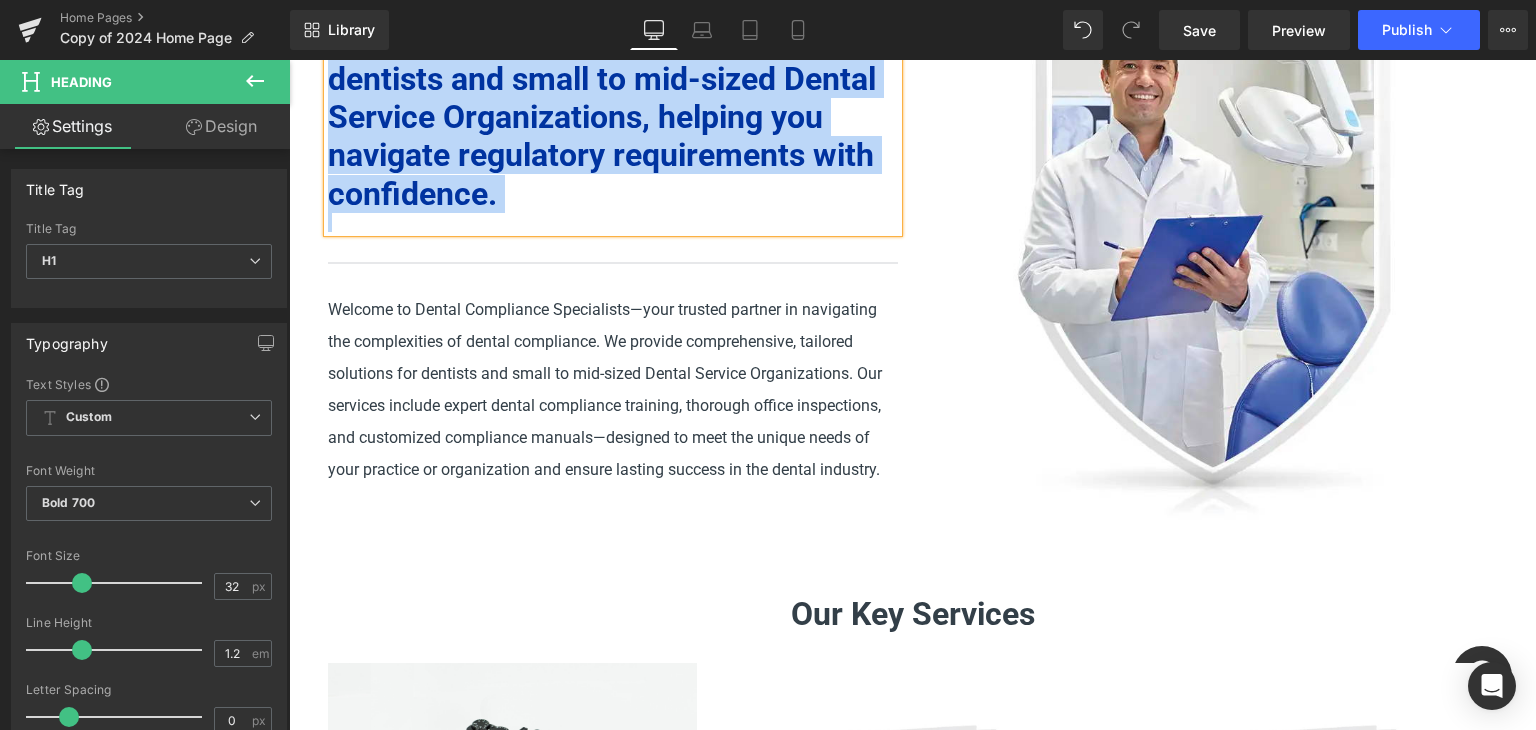 scroll, scrollTop: 1300, scrollLeft: 0, axis: vertical 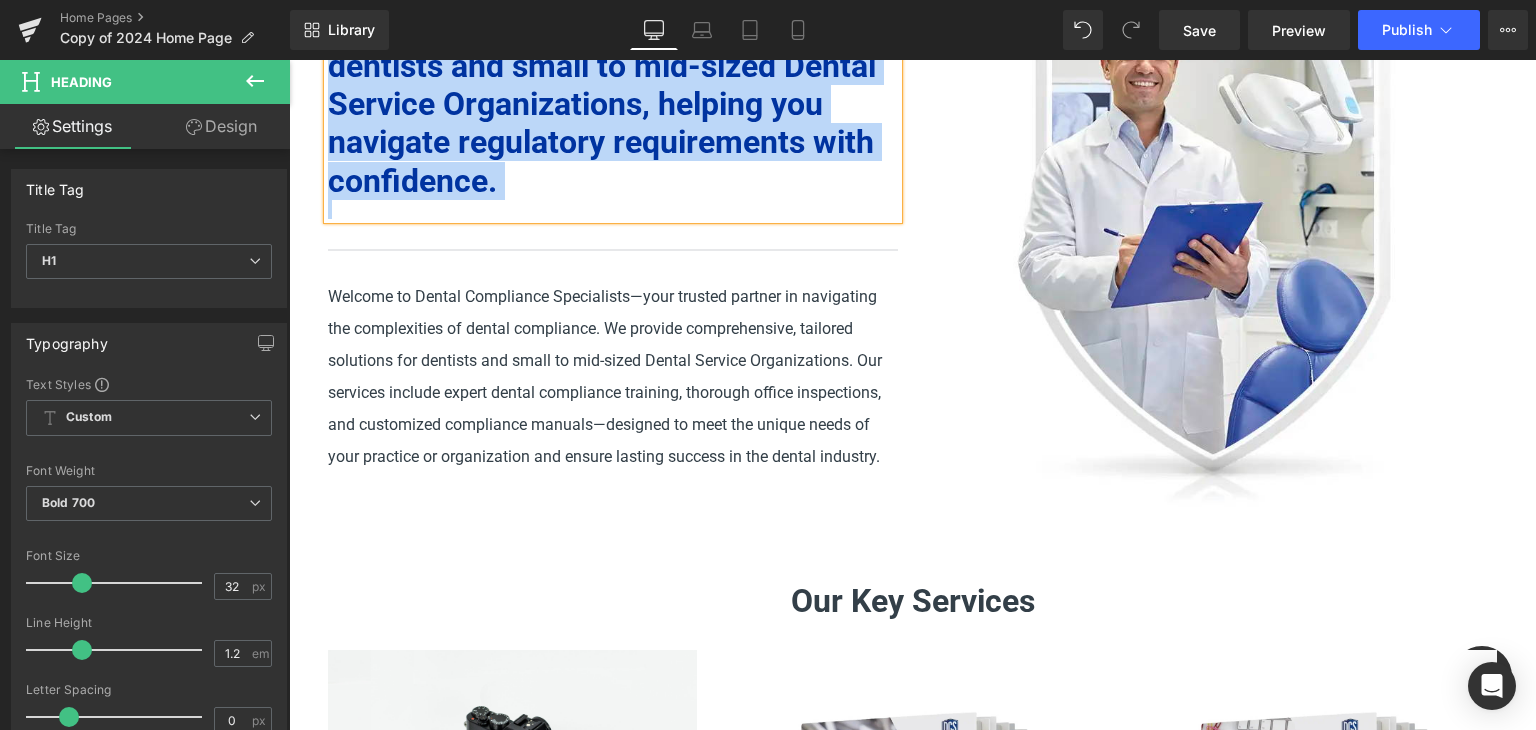 click on "Welcome to Dental Compliance Specialists—your trusted partner in navigating the complexities of dental compliance. We provide comprehensive, tailored solutions for dentists and small to mid-sized Dental Service Organizations. Our services include expert dental compliance training, thorough office inspections, and customized compliance manuals—designed to meet the unique needs of your practice or organization and ensure lasting success in the dental industry." at bounding box center [613, 377] 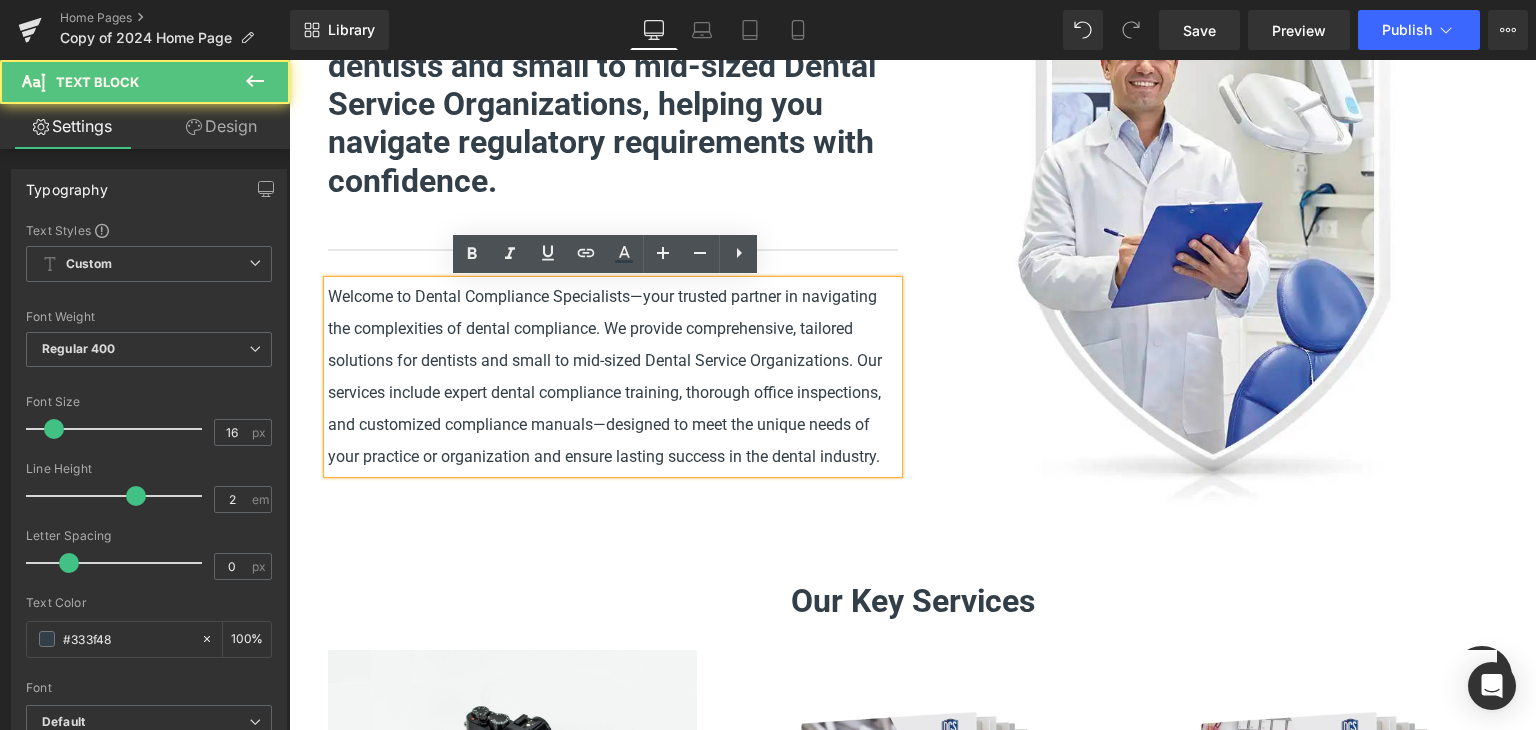 click on "Welcome to Dental Compliance Specialists—your trusted partner in navigating the complexities of dental compliance. We provide comprehensive, tailored solutions for dentists and small to mid-sized Dental Service Organizations. Our services include expert dental compliance training, thorough office inspections, and customized compliance manuals—designed to meet the unique needs of your practice or organization and ensure lasting success in the dental industry." at bounding box center (613, 377) 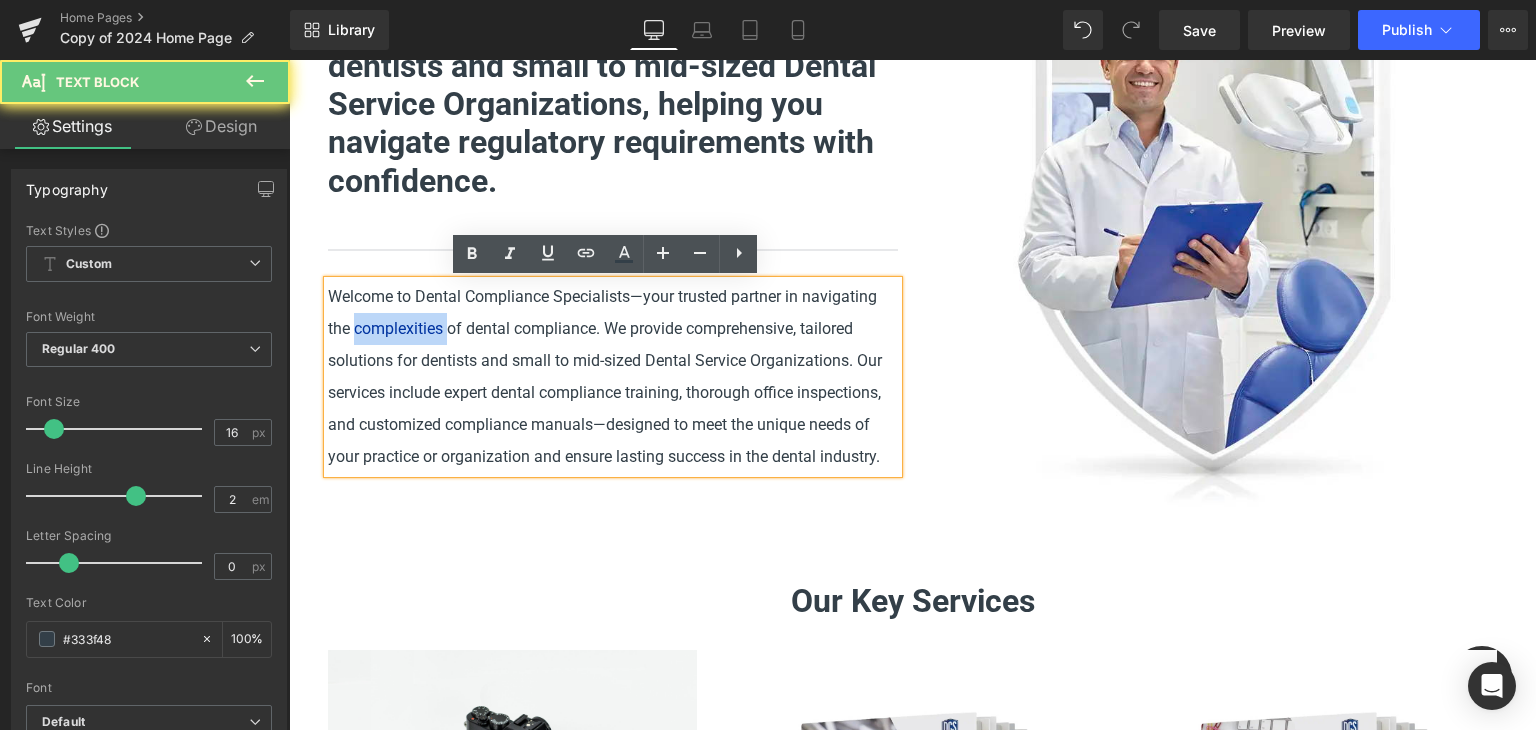 click on "Welcome to Dental Compliance Specialists—your trusted partner in navigating the complexities of dental compliance. We provide comprehensive, tailored solutions for dentists and small to mid-sized Dental Service Organizations. Our services include expert dental compliance training, thorough office inspections, and customized compliance manuals—designed to meet the unique needs of your practice or organization and ensure lasting success in the dental industry." at bounding box center [613, 377] 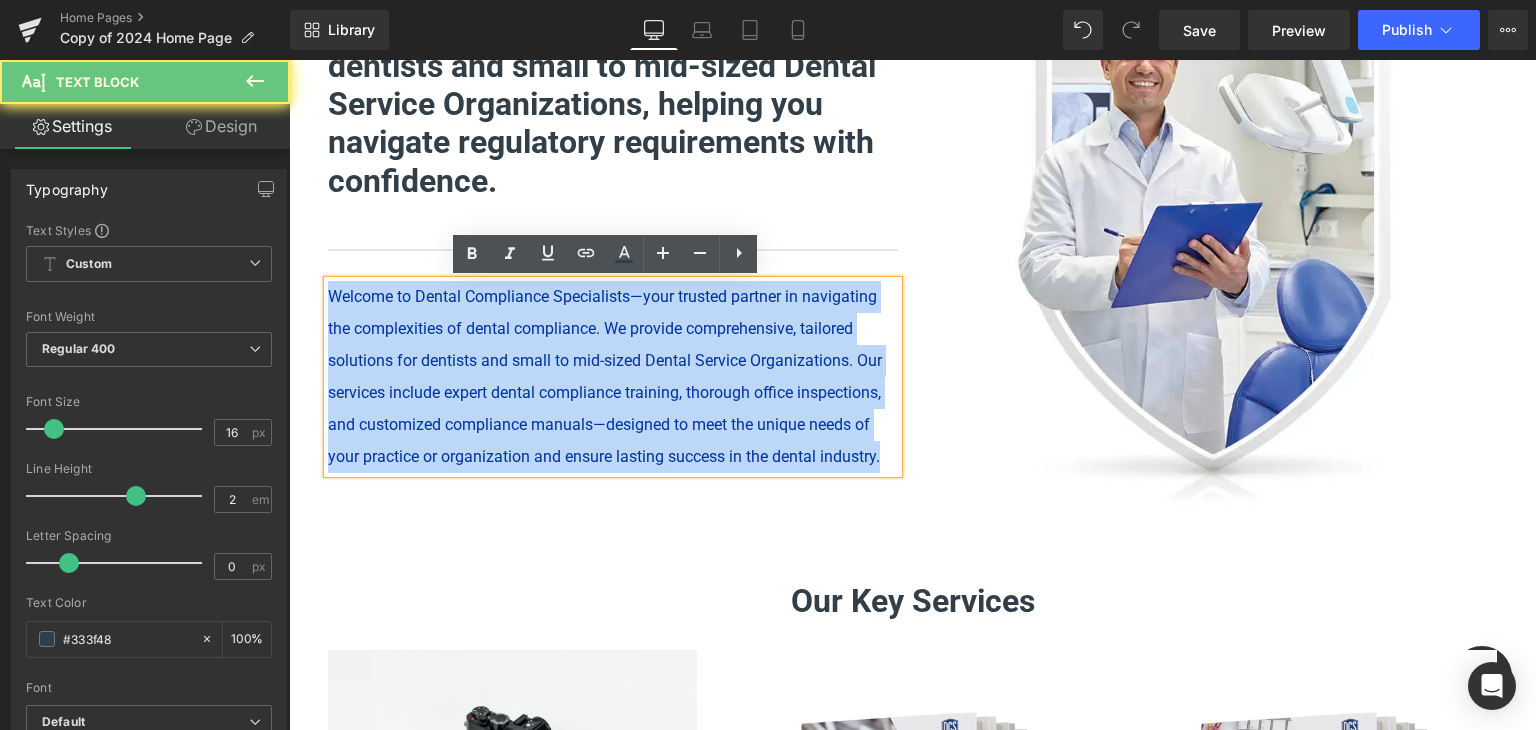 click on "Welcome to Dental Compliance Specialists—your trusted partner in navigating the complexities of dental compliance. We provide comprehensive, tailored solutions for dentists and small to mid-sized Dental Service Organizations. Our services include expert dental compliance training, thorough office inspections, and customized compliance manuals—designed to meet the unique needs of your practice or organization and ensure lasting success in the dental industry." at bounding box center [613, 377] 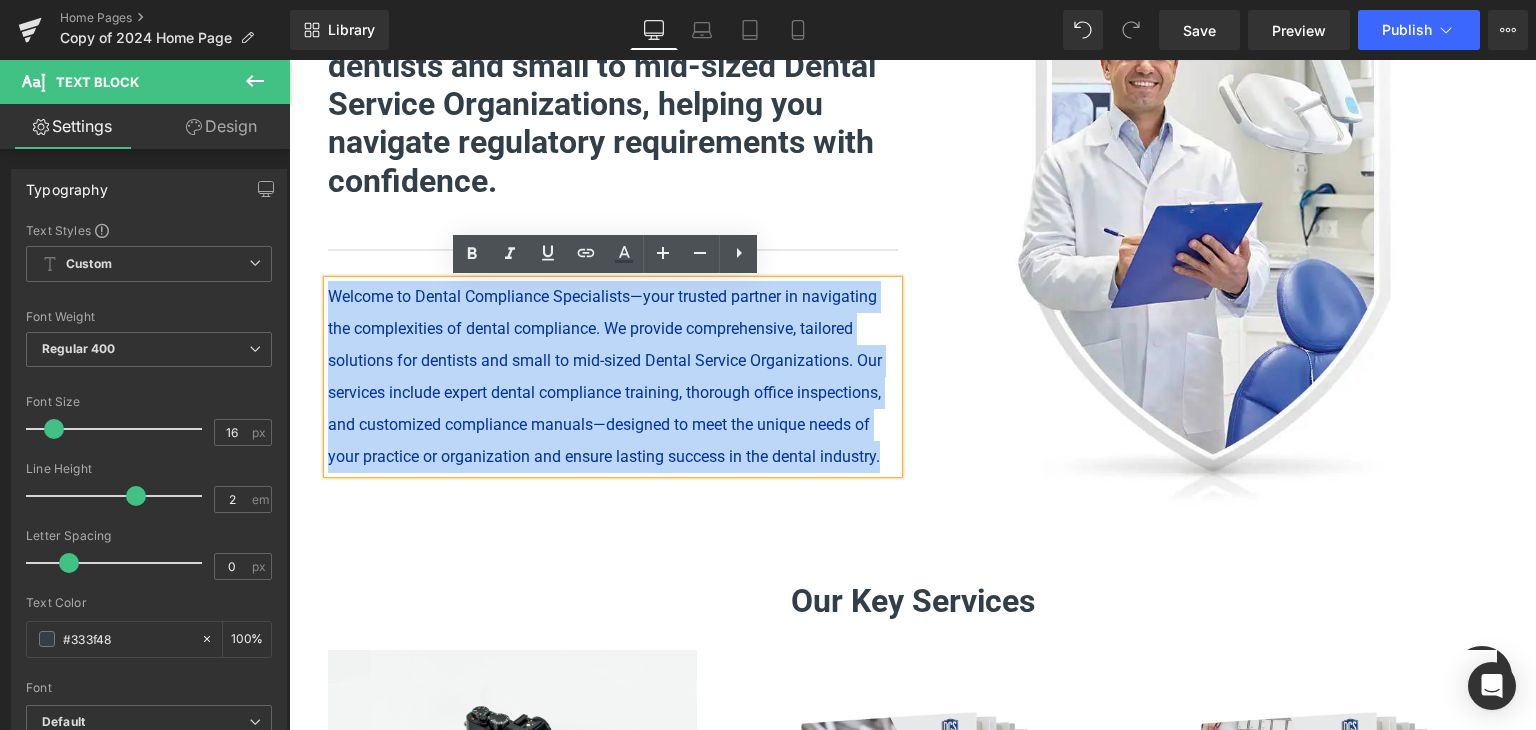 copy on "Welcome to Dental Compliance Specialists—your trusted partner in navigating the complexities of dental compliance. We provide comprehensive, tailored solutions for dentists and small to mid-sized Dental Service Organizations. Our services include expert dental compliance training, thorough office inspections, and customized compliance manuals—designed to meet the unique needs of your practice or organization and ensure lasting success in the dental industry." 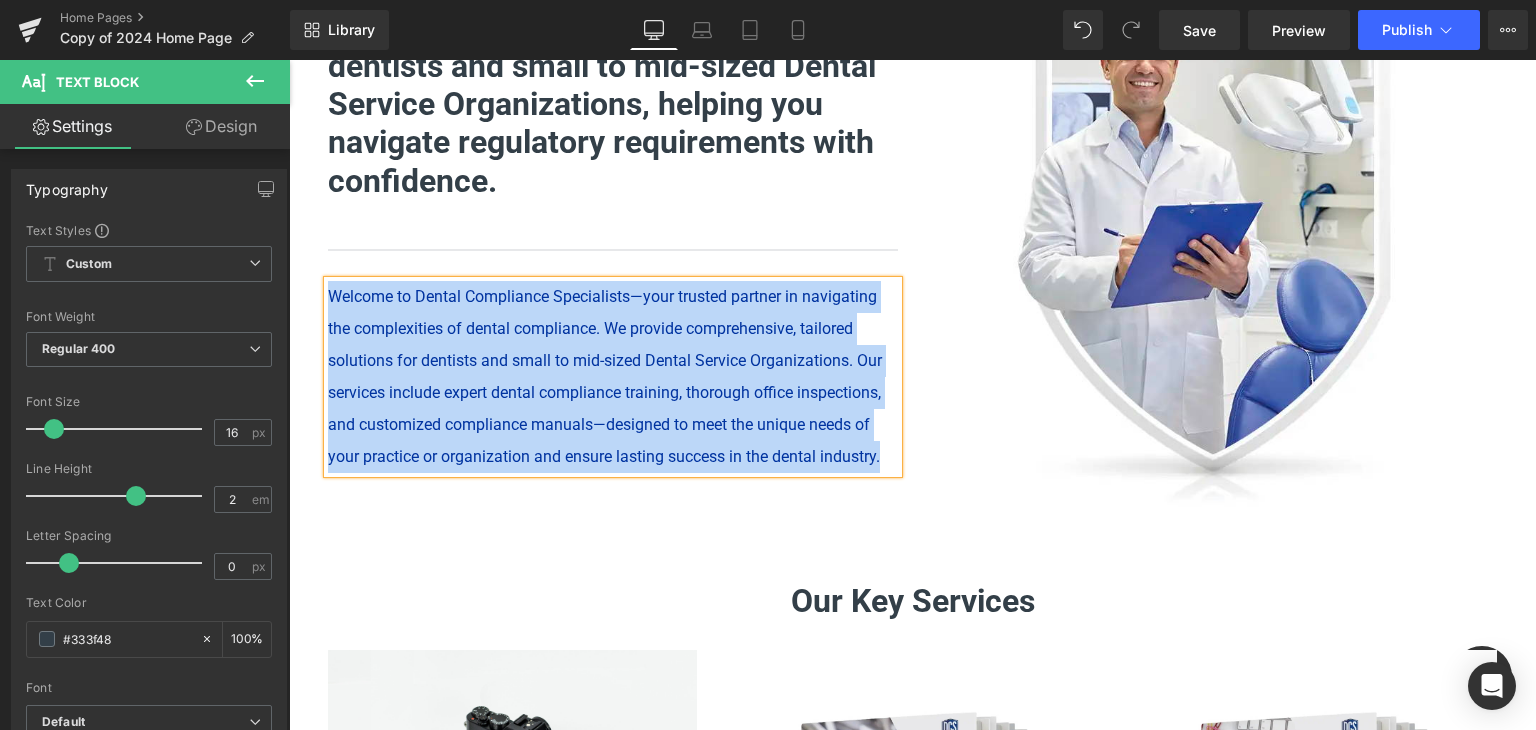 click on "Welcome to Dental Compliance Specialists—your trusted partner in navigating the complexities of dental compliance. We provide comprehensive, tailored solutions for dentists and small to mid-sized Dental Service Organizations. Our services include expert dental compliance training, thorough office inspections, and customized compliance manuals—designed to meet the unique needs of your practice or organization and ensure lasting success in the dental industry." at bounding box center (613, 377) 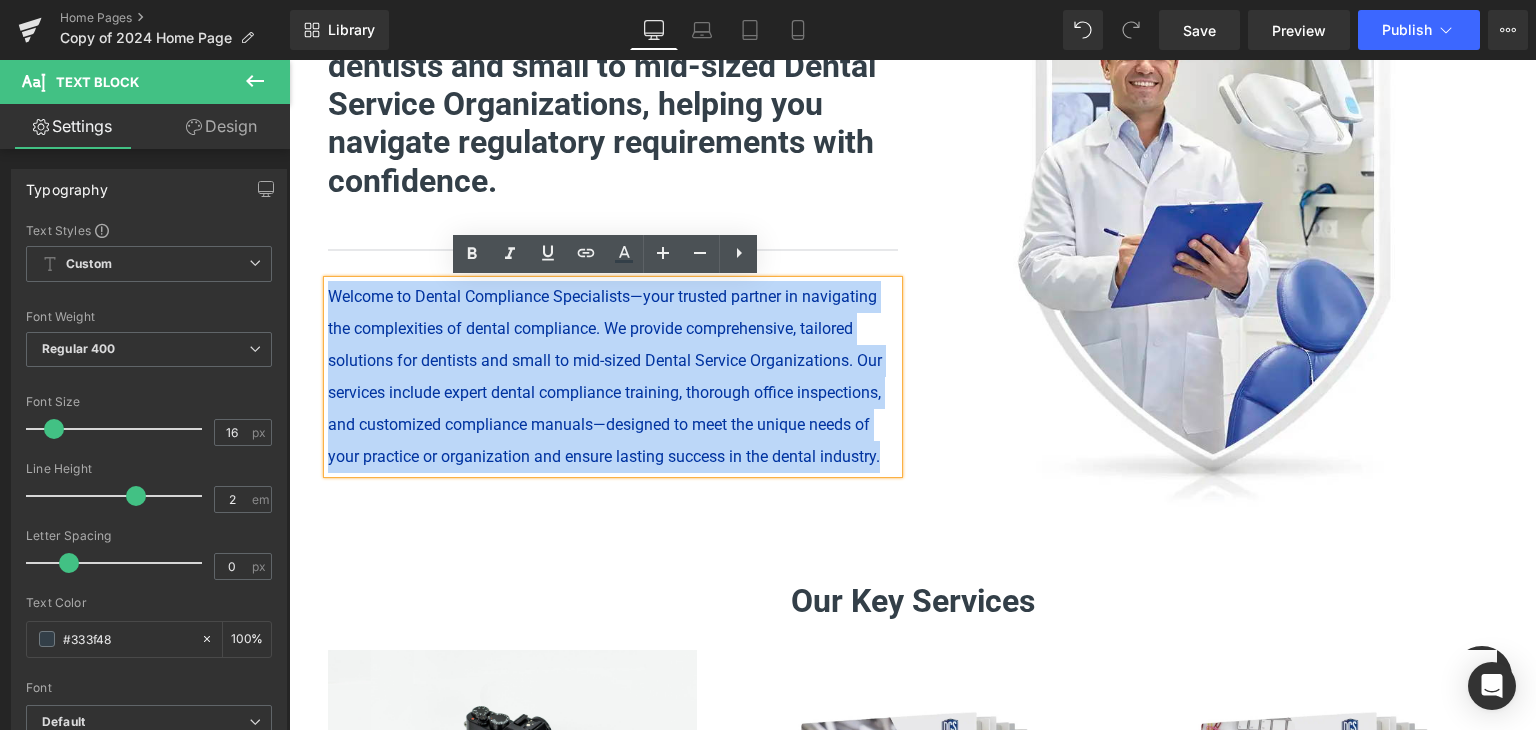 click on "Our Key Services" at bounding box center [912, 601] 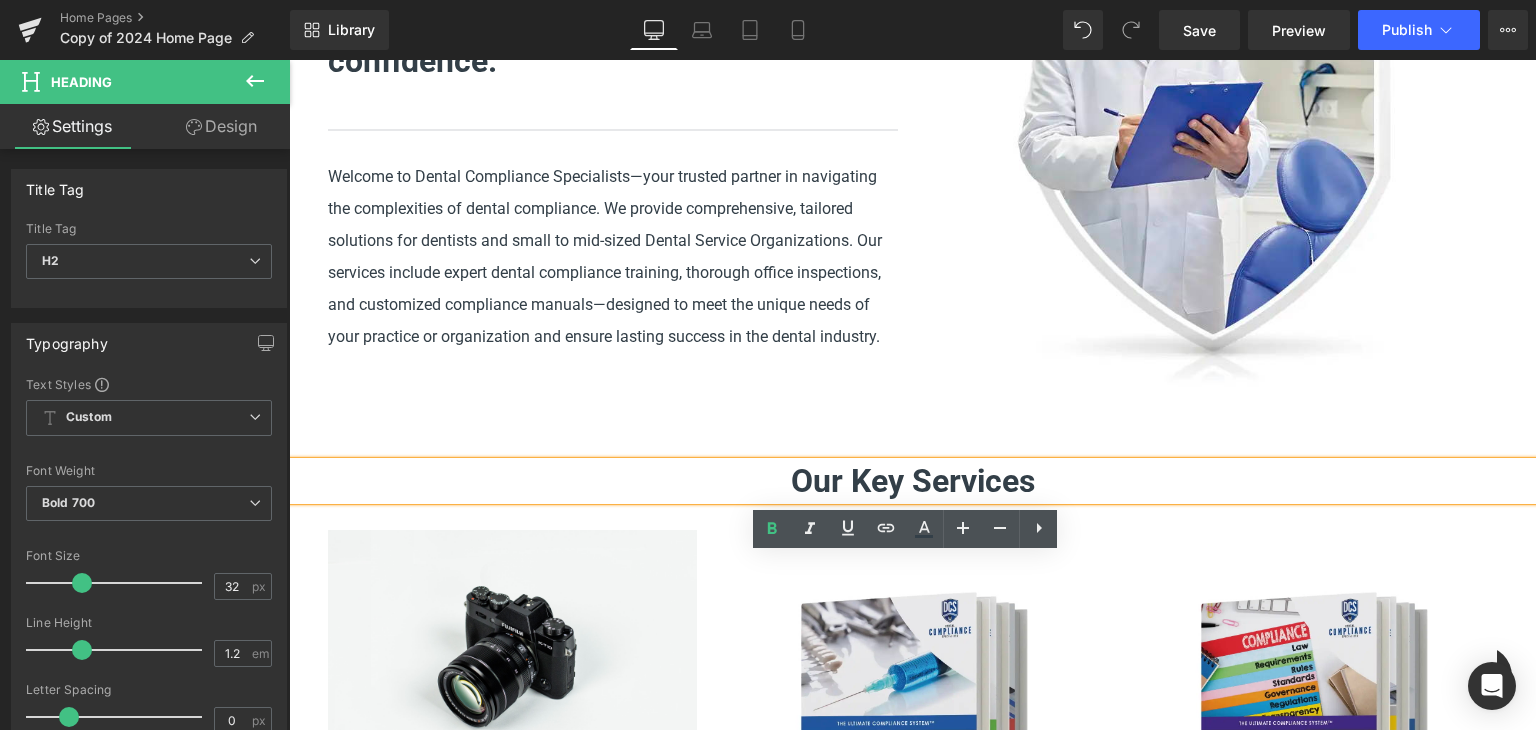 scroll, scrollTop: 1600, scrollLeft: 0, axis: vertical 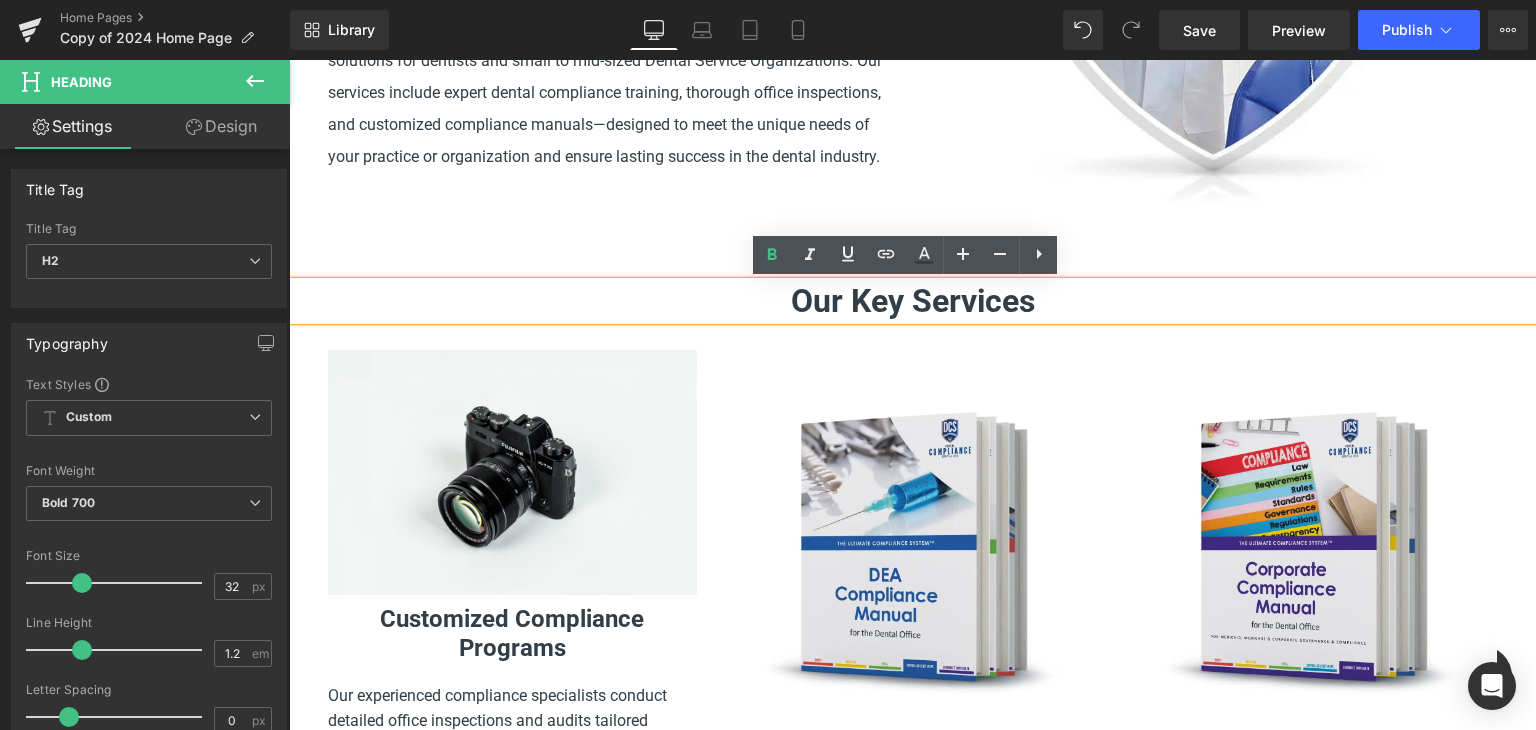 click on "Our Key Services" at bounding box center (912, 301) 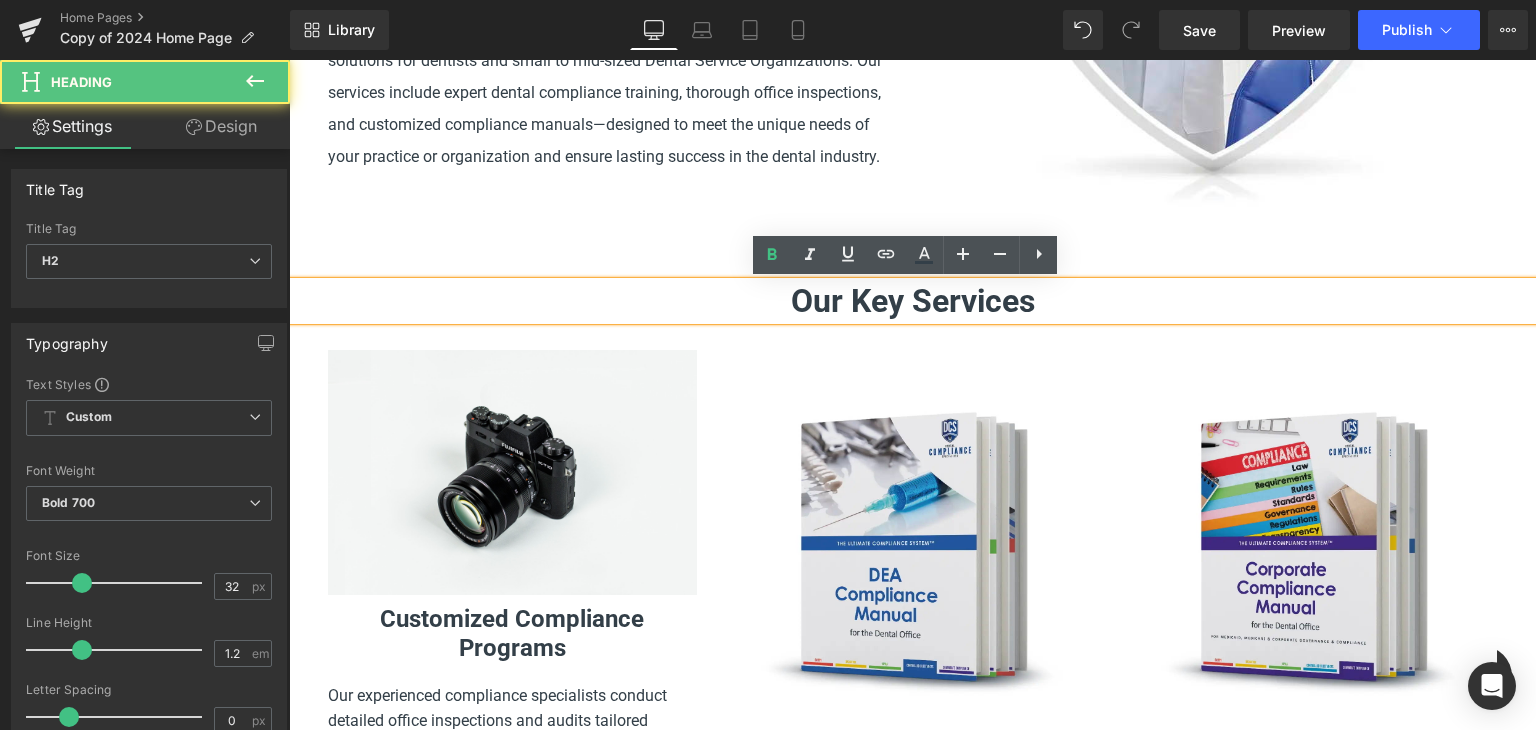 click on "Our Key Services" at bounding box center [912, 301] 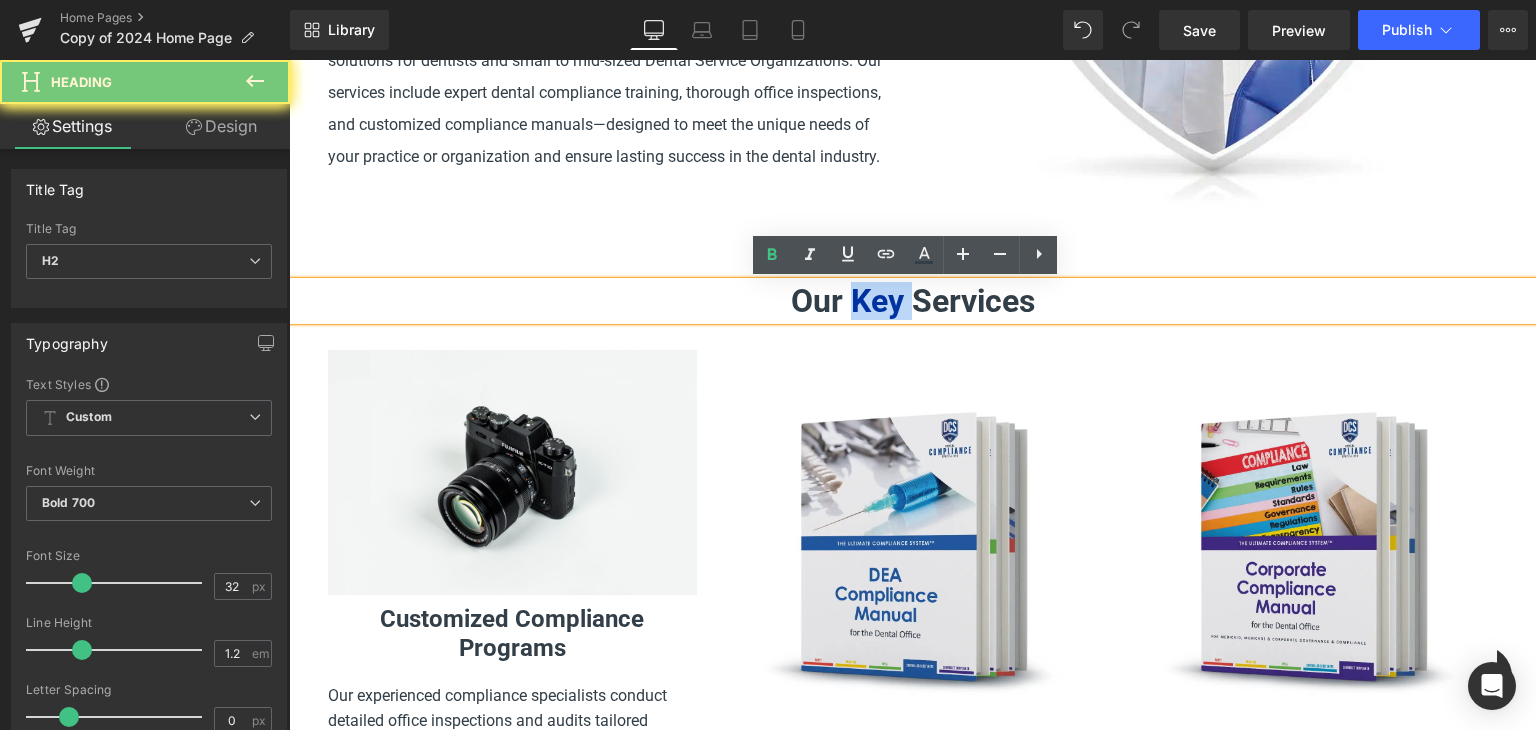 click on "Our Key Services" at bounding box center [912, 301] 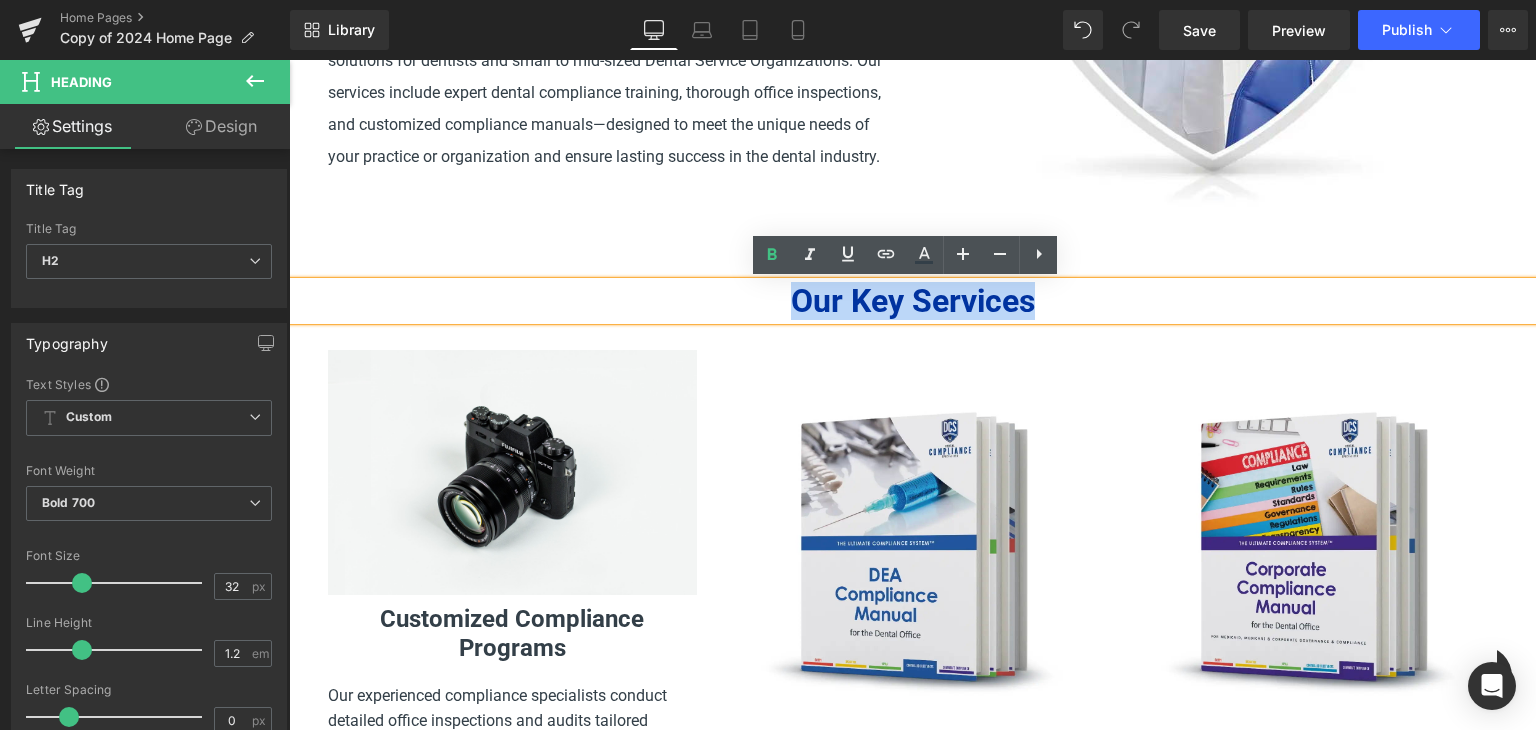 click on "Our Key Services" at bounding box center (912, 301) 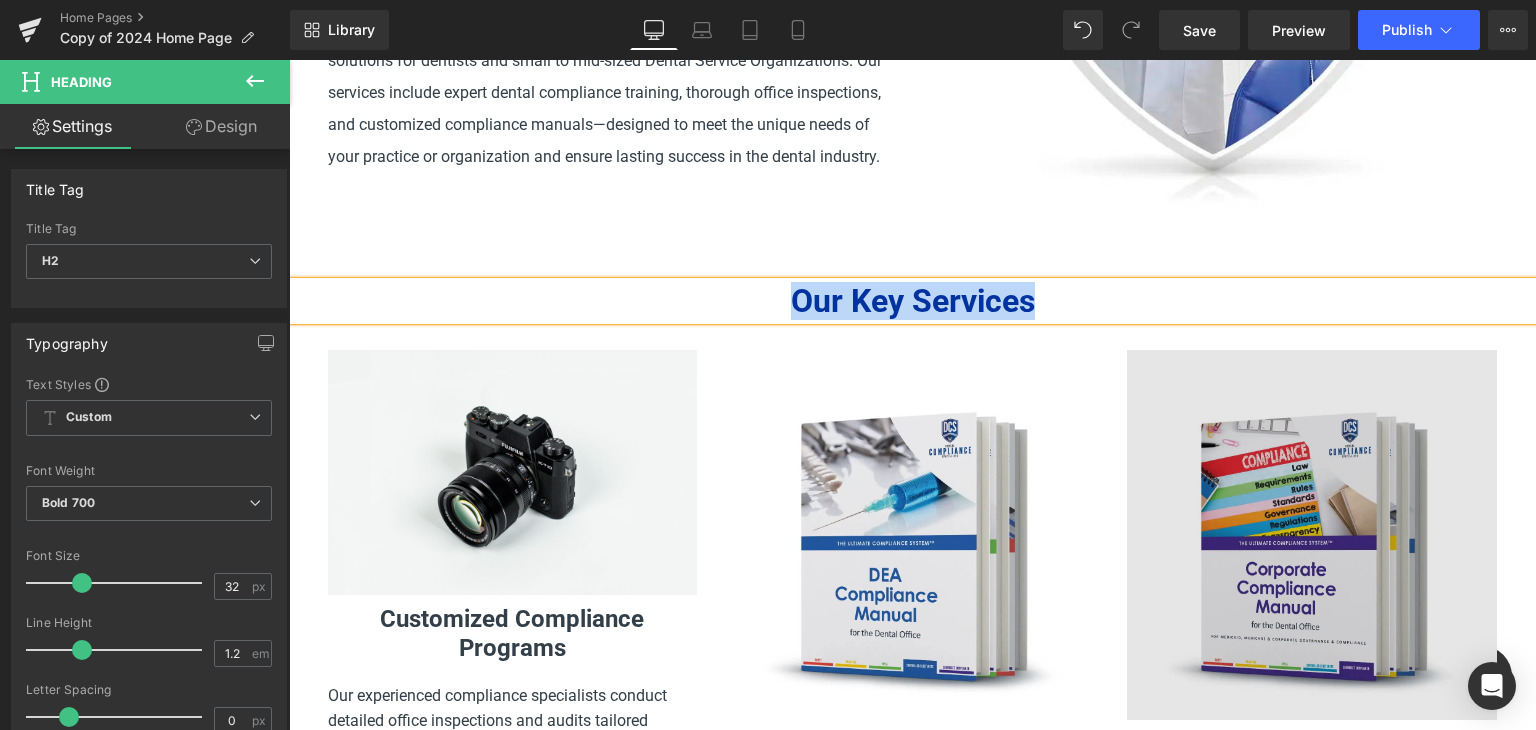 click at bounding box center (1312, 535) 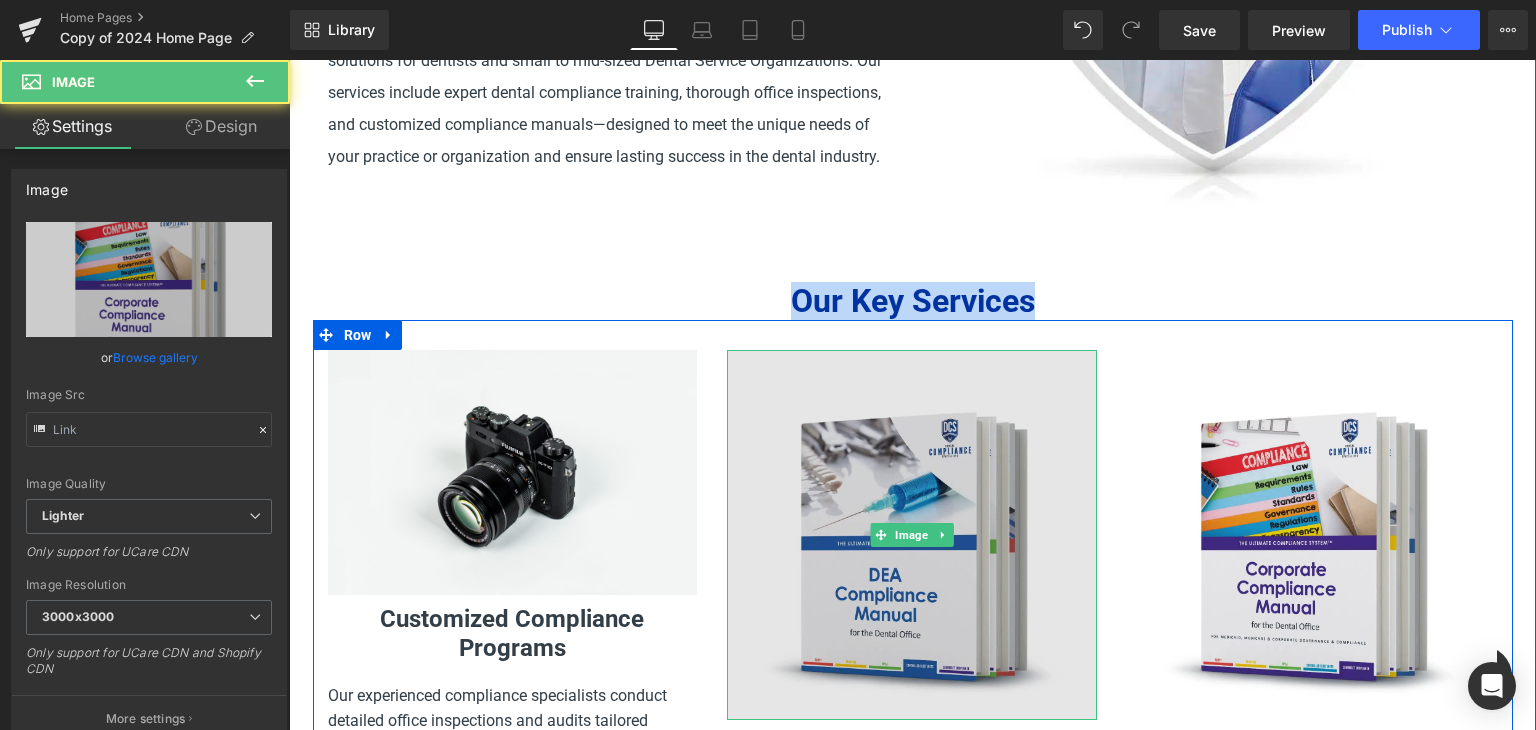 click at bounding box center (912, 535) 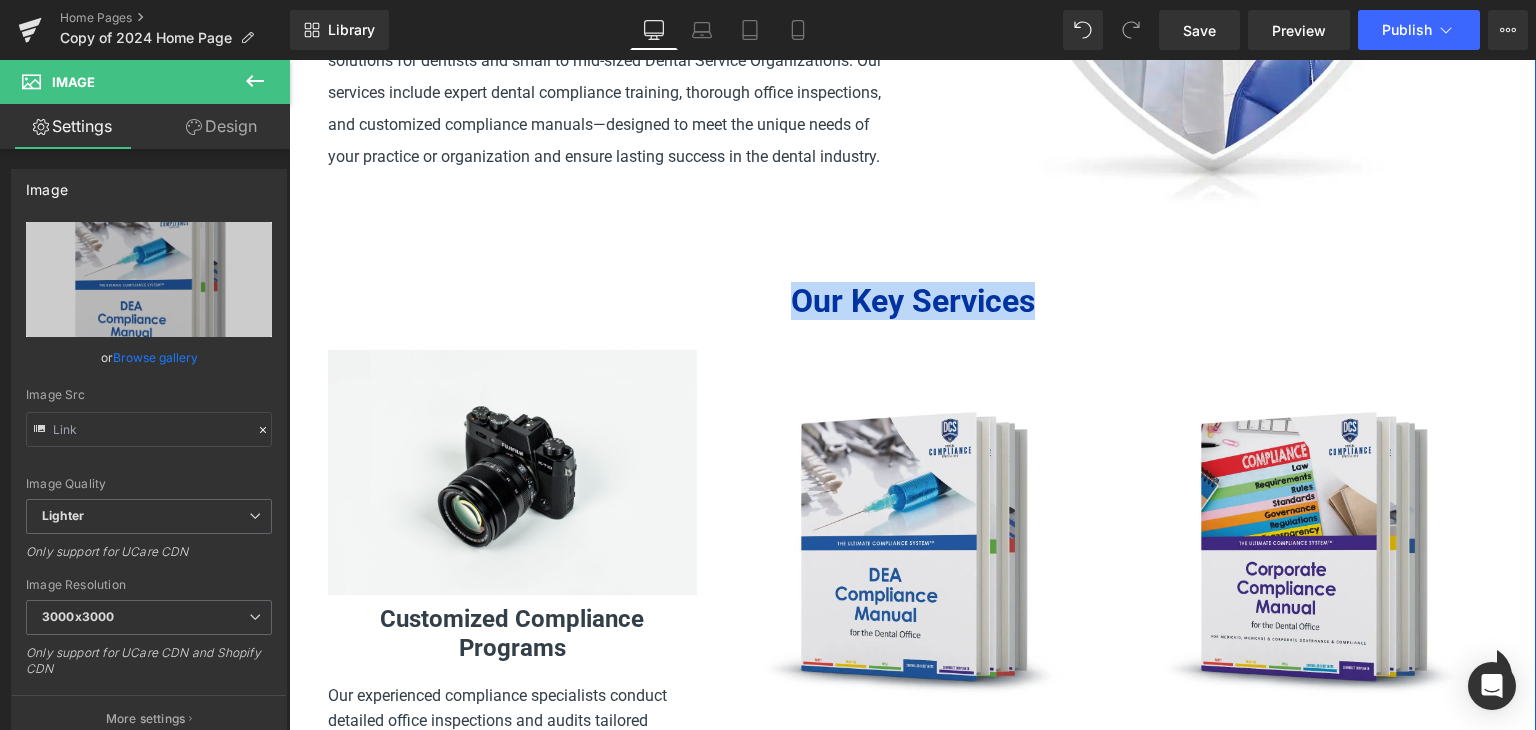 click on "Dental Compliance Specialists offers expert compliance solutions tailored to dentists and small to mid-sized Dental Service Organizations, helping you navigate regulatory requirements with confidence. Heading         Separator         Welcome to Dental Compliance Specialists—your trusted partner in navigating the complexities of dental compliance. We provide comprehensive, tailored solutions for dentists and small to mid-sized Dental Service Organizations. Our services include expert dental compliance training, thorough office inspections, and customized compliance manuals—designed to meet the unique needs of your practice or organization and ensure lasting success in the dental industry. Text Block" at bounding box center (613, -78) 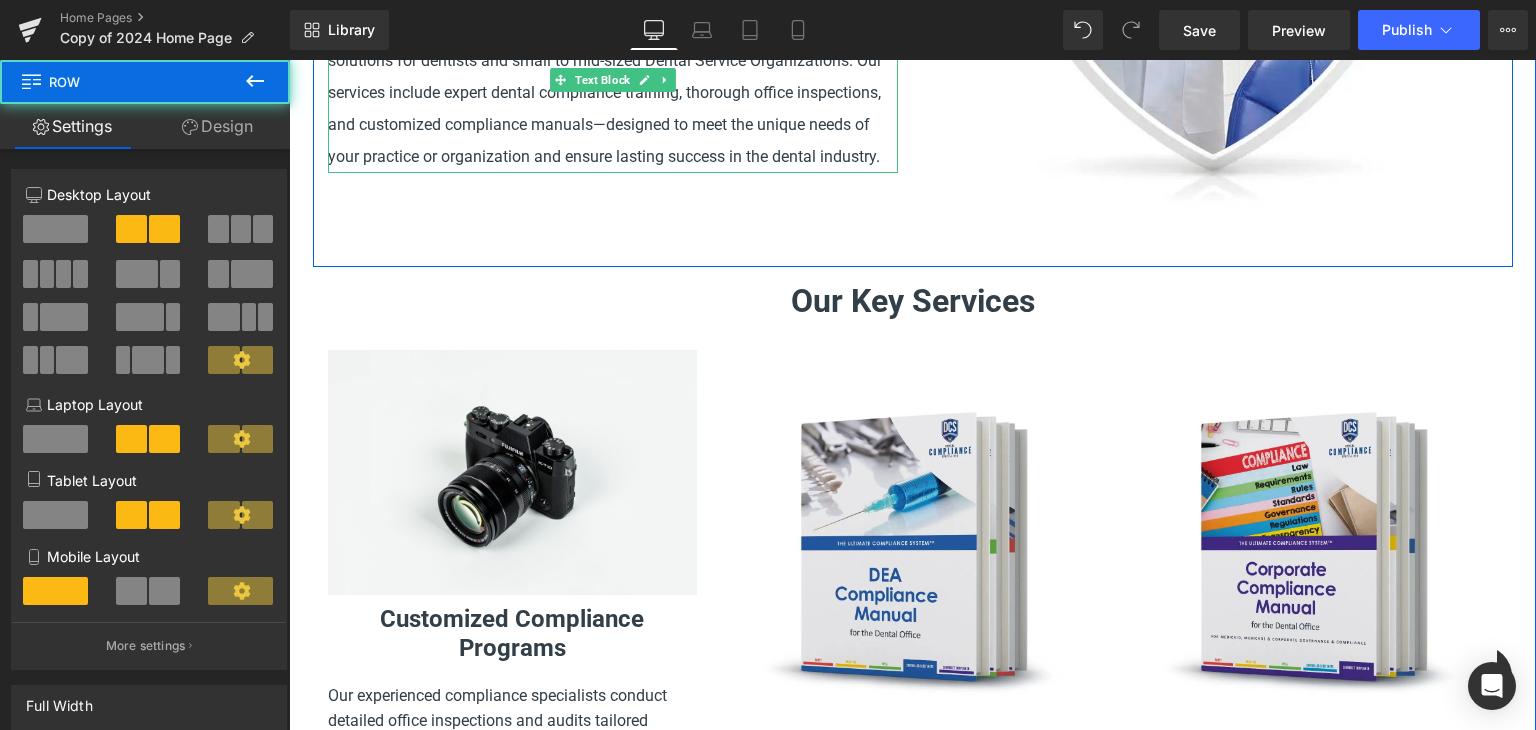 click on "Welcome to Dental Compliance Specialists—your trusted partner in navigating the complexities of dental compliance. We provide comprehensive, tailored solutions for dentists and small to mid-sized Dental Service Organizations. Our services include expert dental compliance training, thorough office inspections, and customized compliance manuals—designed to meet the unique needs of your practice or organization and ensure lasting success in the dental industry." at bounding box center [613, 77] 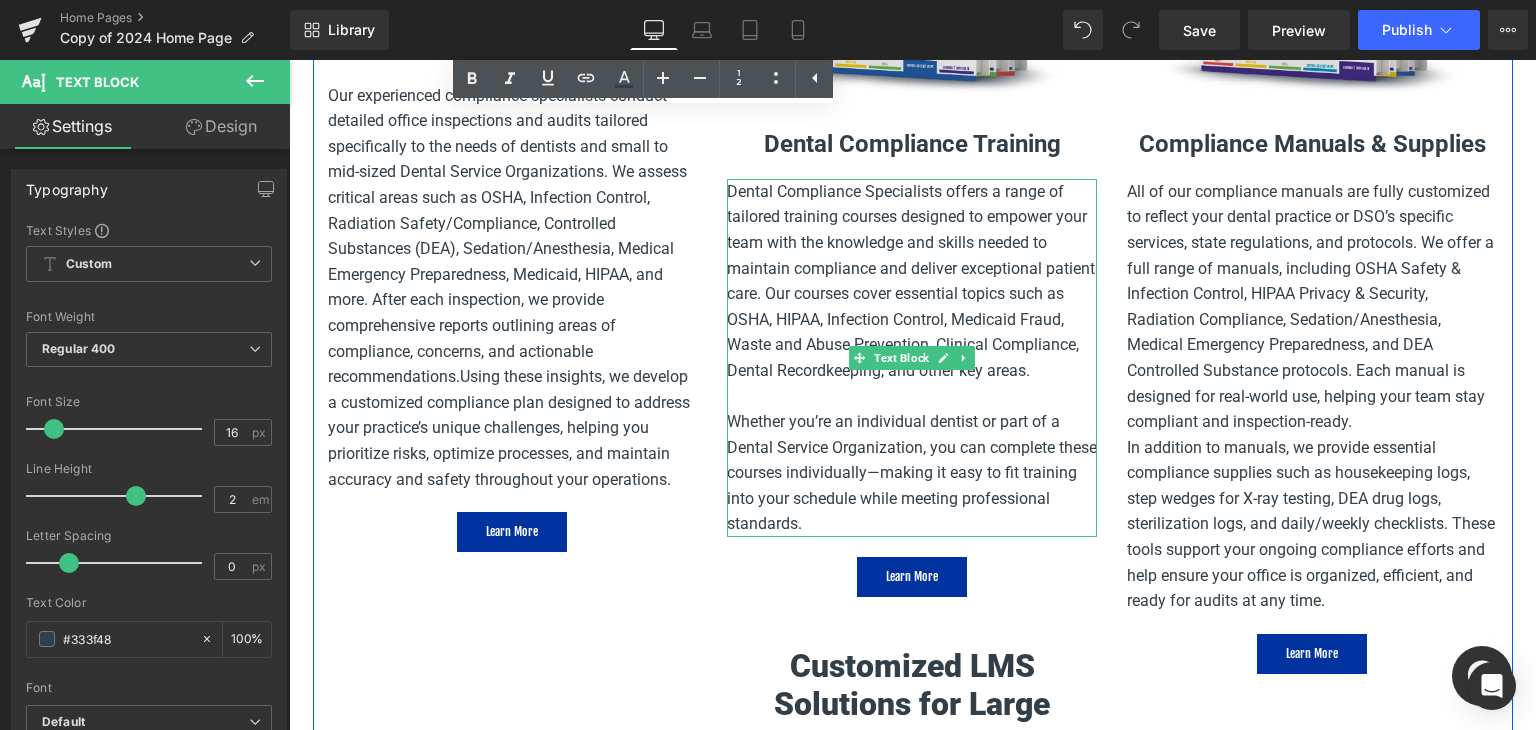 scroll, scrollTop: 2100, scrollLeft: 0, axis: vertical 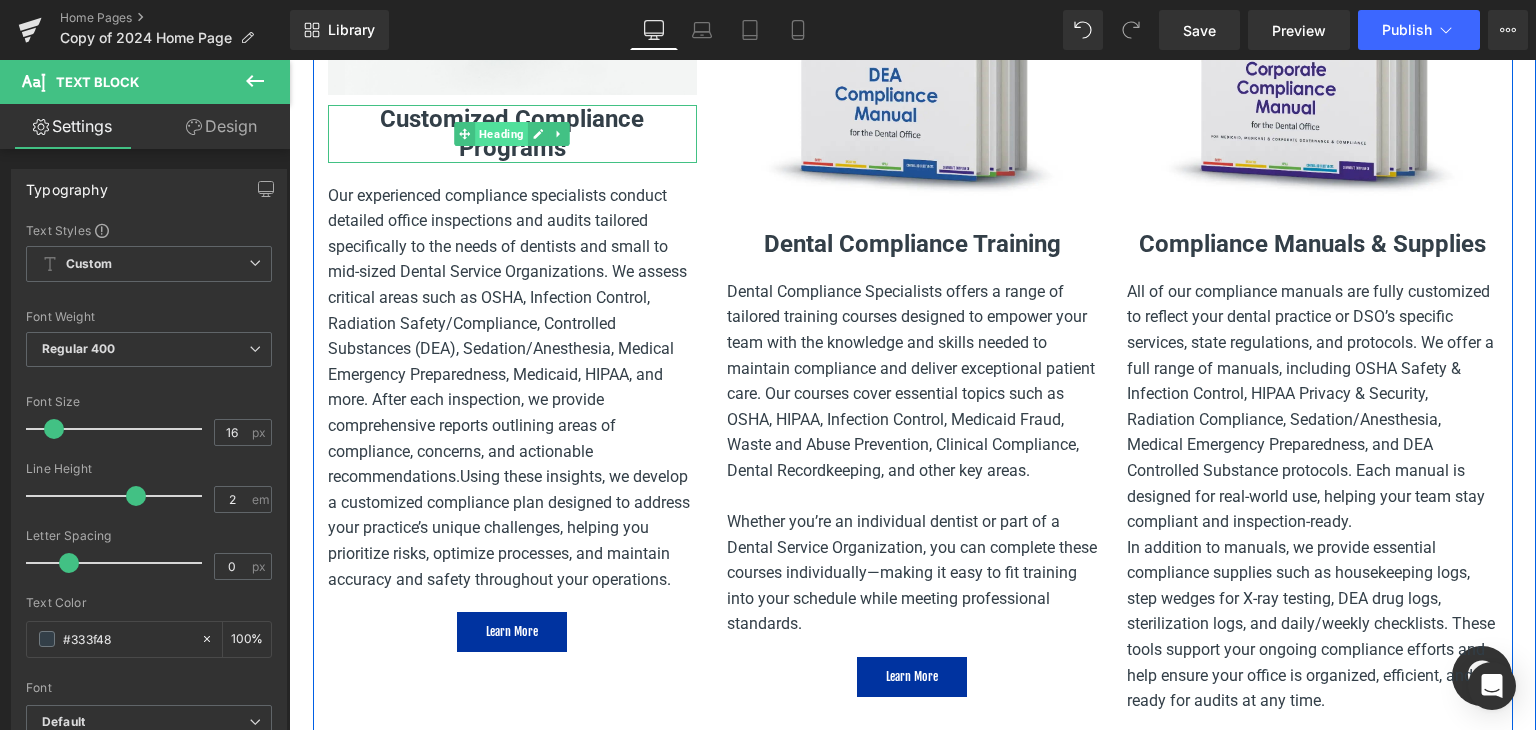 click on "Heading" at bounding box center [502, 134] 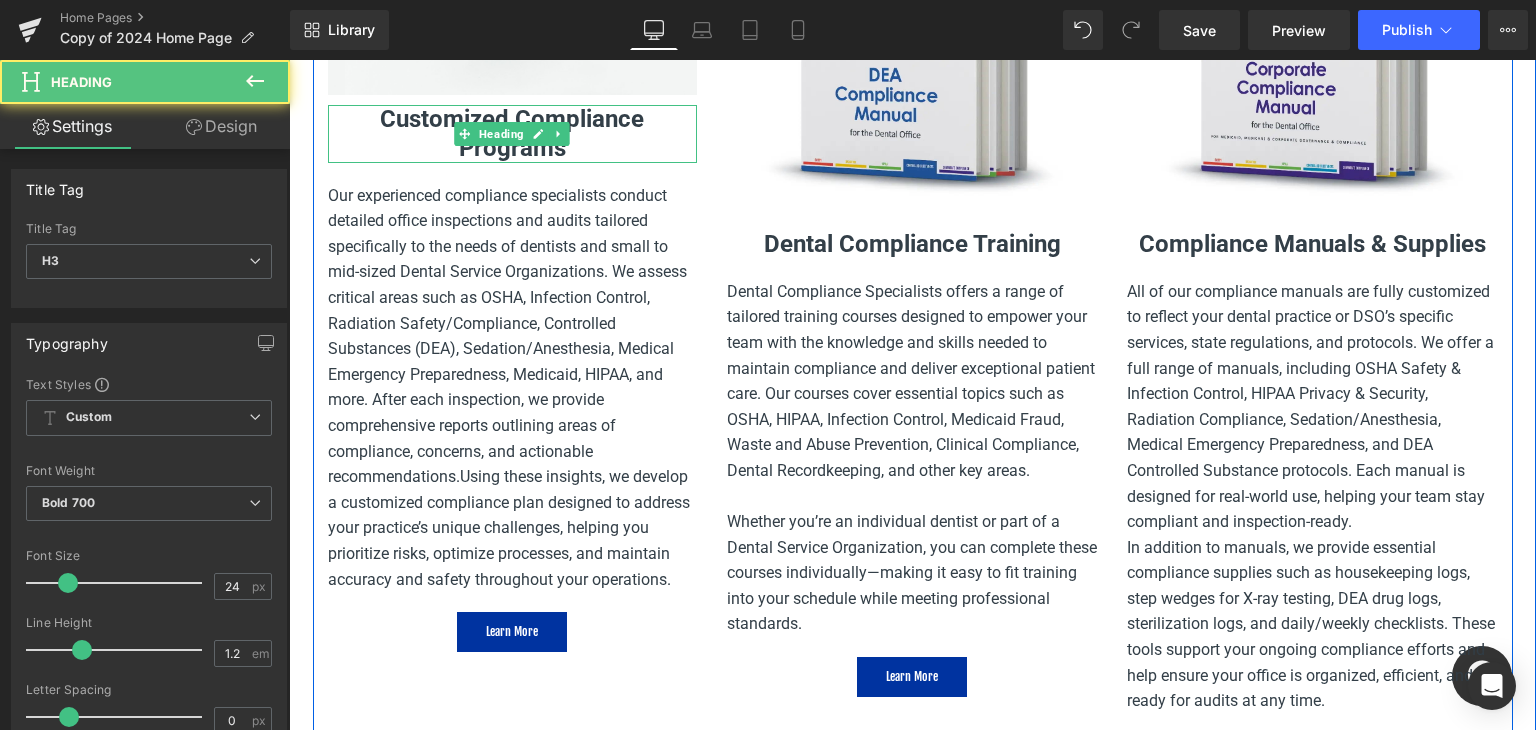 click on "Customized Compliance Programs" at bounding box center [513, 134] 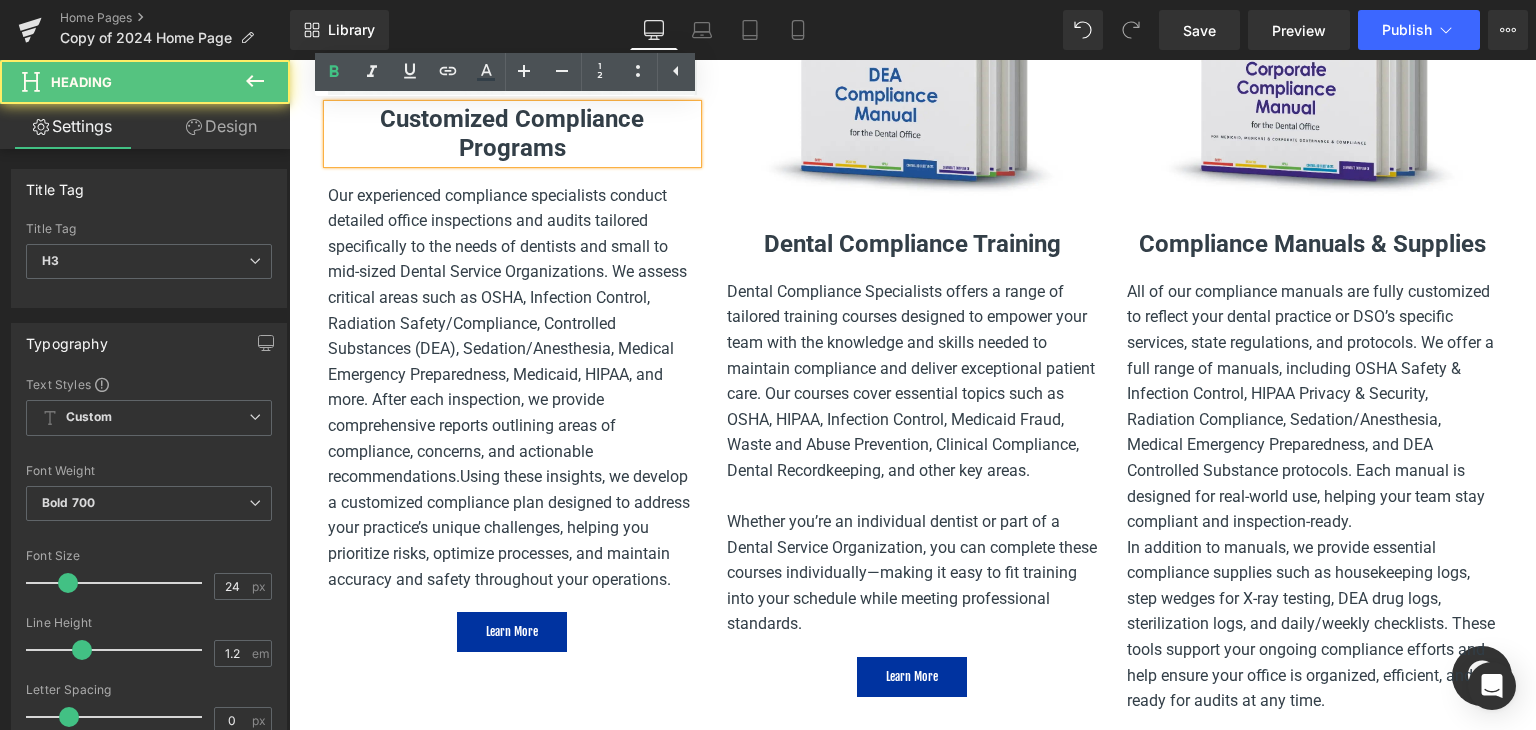 click on "Customized Compliance Programs" at bounding box center (513, 134) 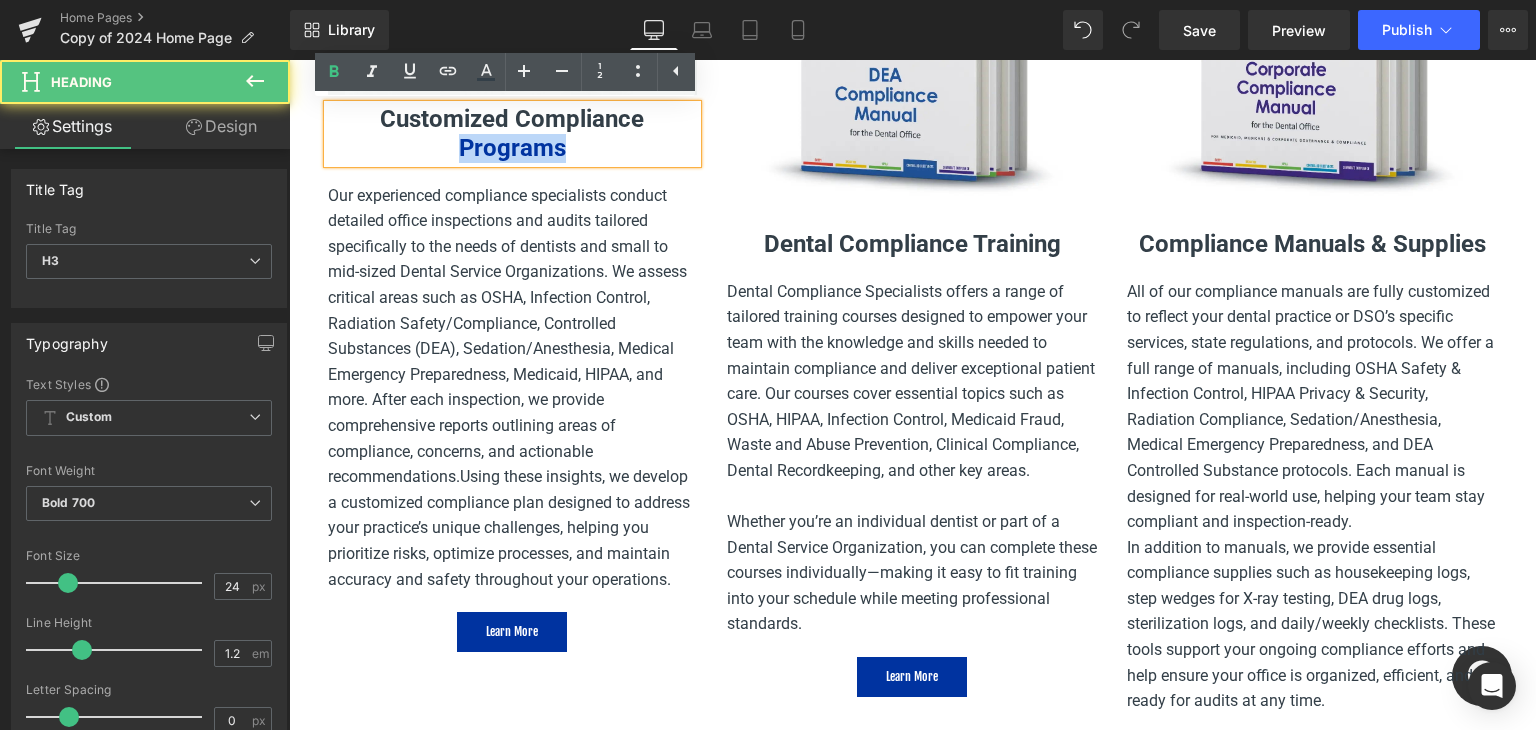 click on "Customized Compliance Programs" at bounding box center (513, 134) 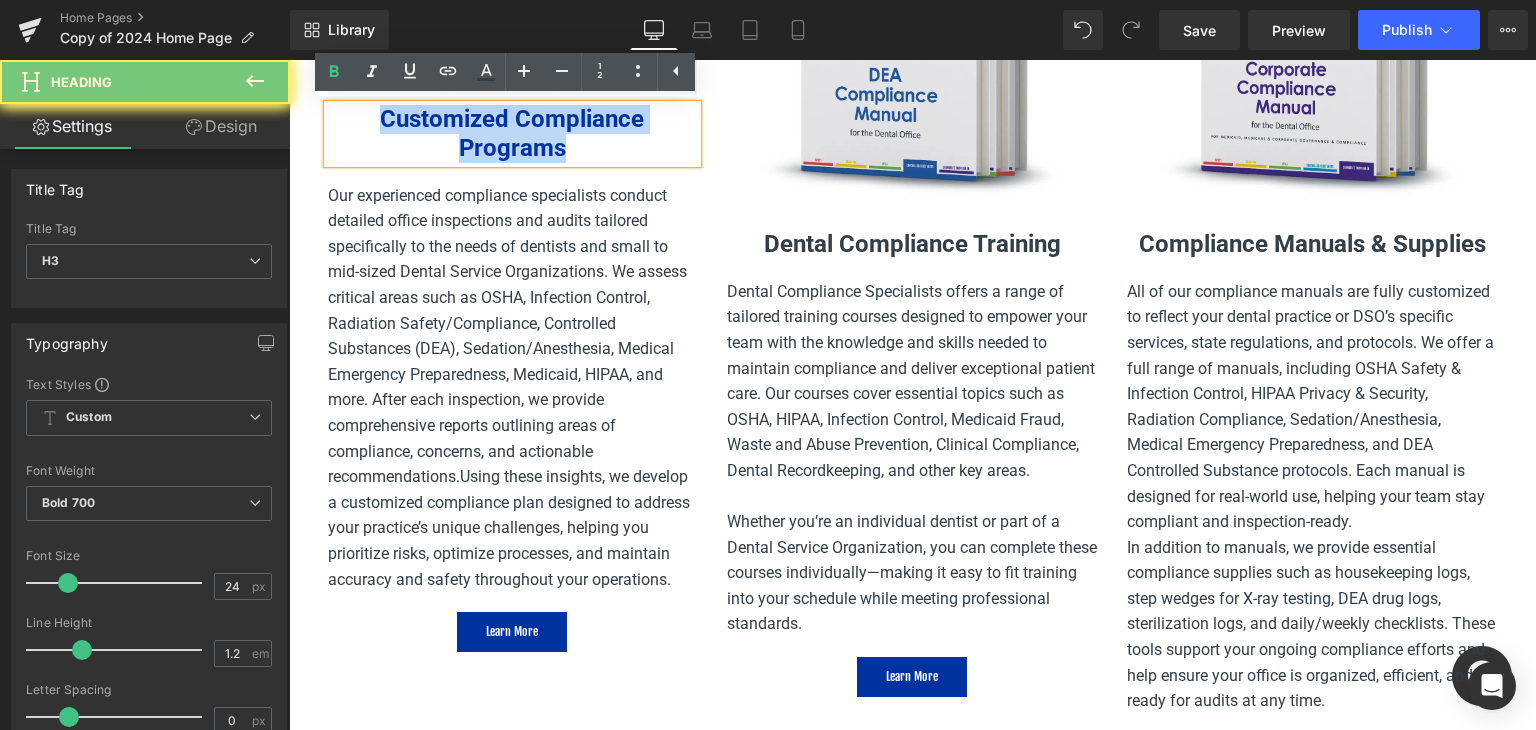 click on "Customized Compliance Programs" at bounding box center [513, 134] 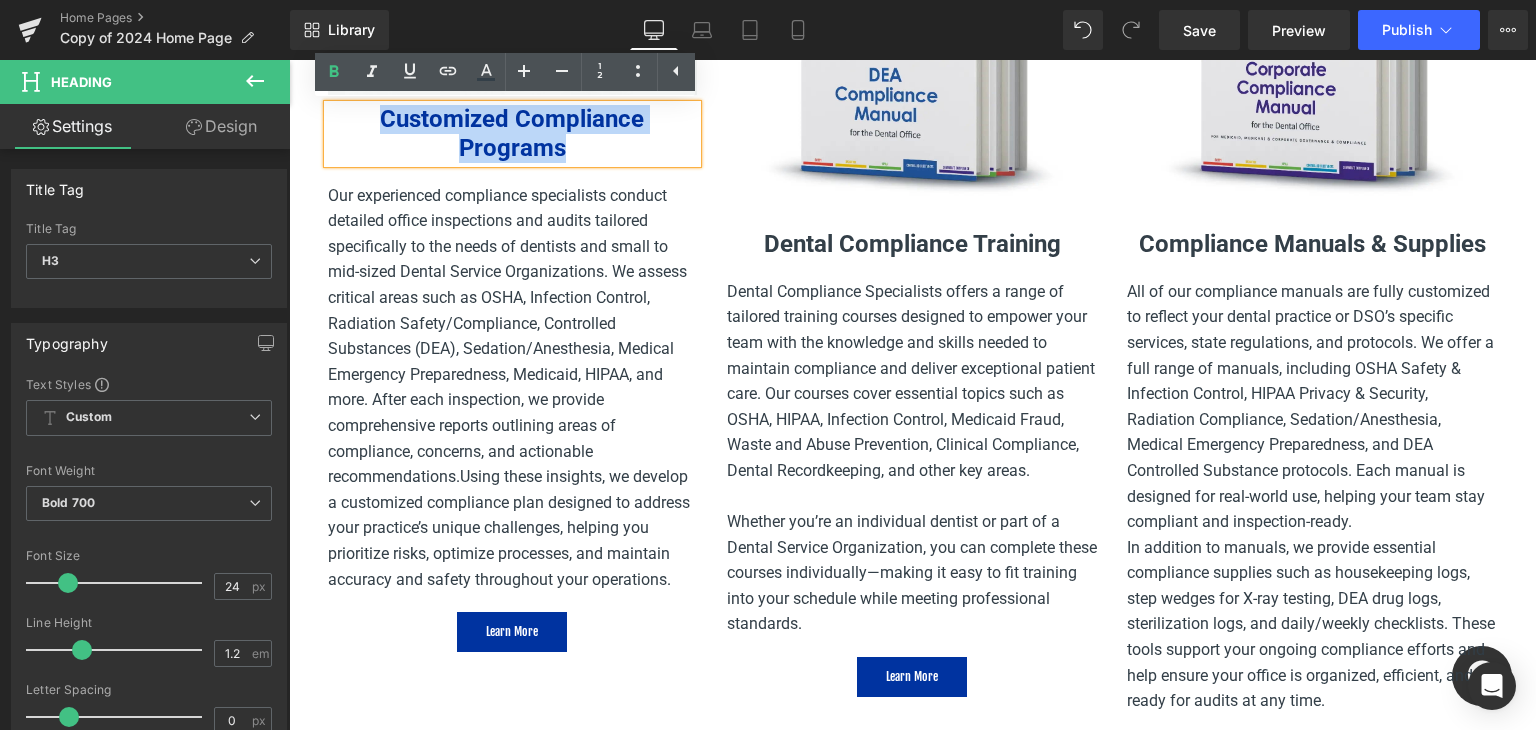 copy on "Customized Compliance Programs" 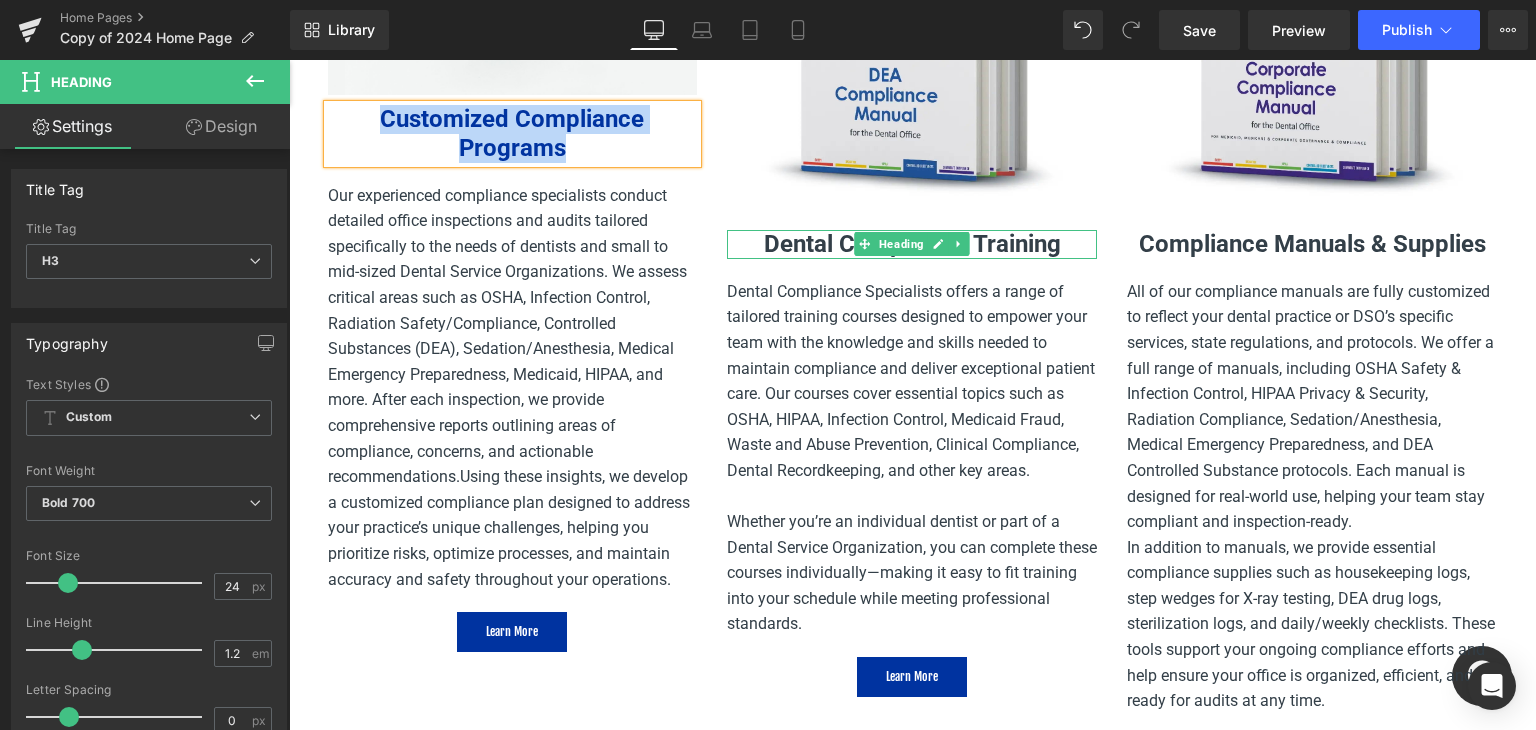 click on "Dental Compliance Training" at bounding box center [912, 244] 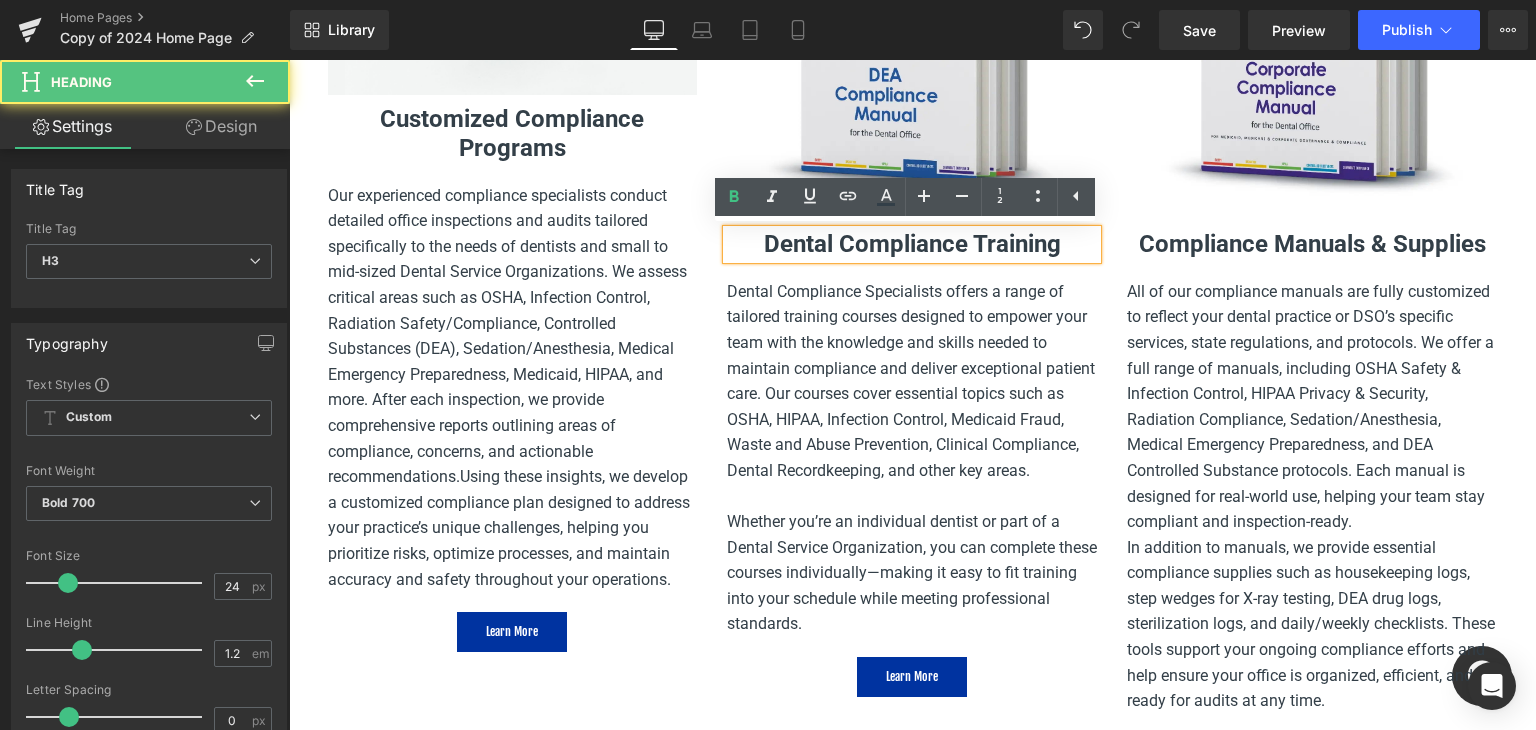 click on "Dental Compliance Training" at bounding box center [912, 244] 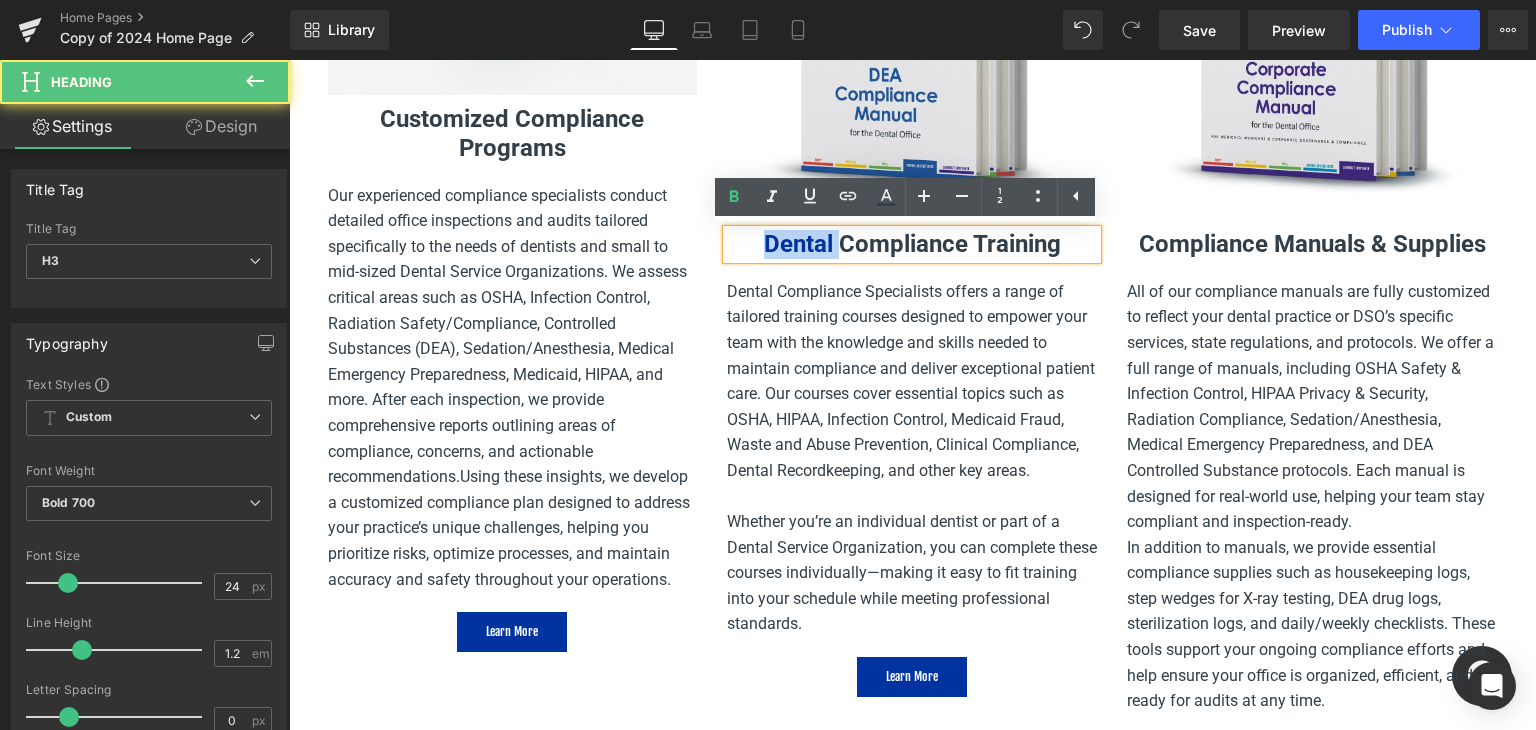 click on "Dental Compliance Training" at bounding box center (912, 244) 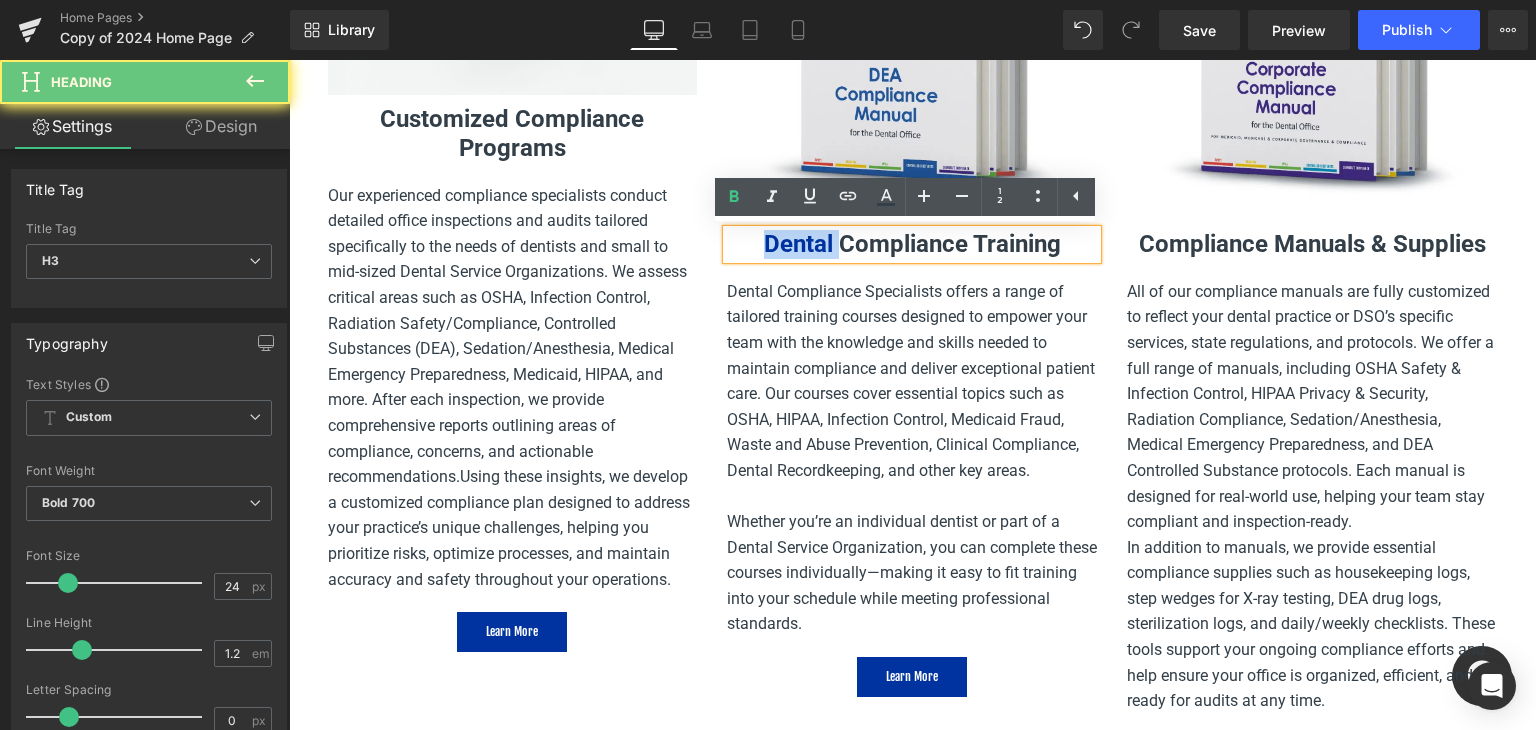 click on "Dental Compliance Training" at bounding box center [912, 244] 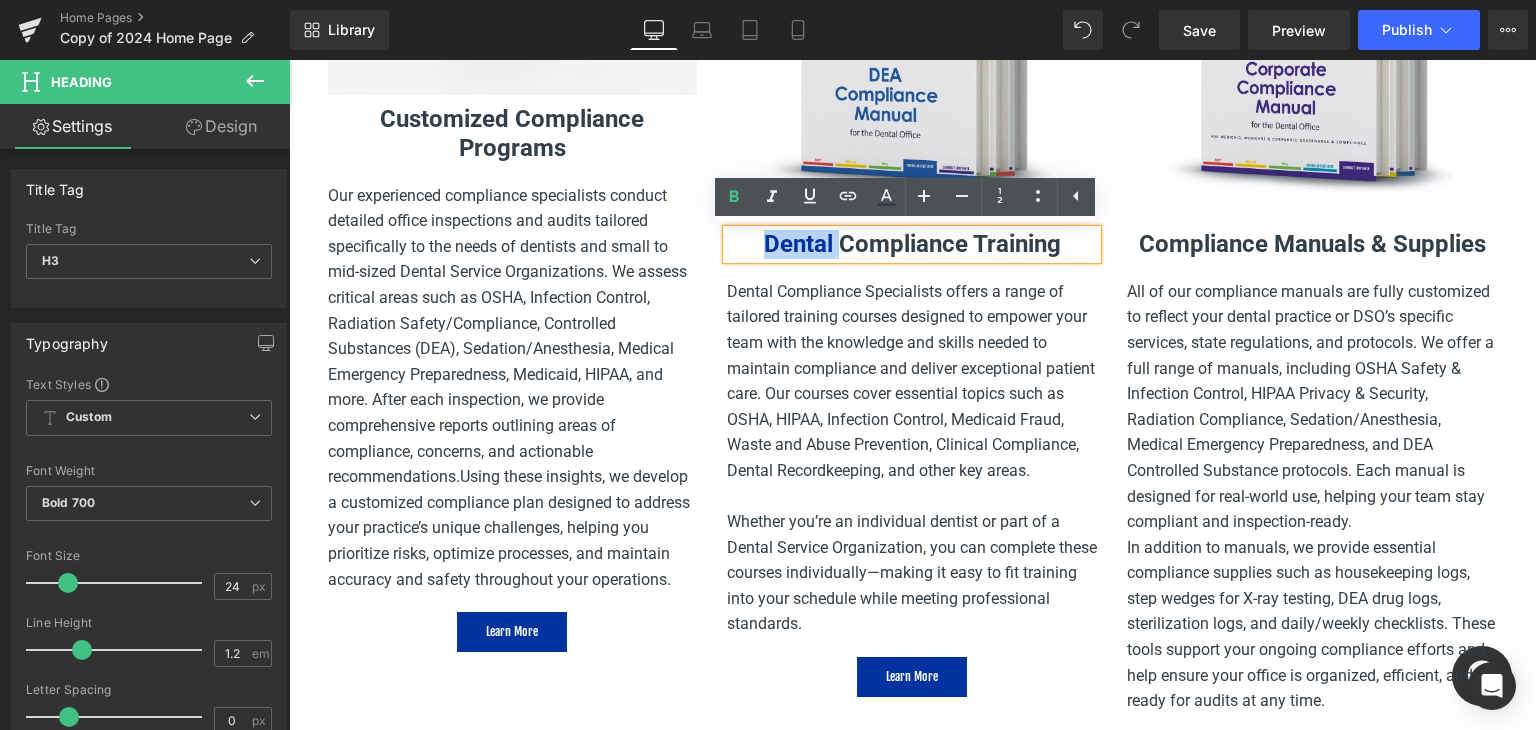 copy on "Dental Compliance Training" 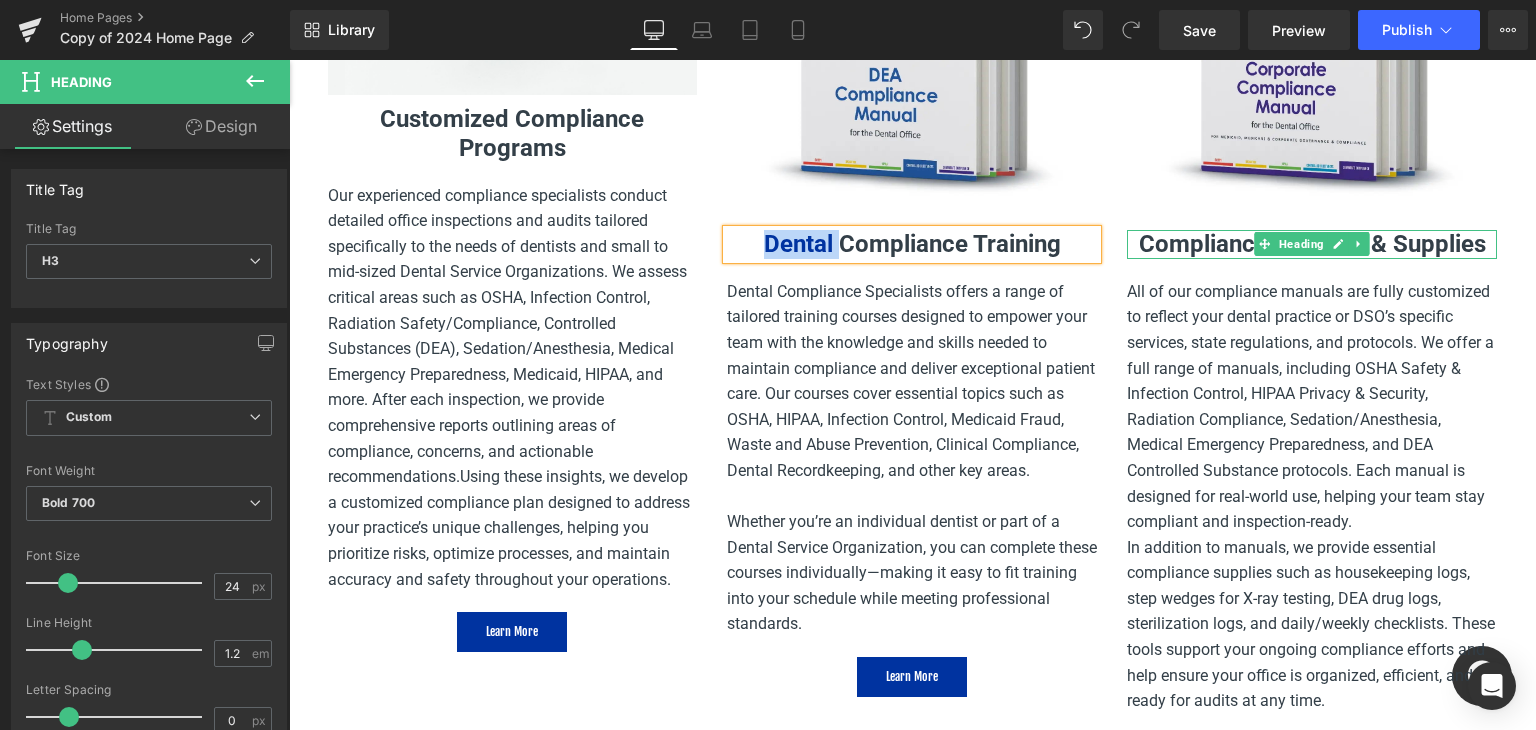 click on "Compliance Manuals & Supplies" at bounding box center [1312, 244] 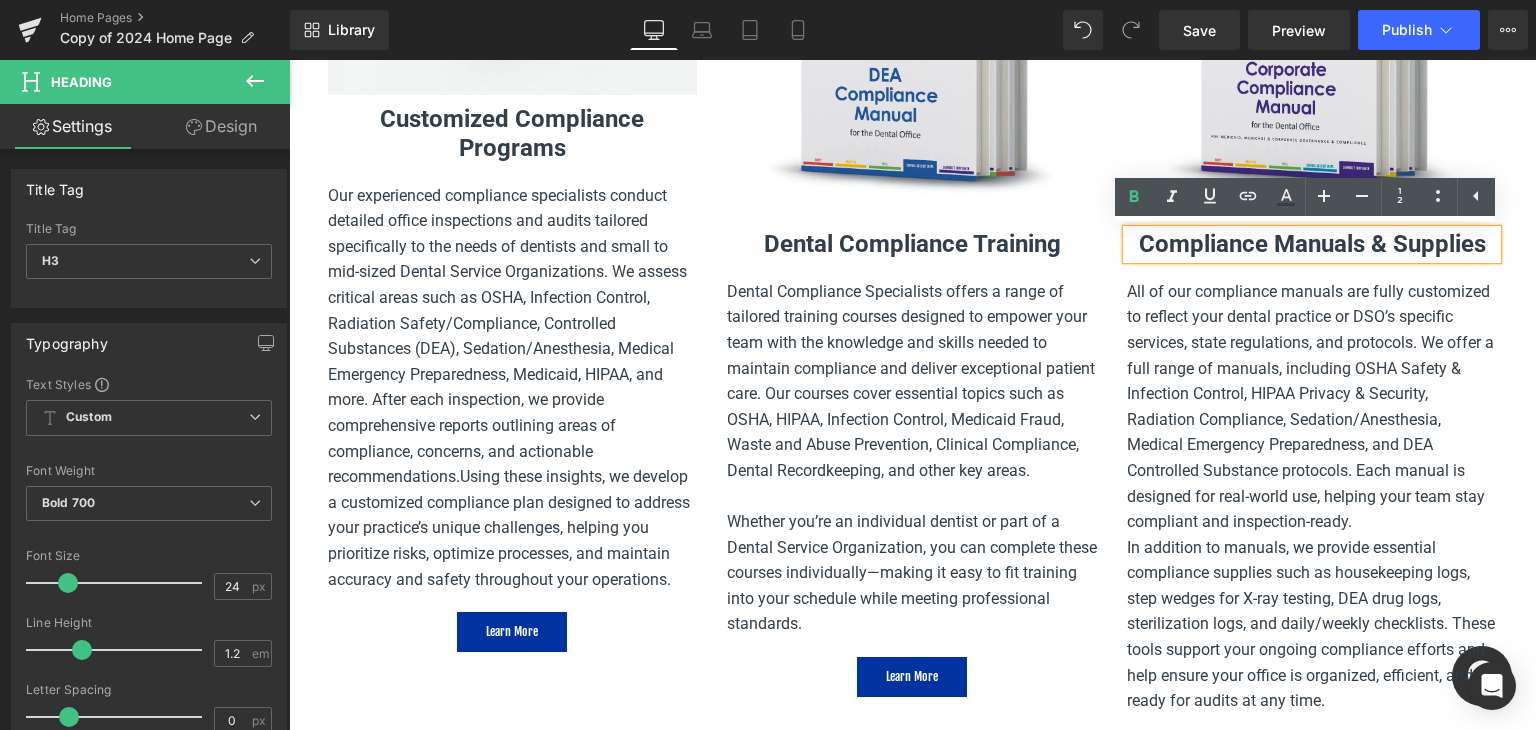 click on "Compliance Manuals & Supplies" at bounding box center [1312, 244] 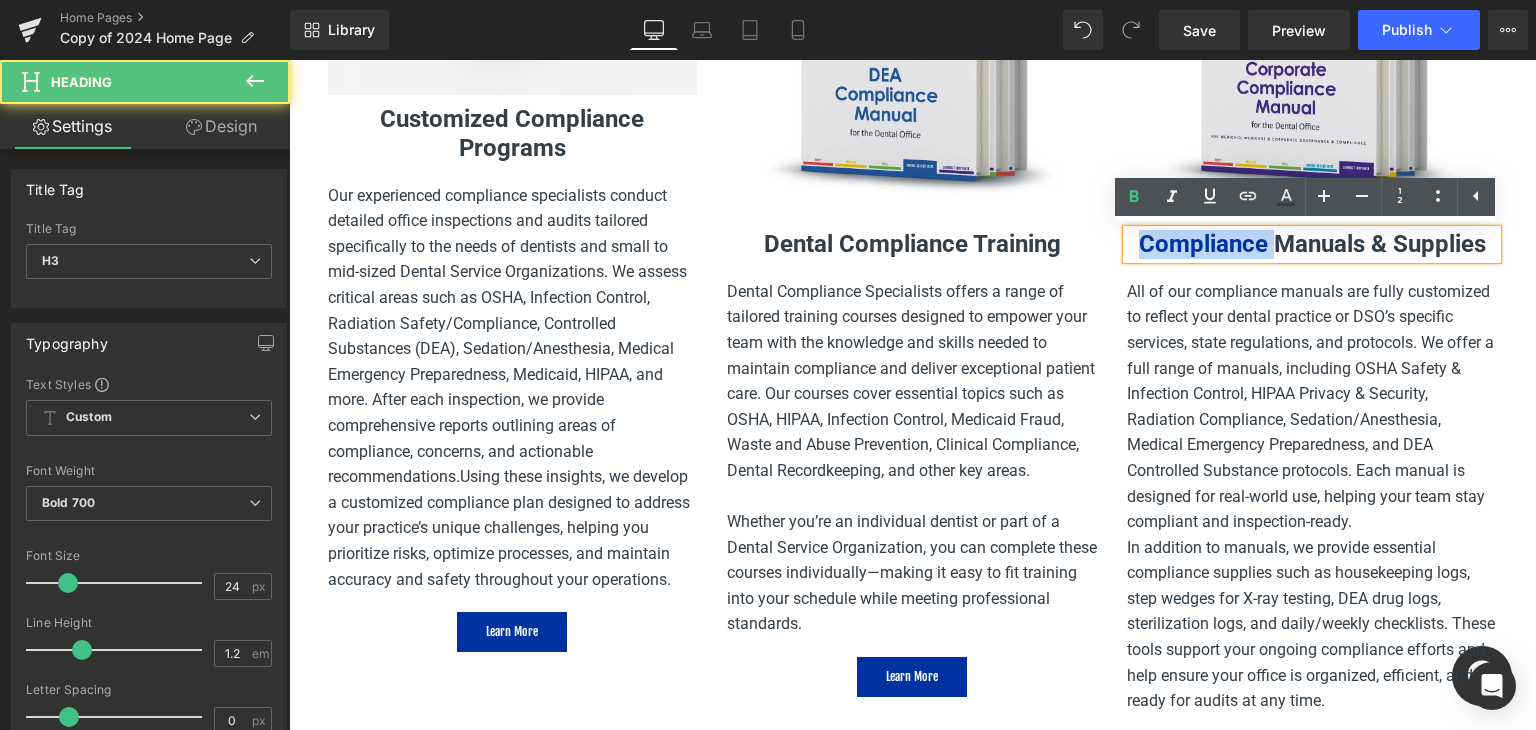 click on "Compliance Manuals & Supplies" at bounding box center [1312, 244] 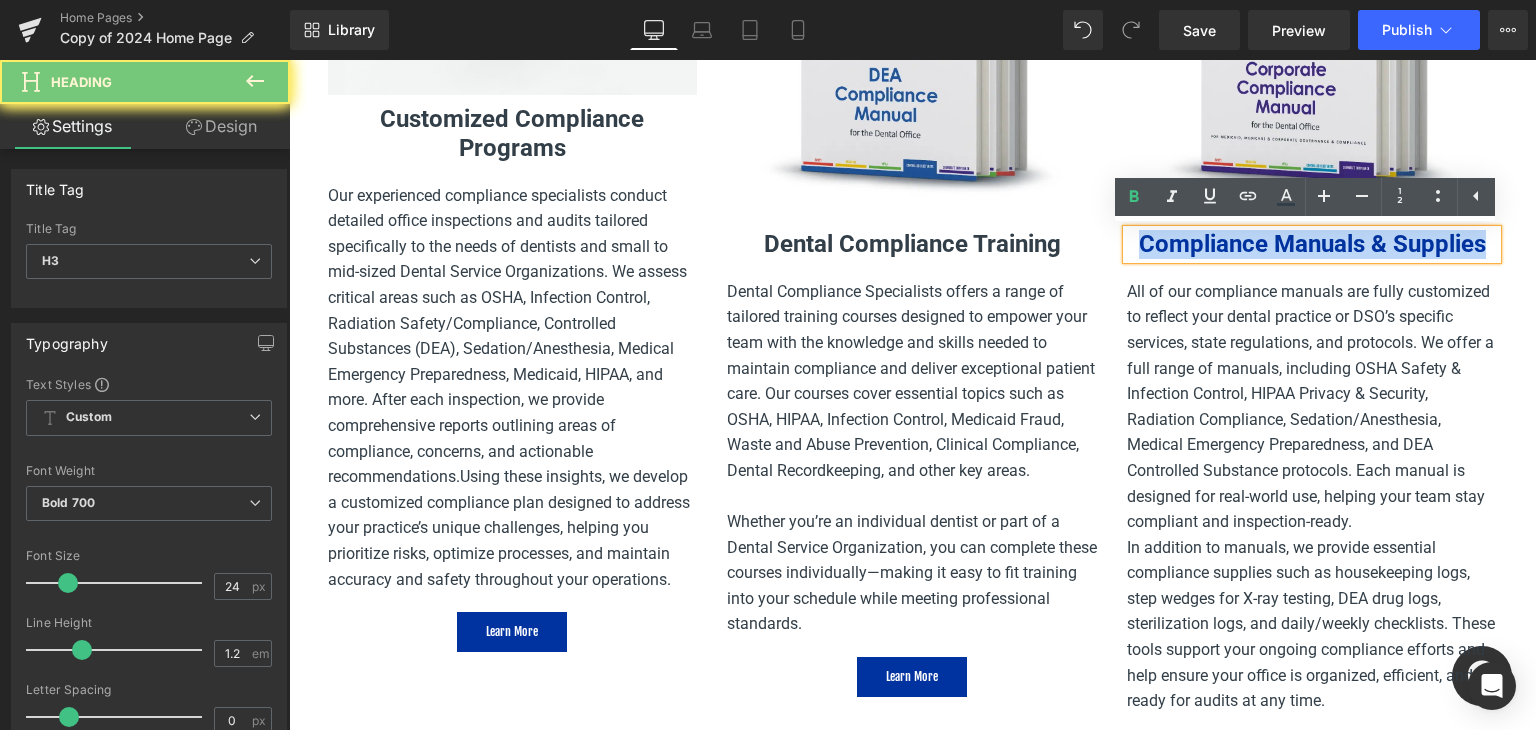 click on "Compliance Manuals & Supplies" at bounding box center (1312, 244) 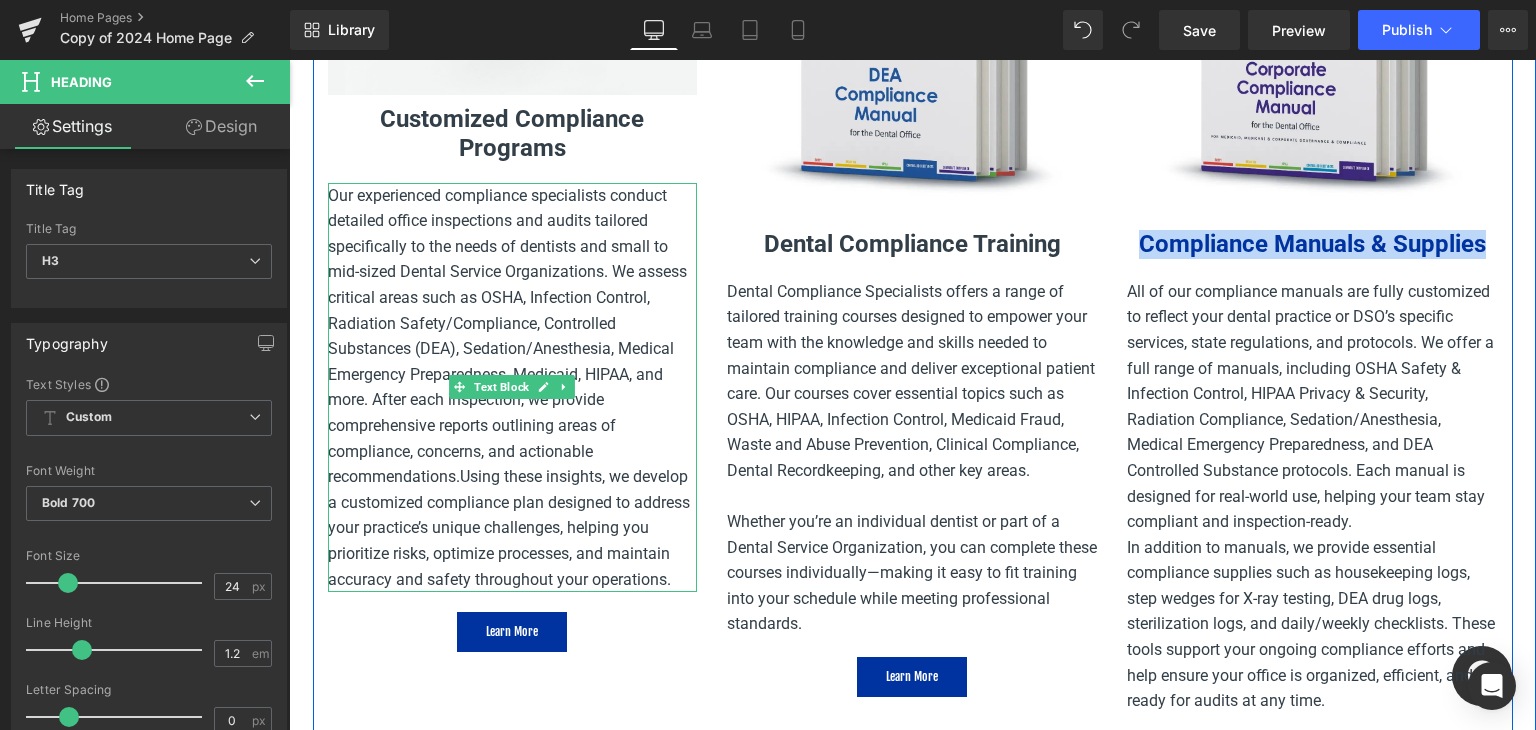 click on "Our experienced compliance specialists conduct detailed office inspections and audits tailored specifically to the needs of dentists and small to mid-sized Dental Service Organizations. We assess critical areas such as OSHA, Infection Control, Radiation Safety/Compliance, Controlled Substances (DEA), Sedation/Anesthesia, Medical Emergency Preparedness, Medicaid, HIPAA, and more. After each inspection, we provide comprehensive reports outlining areas of compliance, concerns, and actionable recommendations.  Using these insights, we develop a customized compliance plan designed to address your practice’s unique challenges, helping you prioritize risks, optimize processes, and maintain accuracy and safety throughout your operations." at bounding box center (513, 388) 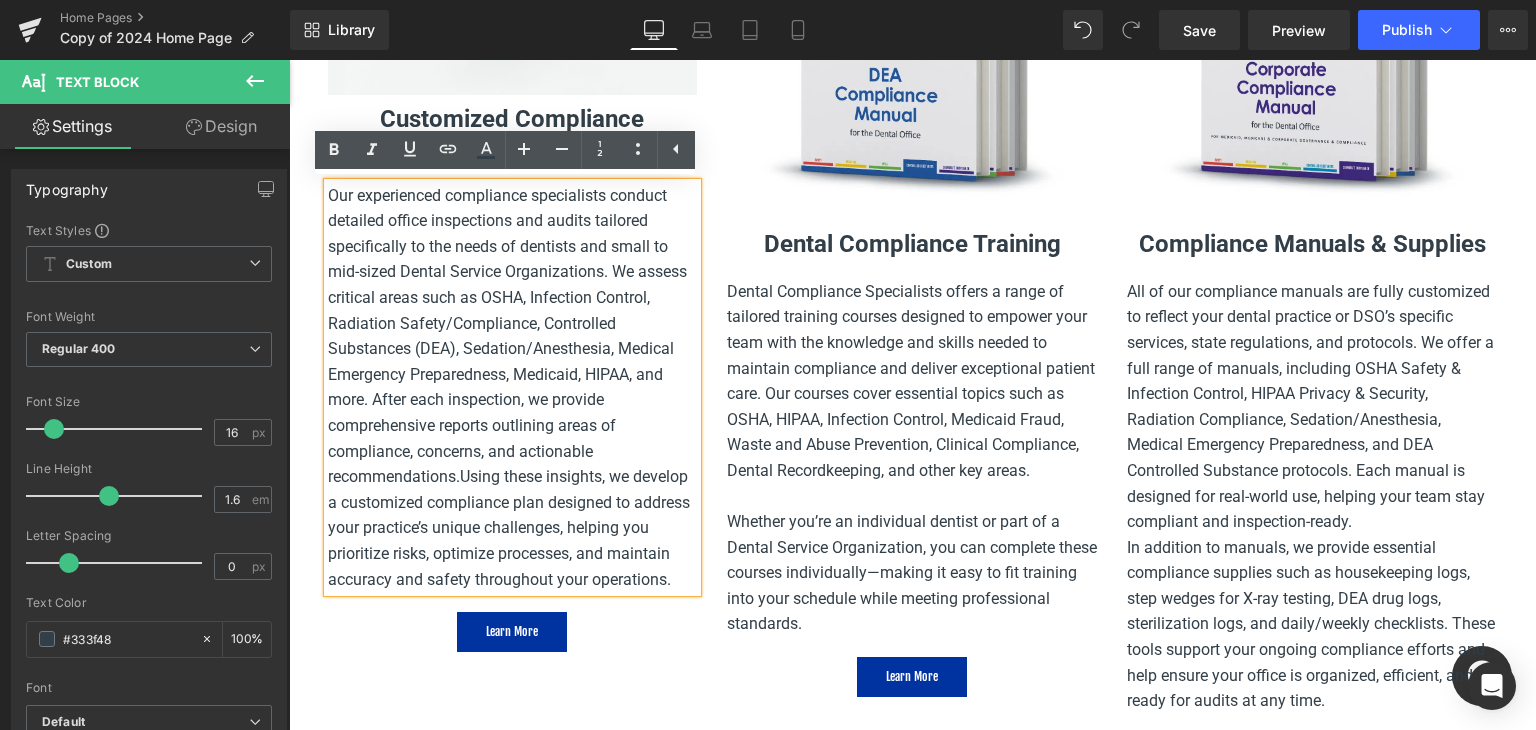 click on "Our experienced compliance specialists conduct detailed office inspections and audits tailored specifically to the needs of dentists and small to mid-sized Dental Service Organizations. We assess critical areas such as OSHA, Infection Control, Radiation Safety/Compliance, Controlled Substances (DEA), Sedation/Anesthesia, Medical Emergency Preparedness, Medicaid, HIPAA, and more. After each inspection, we provide comprehensive reports outlining areas of compliance, concerns, and actionable recommendations.  Using these insights, we develop a customized compliance plan designed to address your practice’s unique challenges, helping you prioritize risks, optimize processes, and maintain accuracy and safety throughout your operations." at bounding box center [513, 388] 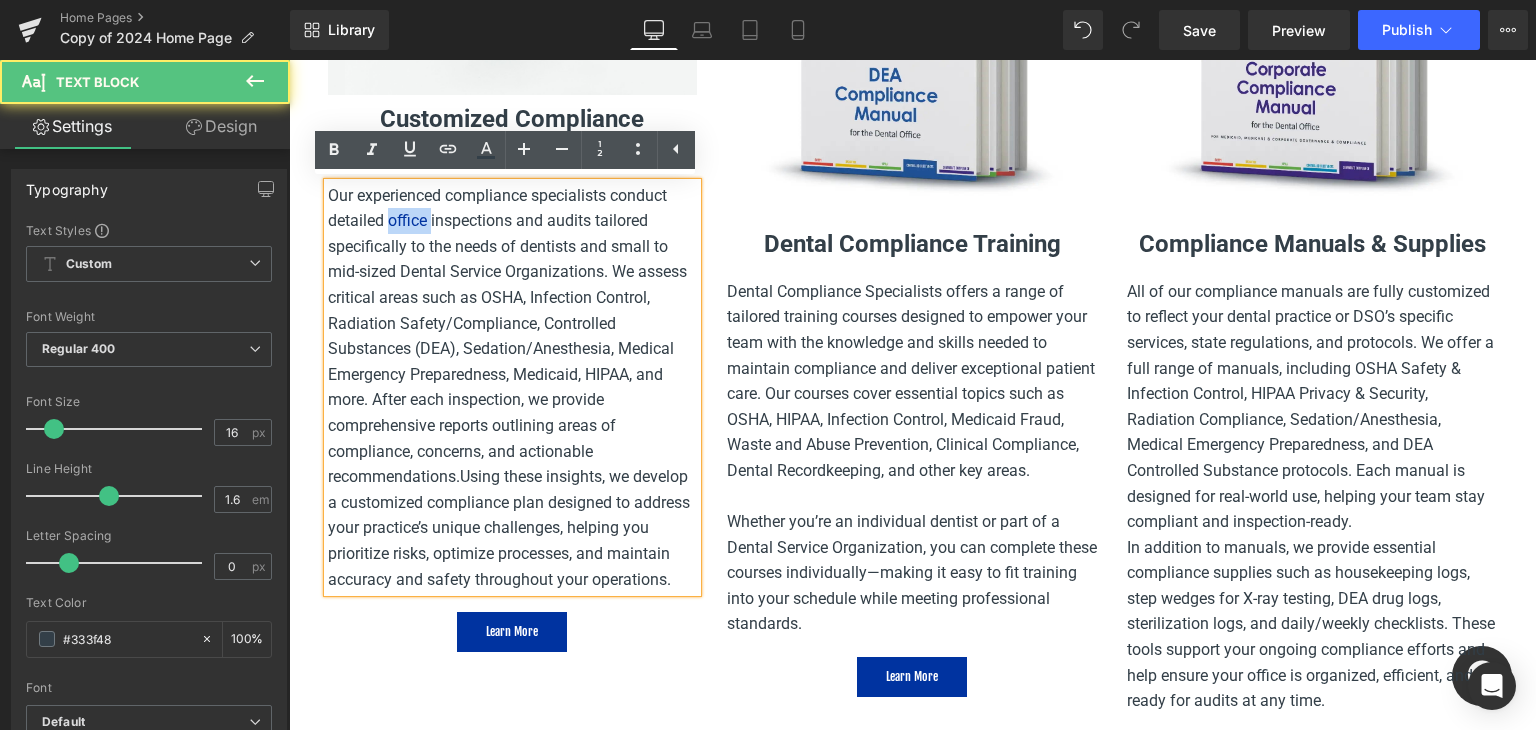 click on "Our experienced compliance specialists conduct detailed office inspections and audits tailored specifically to the needs of dentists and small to mid-sized Dental Service Organizations. We assess critical areas such as OSHA, Infection Control, Radiation Safety/Compliance, Controlled Substances (DEA), Sedation/Anesthesia, Medical Emergency Preparedness, Medicaid, HIPAA, and more. After each inspection, we provide comprehensive reports outlining areas of compliance, concerns, and actionable recommendations.  Using these insights, we develop a customized compliance plan designed to address your practice’s unique challenges, helping you prioritize risks, optimize processes, and maintain accuracy and safety throughout your operations." at bounding box center [513, 388] 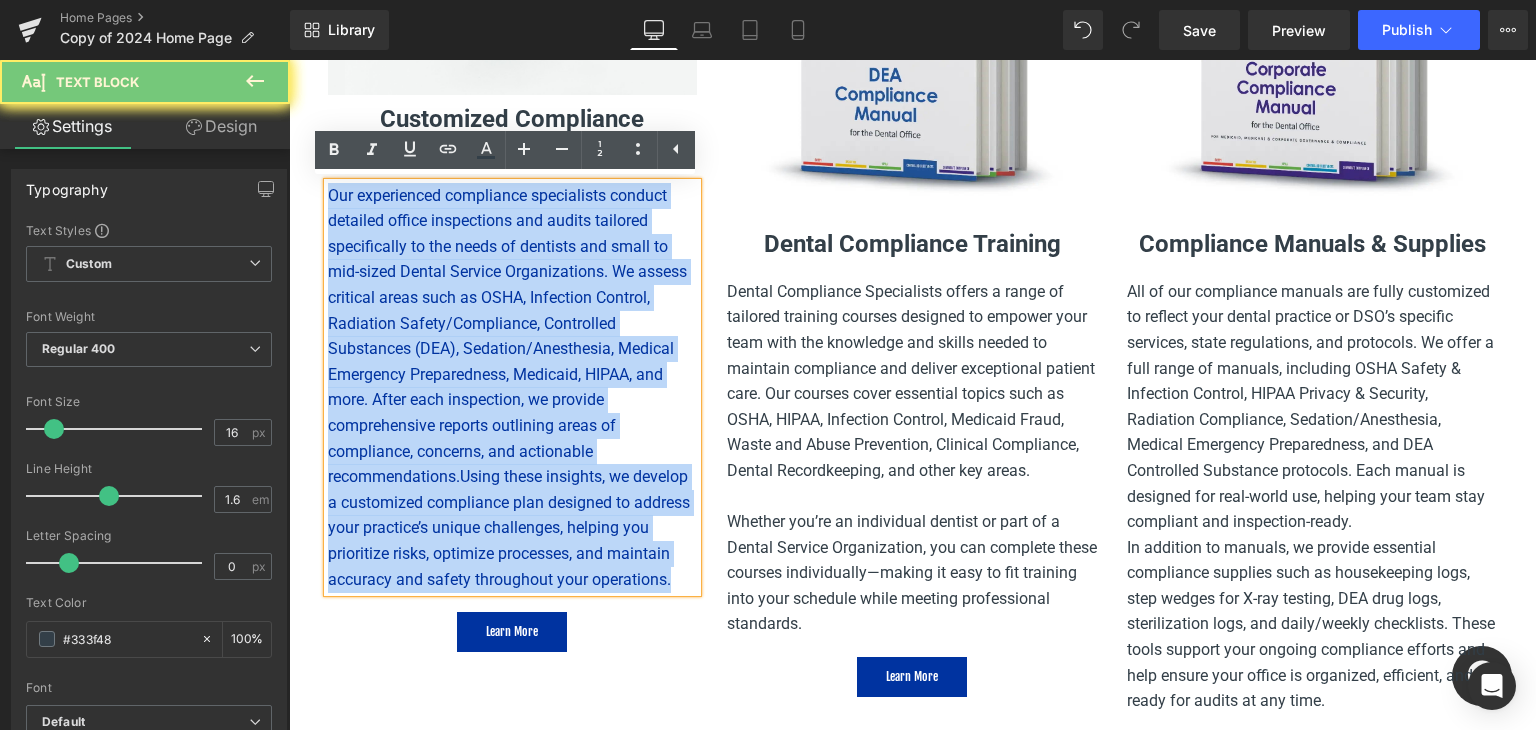 click on "Our experienced compliance specialists conduct detailed office inspections and audits tailored specifically to the needs of dentists and small to mid-sized Dental Service Organizations. We assess critical areas such as OSHA, Infection Control, Radiation Safety/Compliance, Controlled Substances (DEA), Sedation/Anesthesia, Medical Emergency Preparedness, Medicaid, HIPAA, and more. After each inspection, we provide comprehensive reports outlining areas of compliance, concerns, and actionable recommendations.  Using these insights, we develop a customized compliance plan designed to address your practice’s unique challenges, helping you prioritize risks, optimize processes, and maintain accuracy and safety throughout your operations." at bounding box center (513, 388) 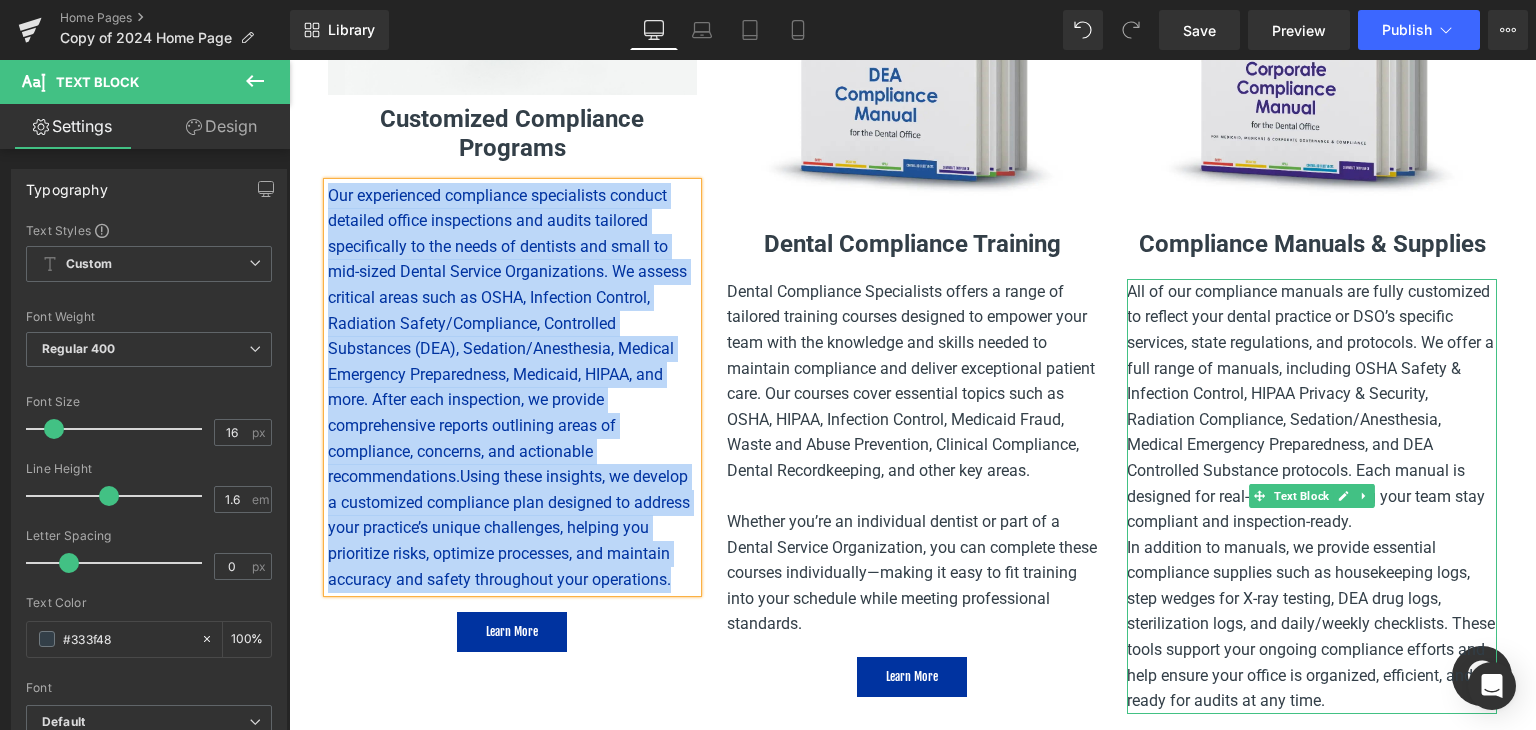 click on "All of our compliance manuals are fully customized to reflect your dental practice or DSO’s specific services, state regulations, and protocols. We offer a full range of manuals, including OSHA Safety & Infection Control, HIPAA Privacy & Security, Radiation Compliance, Sedation/Anesthesia, Medical Emergency Preparedness, and DEA Controlled Substance protocols. Each manual is designed for real-world use, helping your team stay compliant and inspection-ready." at bounding box center (1312, 407) 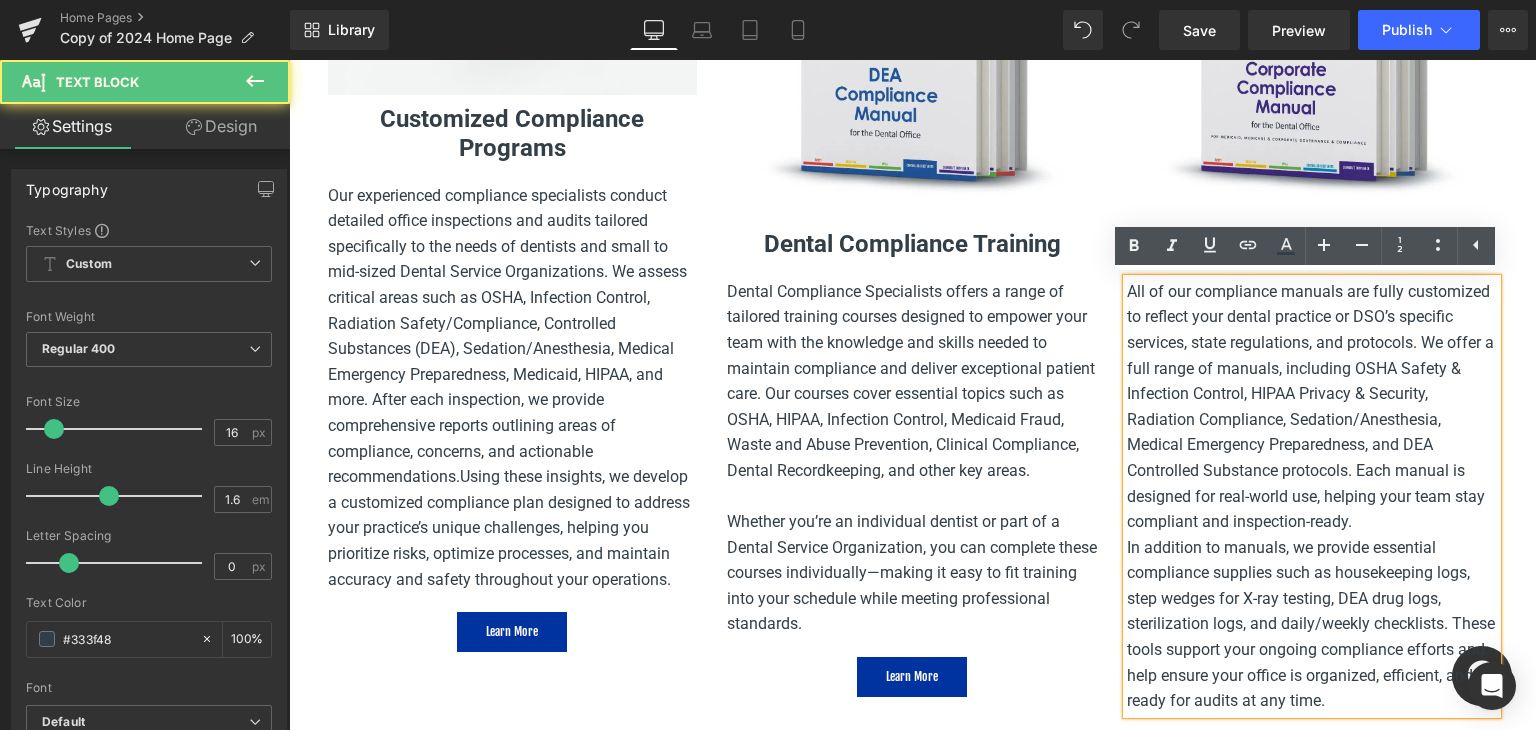 click on "All of our compliance manuals are fully customized to reflect your dental practice or DSO’s specific services, state regulations, and protocols. We offer a full range of manuals, including OSHA Safety & Infection Control, HIPAA Privacy & Security, Radiation Compliance, Sedation/Anesthesia, Medical Emergency Preparedness, and DEA Controlled Substance protocols. Each manual is designed for real-world use, helping your team stay compliant and inspection-ready." at bounding box center [1312, 407] 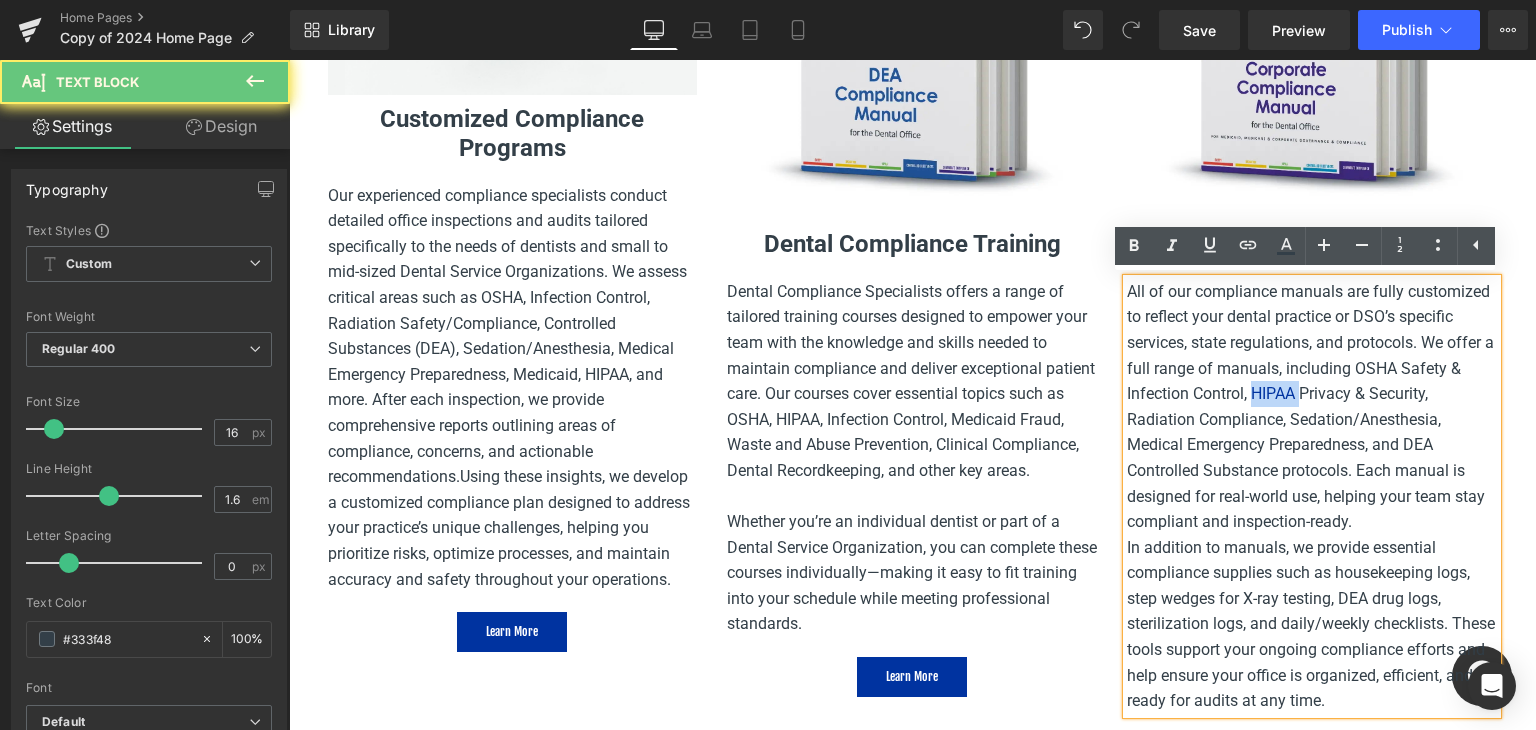 click on "All of our compliance manuals are fully customized to reflect your dental practice or DSO’s specific services, state regulations, and protocols. We offer a full range of manuals, including OSHA Safety & Infection Control, HIPAA Privacy & Security, Radiation Compliance, Sedation/Anesthesia, Medical Emergency Preparedness, and DEA Controlled Substance protocols. Each manual is designed for real-world use, helping your team stay compliant and inspection-ready." at bounding box center [1312, 407] 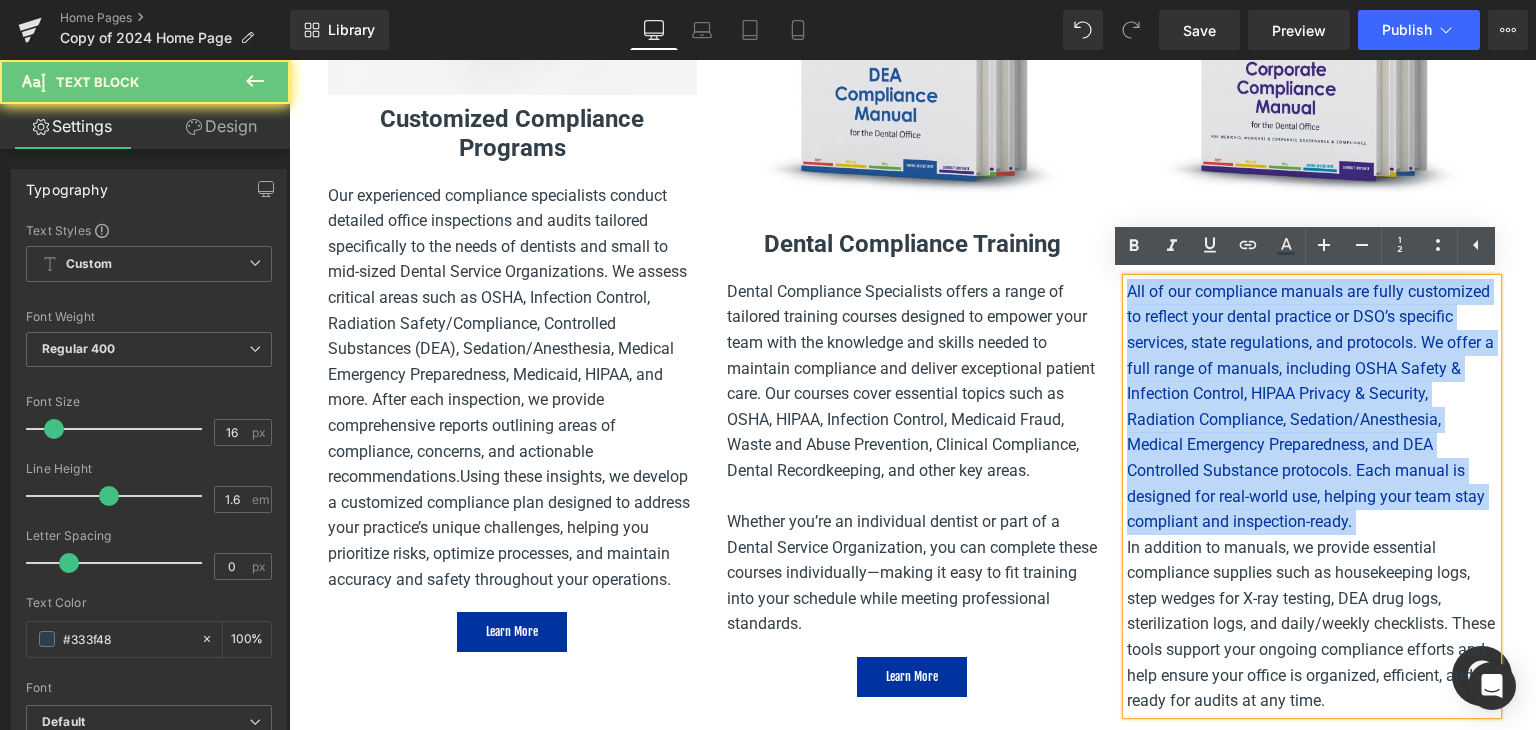 click on "All of our compliance manuals are fully customized to reflect your dental practice or DSO’s specific services, state regulations, and protocols. We offer a full range of manuals, including OSHA Safety & Infection Control, HIPAA Privacy & Security, Radiation Compliance, Sedation/Anesthesia, Medical Emergency Preparedness, and DEA Controlled Substance protocols. Each manual is designed for real-world use, helping your team stay compliant and inspection-ready." at bounding box center (1312, 407) 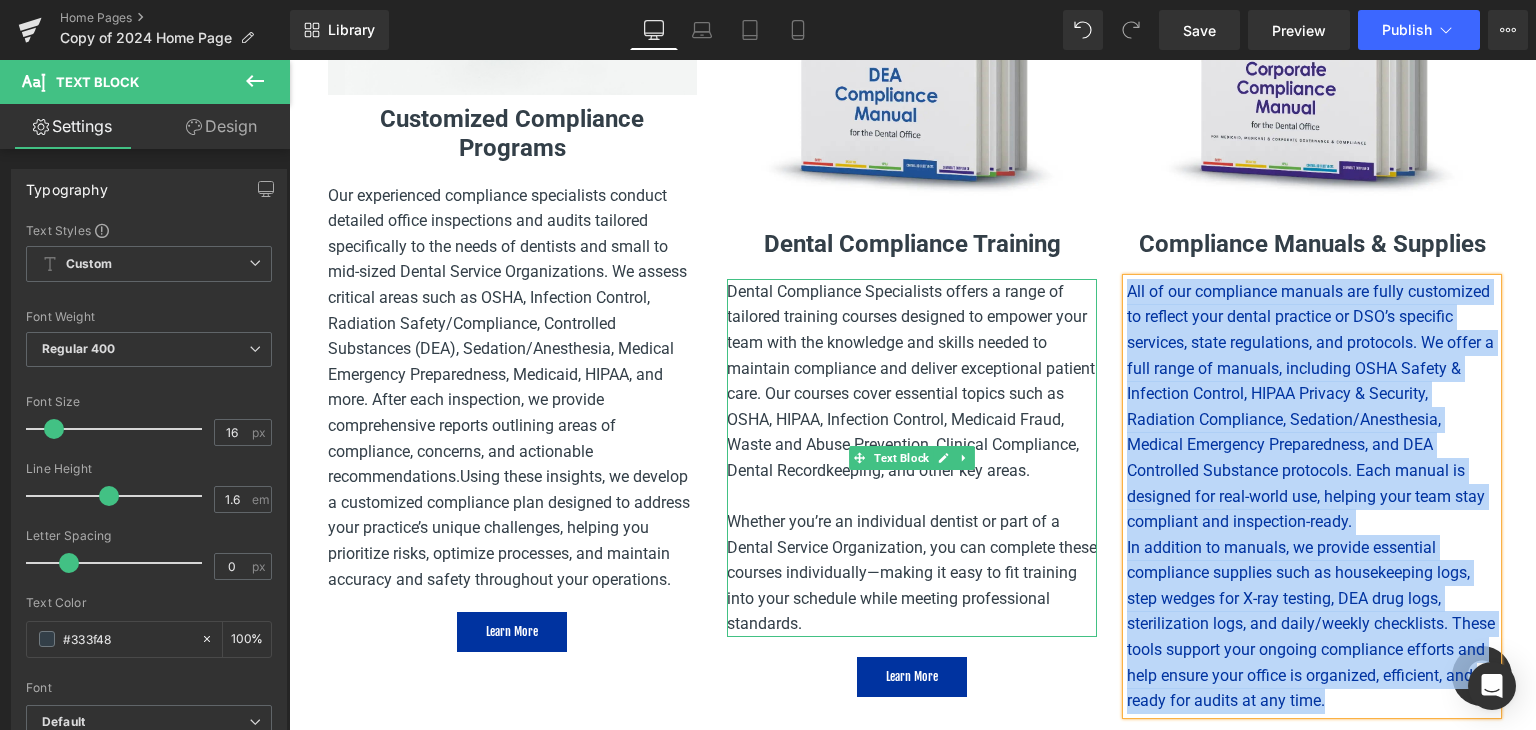 click on "Dental Compliance Specialists offers a range of tailored training courses designed to empower your team with the knowledge and skills needed to maintain compliance and deliver exceptional patient care. Our courses cover essential topics such as OSHA, HIPAA, Infection Control, Medicaid Fraud, Waste and Abuse Prevention, Clinical Compliance, Dental Recordkeeping, and other key areas." at bounding box center [912, 381] 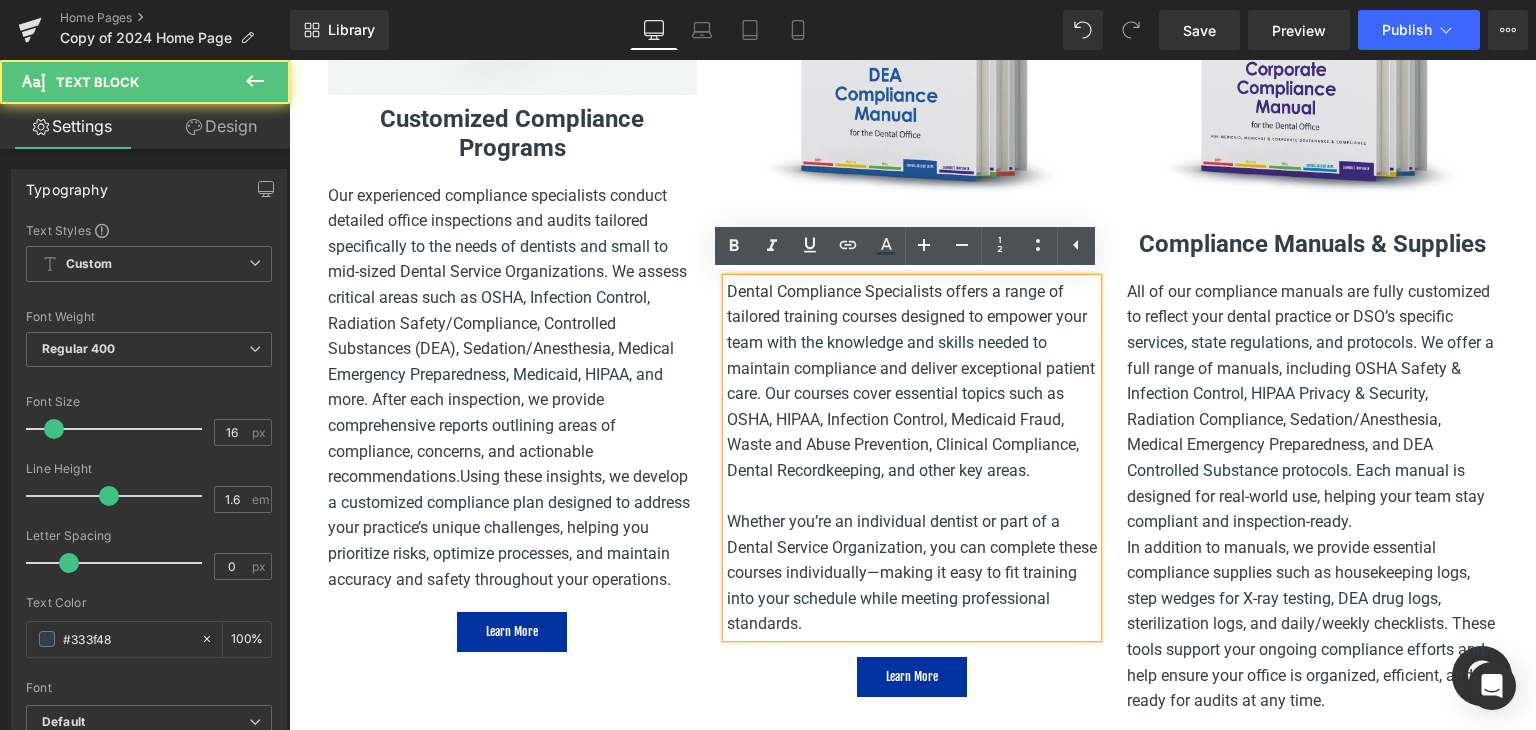 click on "Dental Compliance Specialists offers a range of tailored training courses designed to empower your team with the knowledge and skills needed to maintain compliance and deliver exceptional patient care. Our courses cover essential topics such as OSHA, HIPAA, Infection Control, Medicaid Fraud, Waste and Abuse Prevention, Clinical Compliance, Dental Recordkeeping, and other key areas." at bounding box center [912, 381] 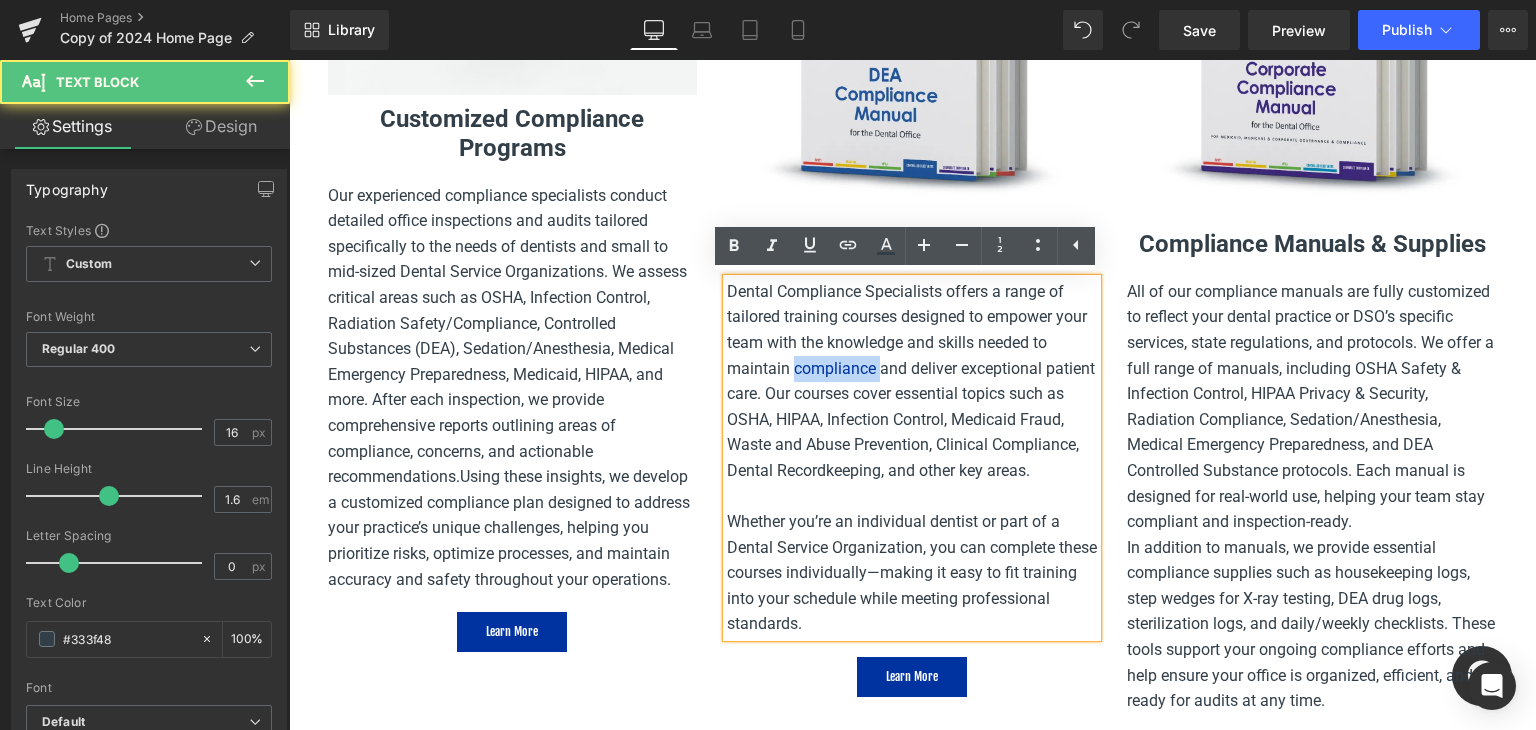 click on "Dental Compliance Specialists offers a range of tailored training courses designed to empower your team with the knowledge and skills needed to maintain compliance and deliver exceptional patient care. Our courses cover essential topics such as OSHA, HIPAA, Infection Control, Medicaid Fraud, Waste and Abuse Prevention, Clinical Compliance, Dental Recordkeeping, and other key areas." at bounding box center (912, 381) 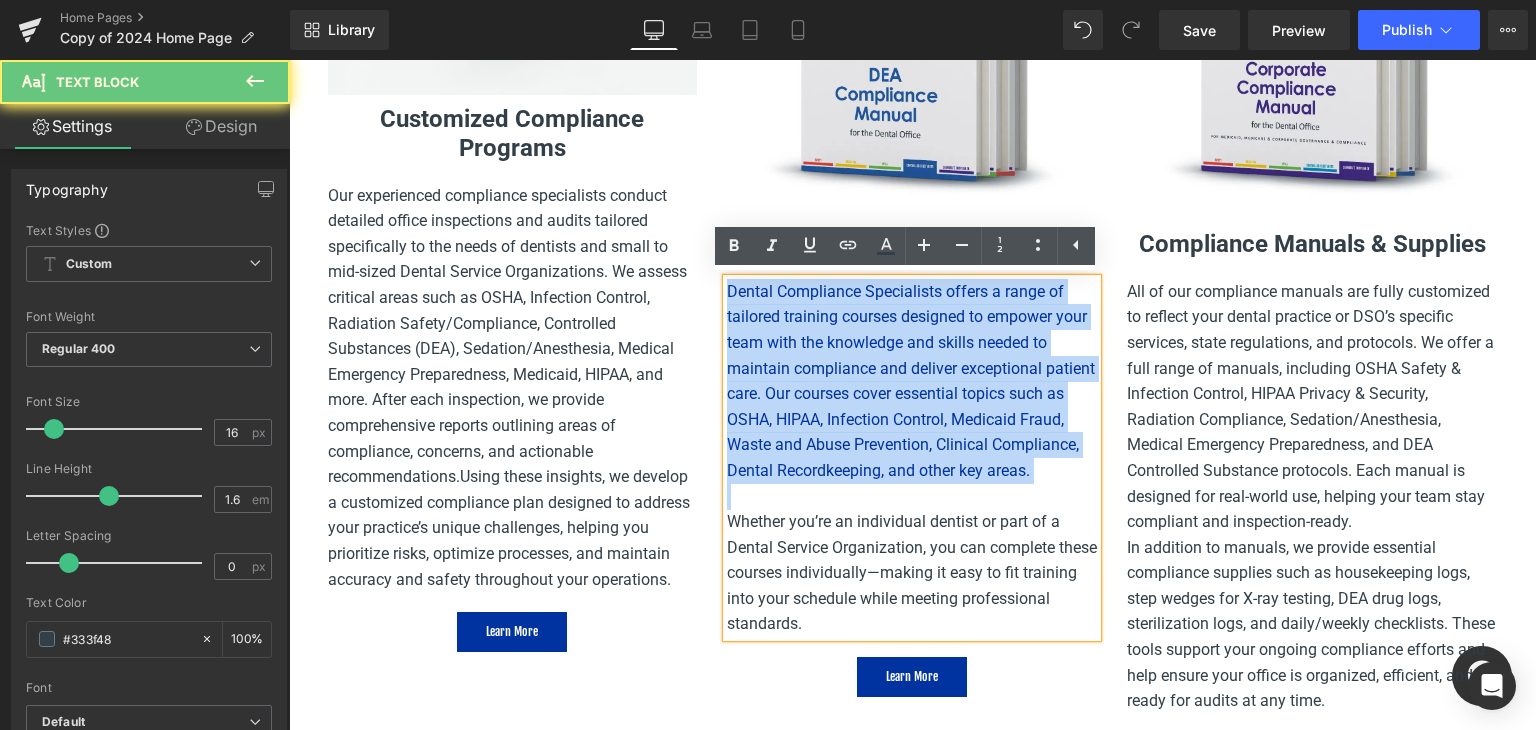 click on "Dental Compliance Specialists offers a range of tailored training courses designed to empower your team with the knowledge and skills needed to maintain compliance and deliver exceptional patient care. Our courses cover essential topics such as OSHA, HIPAA, Infection Control, Medicaid Fraud, Waste and Abuse Prevention, Clinical Compliance, Dental Recordkeeping, and other key areas." at bounding box center [912, 381] 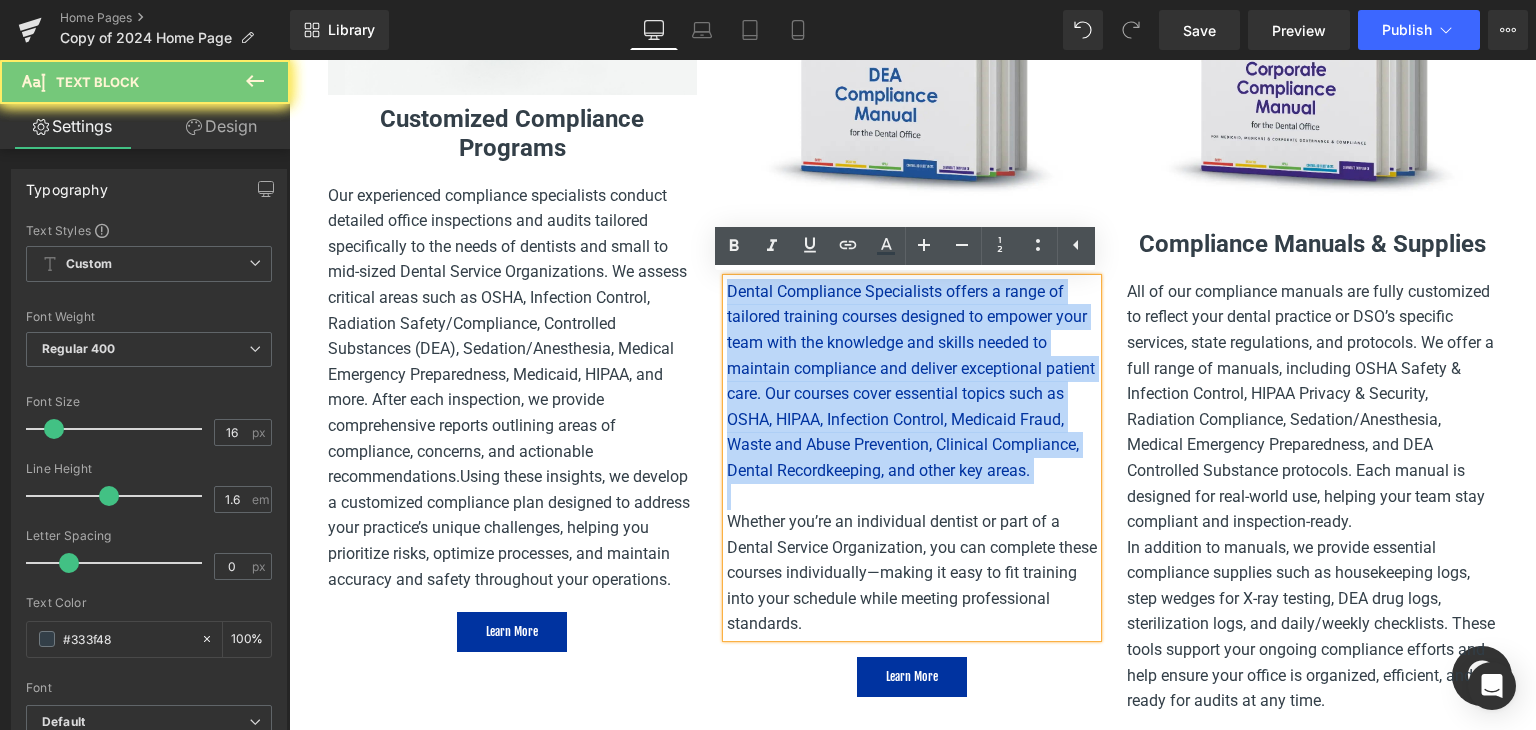 click on "Dental Compliance Specialists offers a range of tailored training courses designed to empower your team with the knowledge and skills needed to maintain compliance and deliver exceptional patient care. Our courses cover essential topics such as OSHA, HIPAA, Infection Control, Medicaid Fraud, Waste and Abuse Prevention, Clinical Compliance, Dental Recordkeeping, and other key areas." at bounding box center (912, 381) 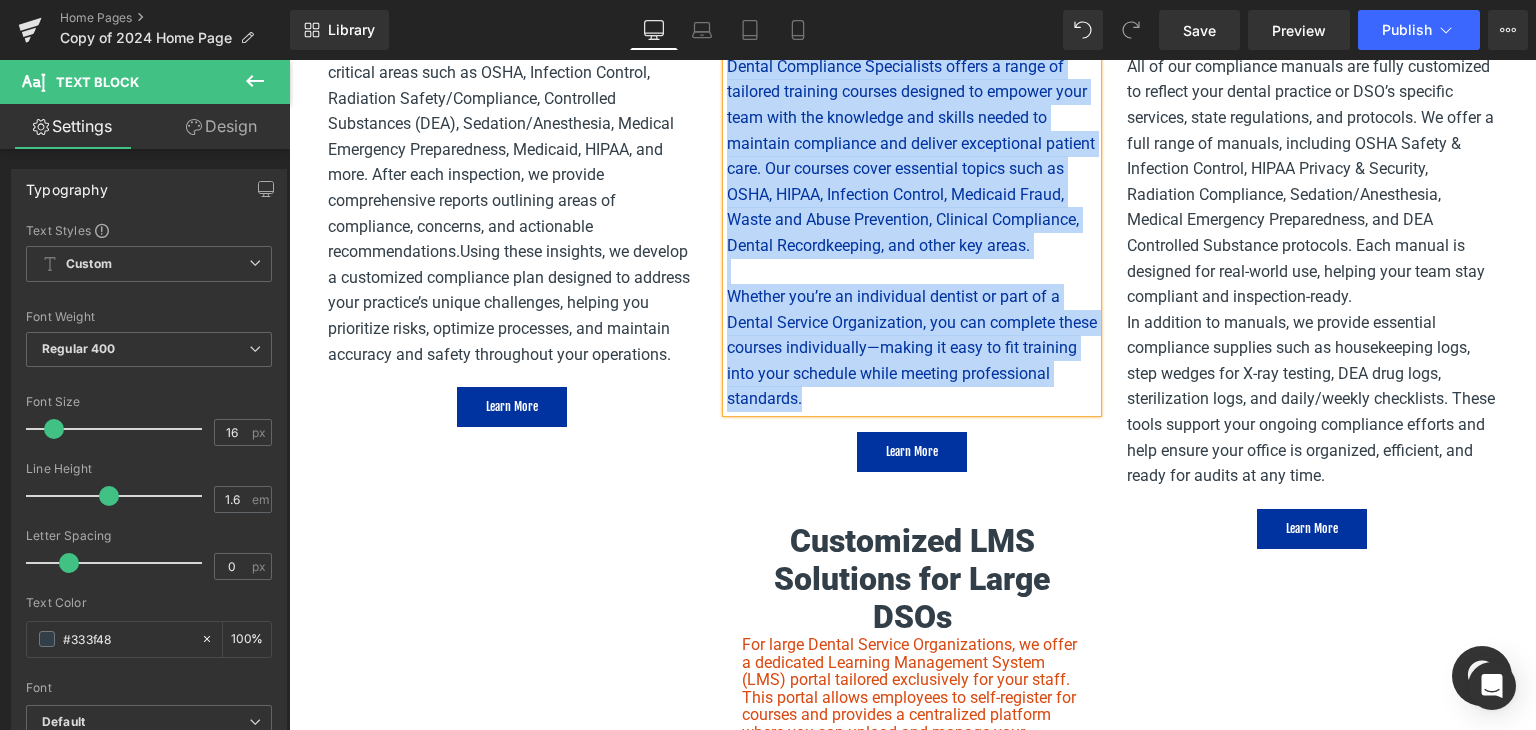 scroll, scrollTop: 2500, scrollLeft: 0, axis: vertical 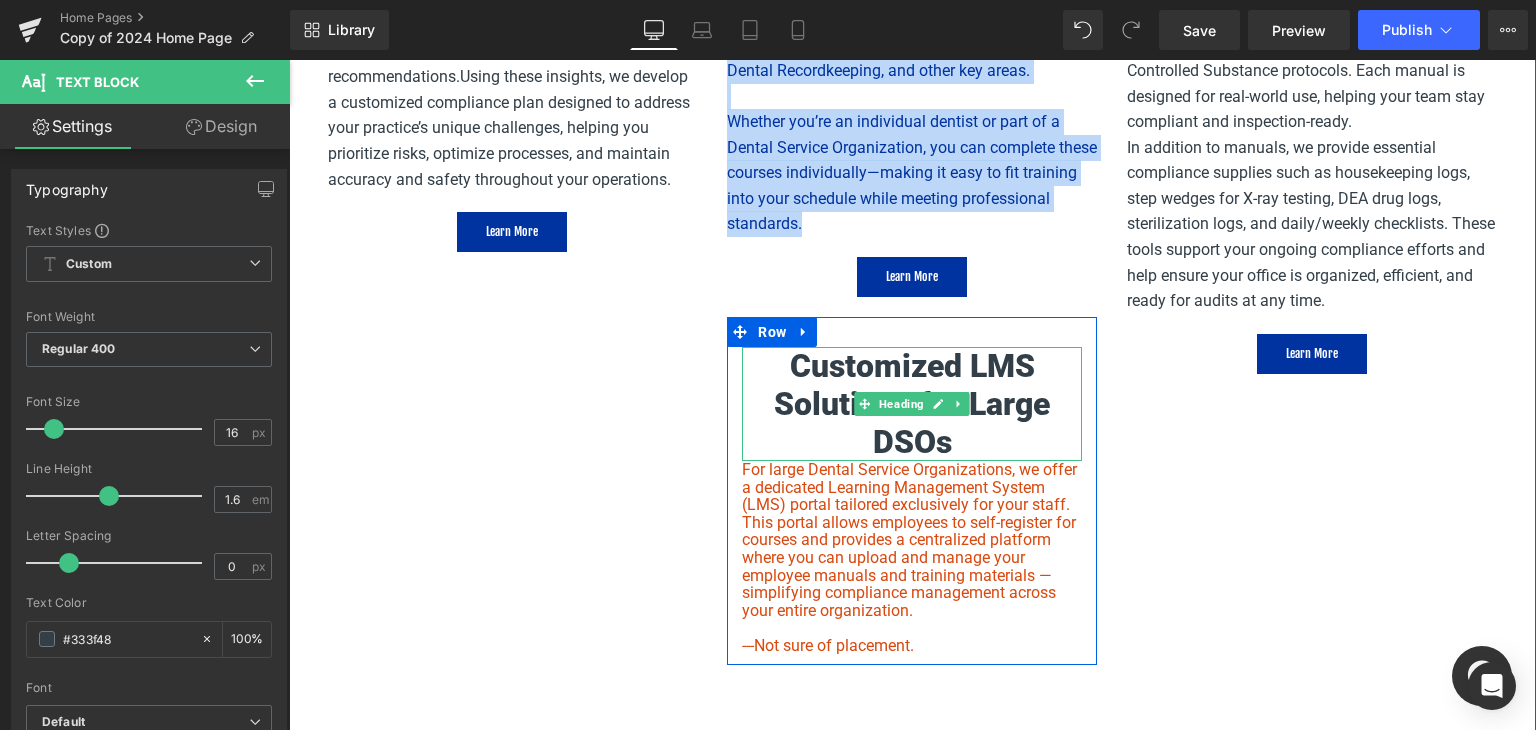 click on "Customized LMS Solutions for Large DSOs" at bounding box center [912, 404] 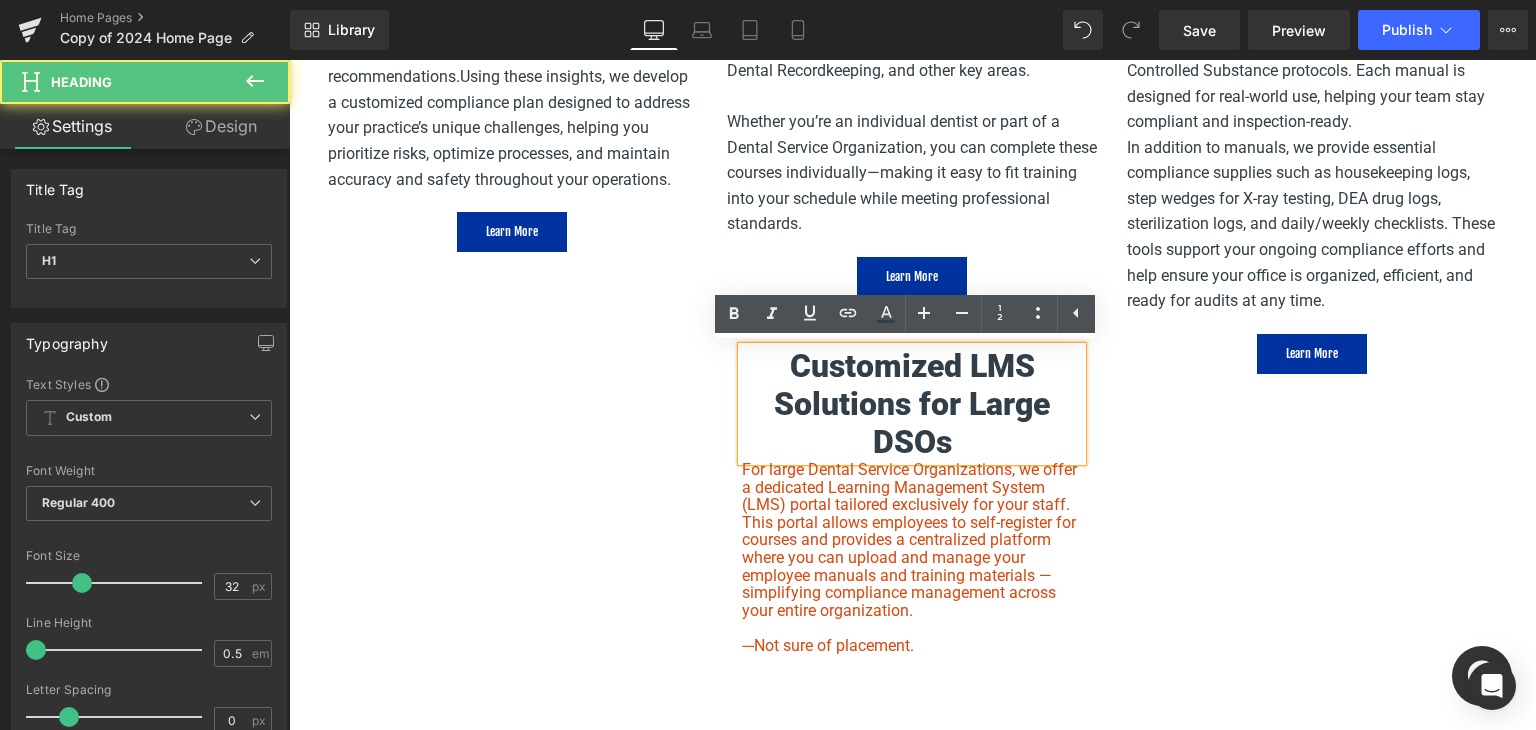 click on "Customized LMS Solutions for Large DSOs" at bounding box center (912, 404) 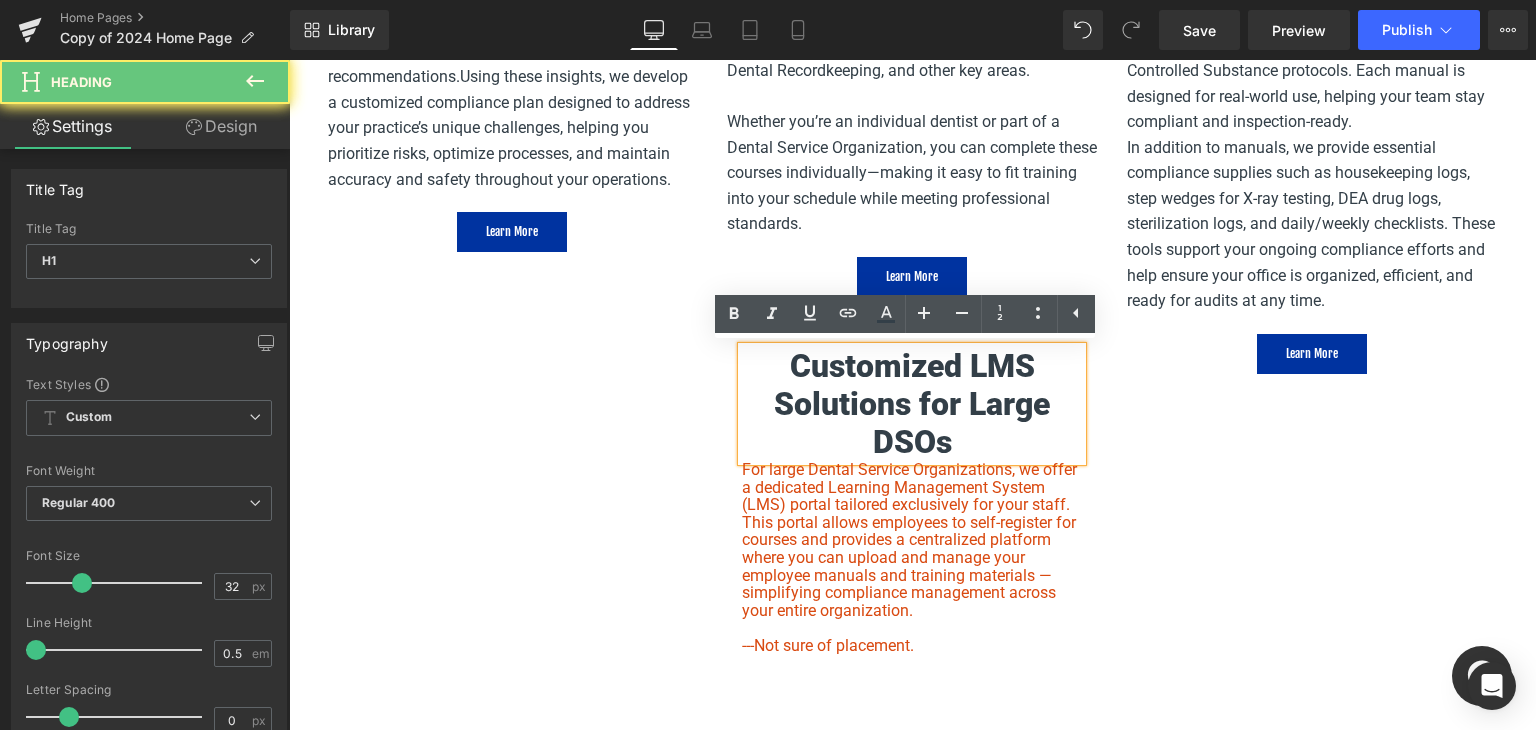 click on "Customized LMS Solutions for Large DSOs" at bounding box center (912, 404) 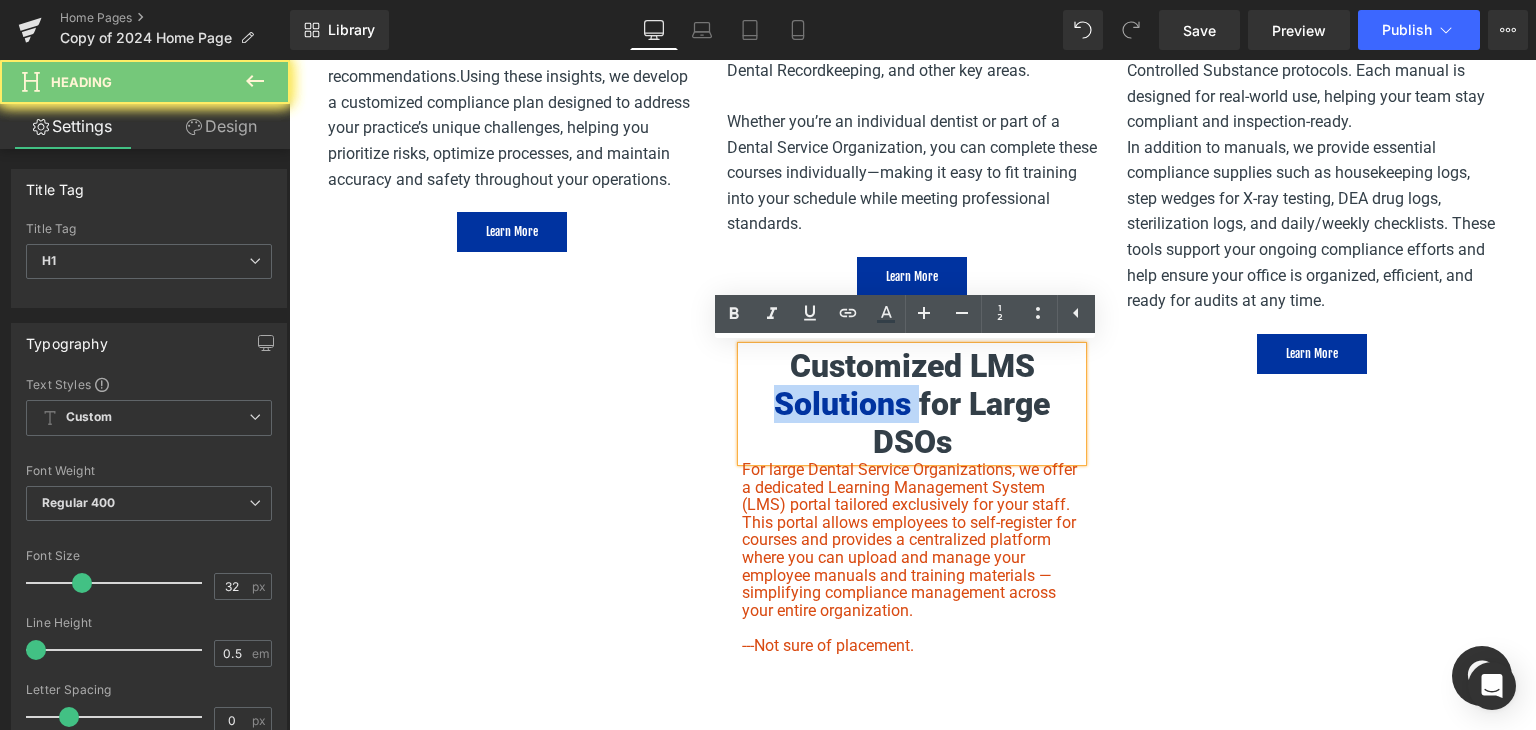 click on "Customized LMS Solutions for Large DSOs" at bounding box center [912, 404] 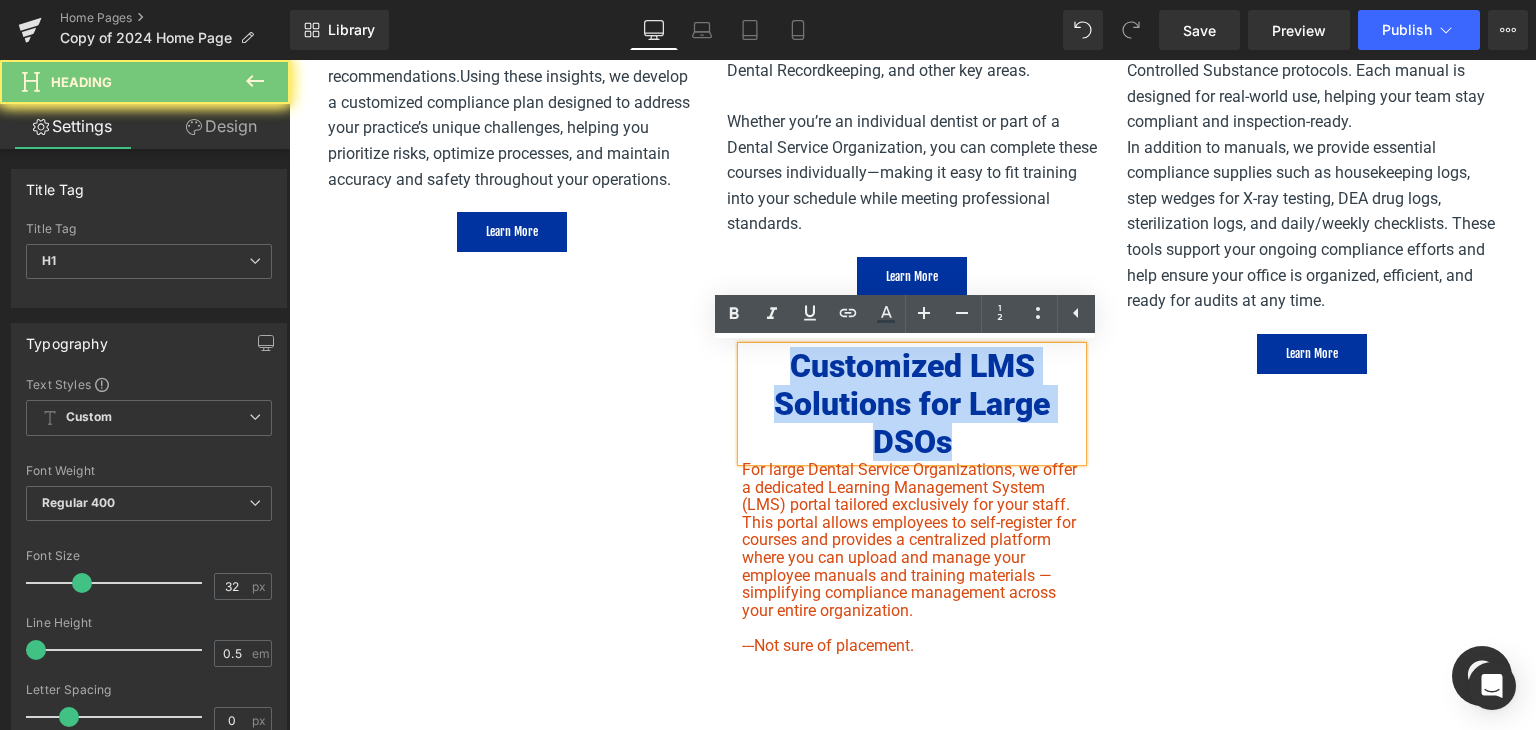 click on "Customized LMS Solutions for Large DSOs" at bounding box center (912, 404) 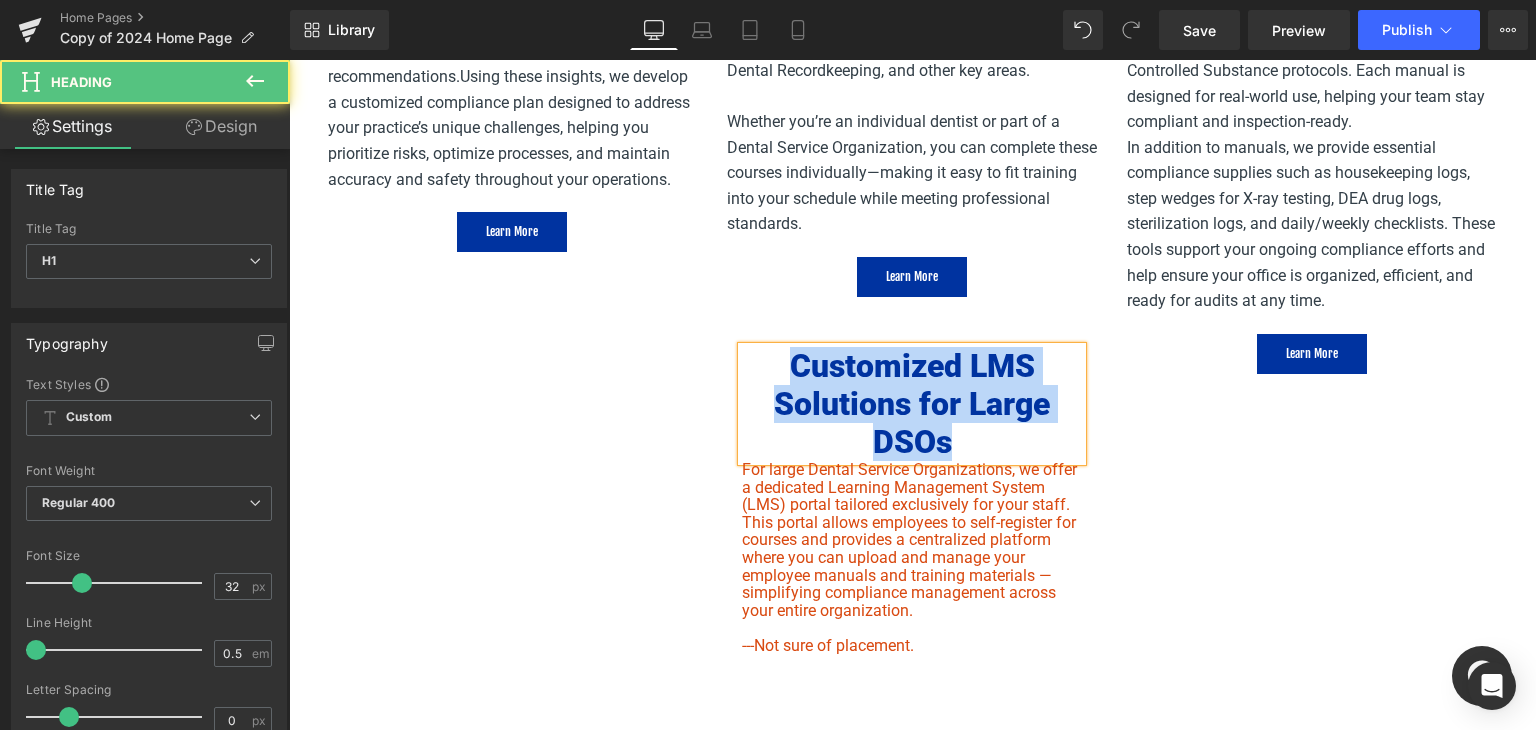 click on "Customized LMS Solutions for Large DSOs" at bounding box center [912, 404] 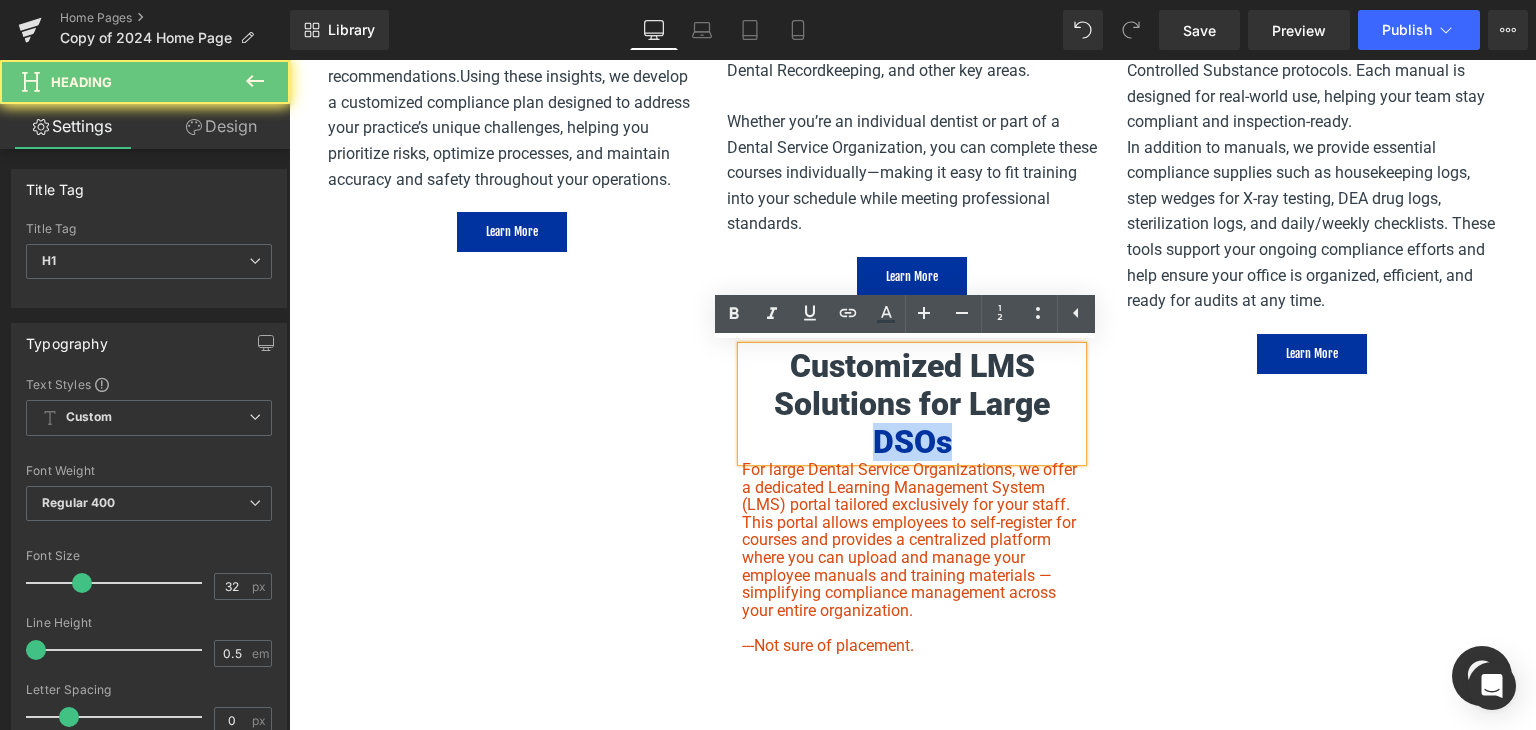 click on "Customized LMS Solutions for Large DSOs" at bounding box center [912, 404] 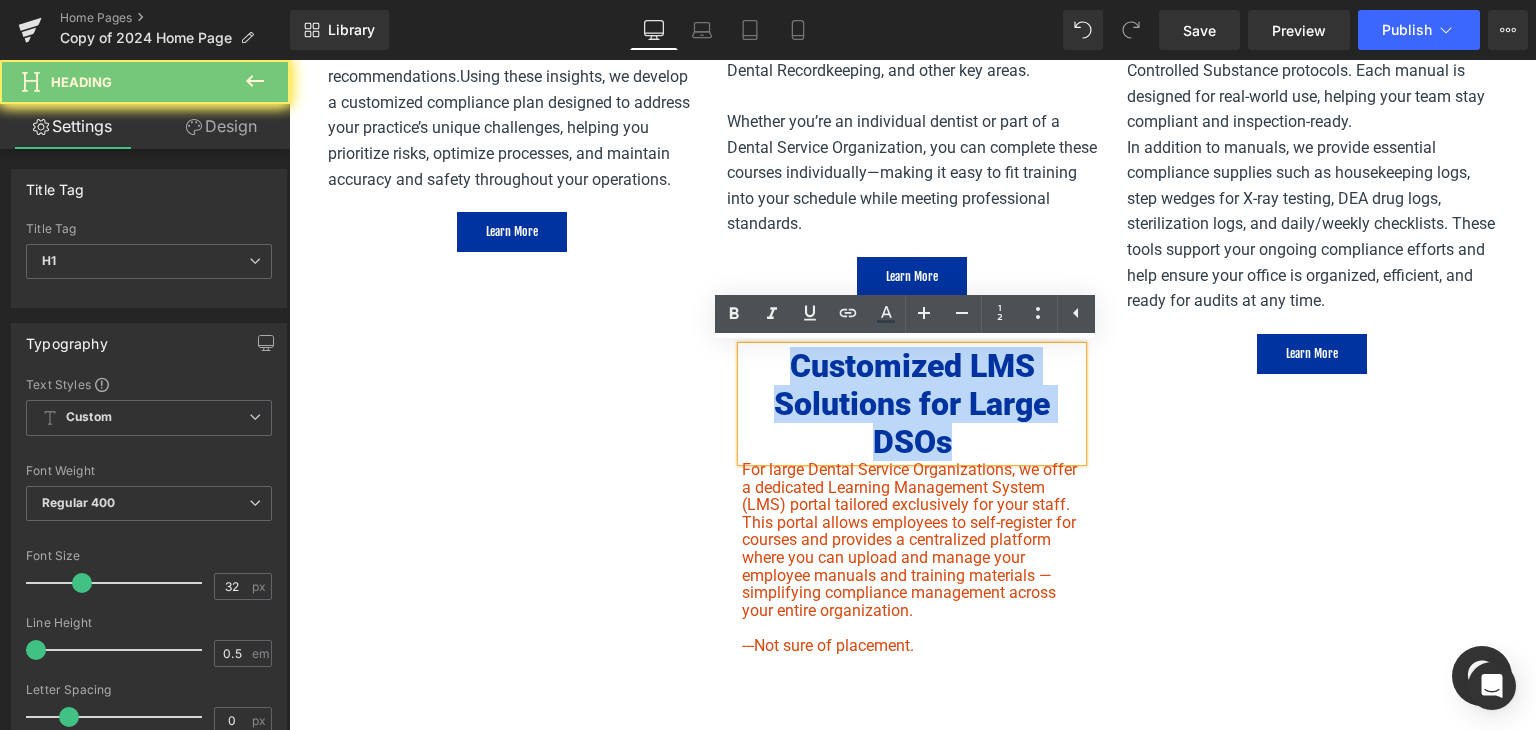 click on "Customized LMS Solutions for Large DSOs" at bounding box center (912, 404) 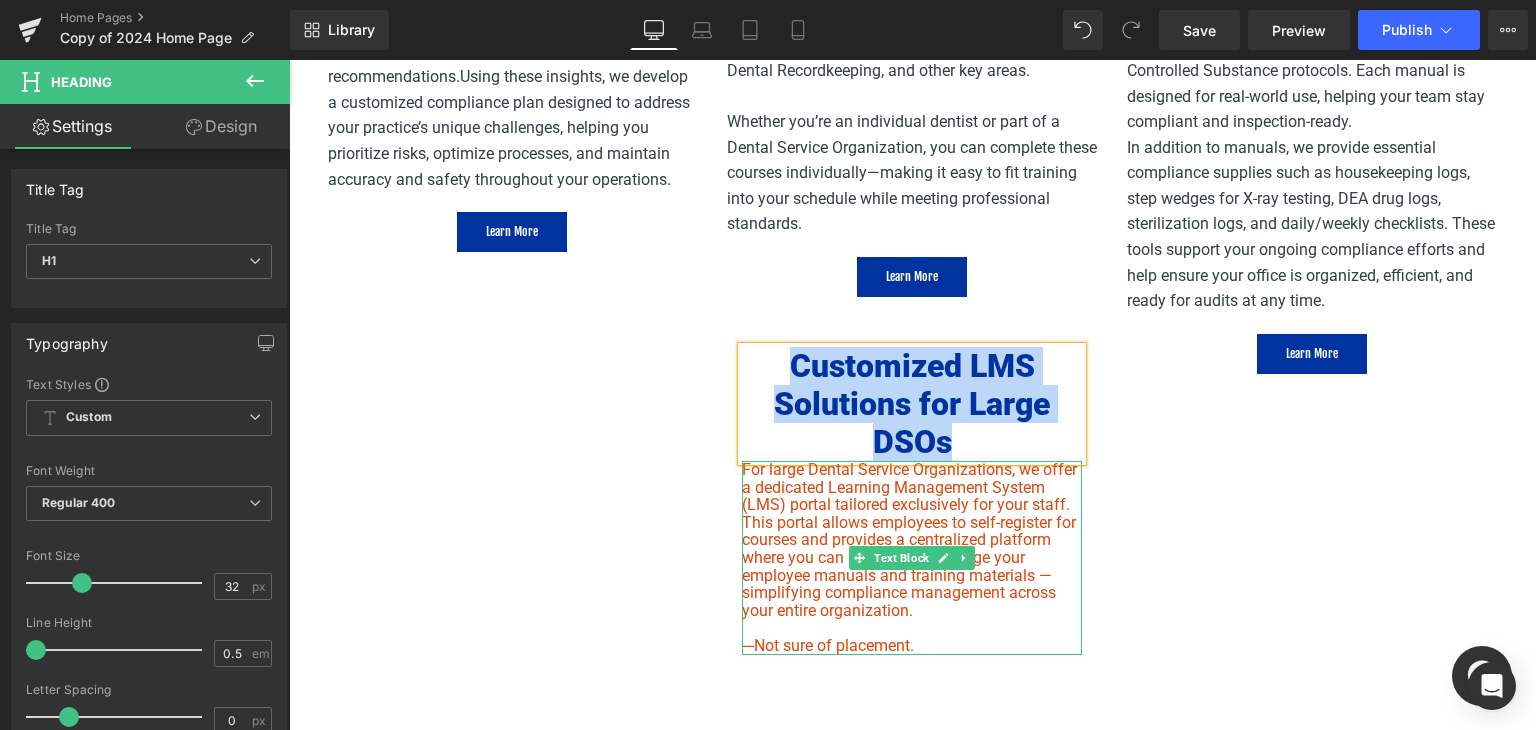 click on "For large Dental Service Organizations, we offer a dedicated Learning Management System (LMS) portal tailored exclusively for your staff. This portal allows employees to self-register for courses and provides a centralized platform where you can upload and manage your employee manuals and training materials — simplifying compliance management across your entire organization." at bounding box center (912, 540) 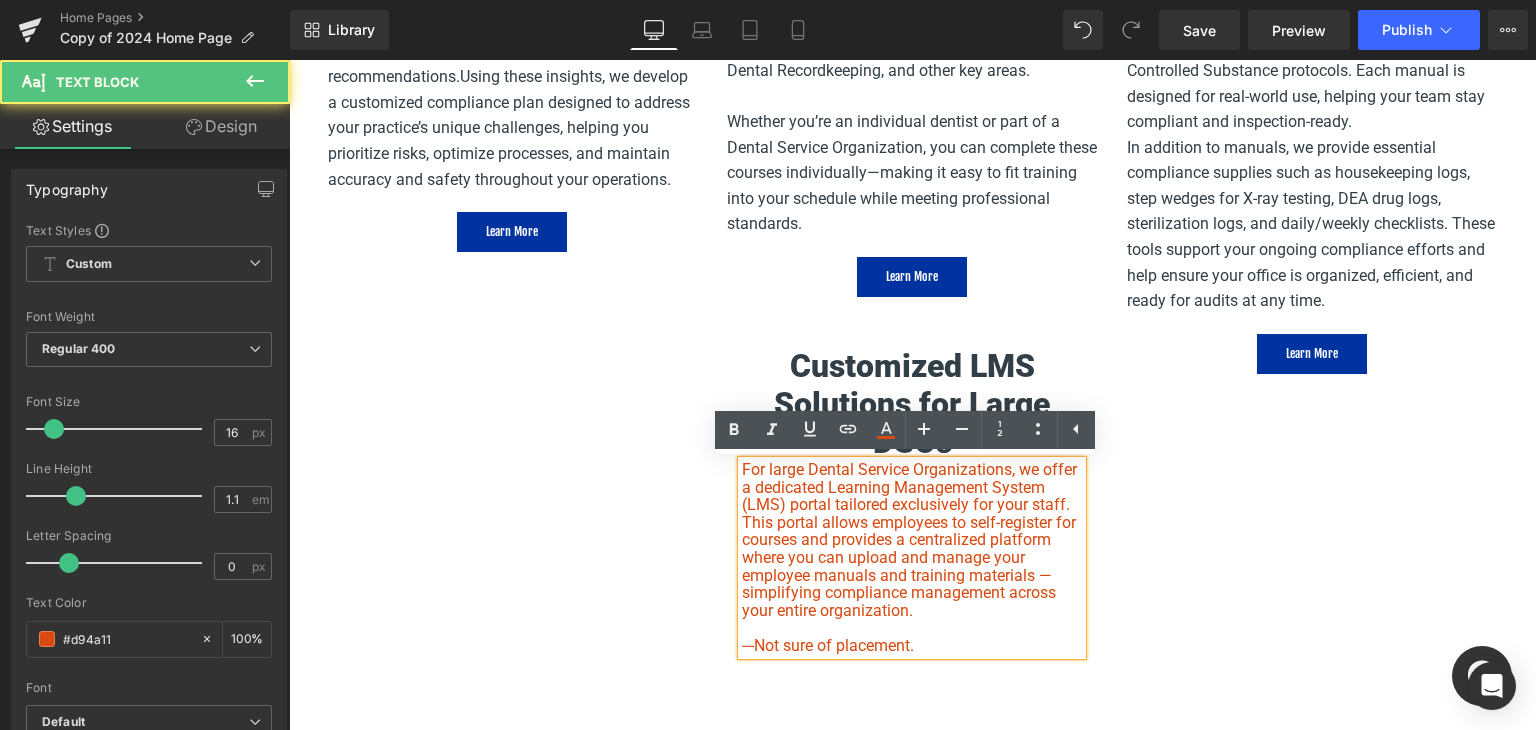 click on "For large Dental Service Organizations, we offer a dedicated Learning Management System (LMS) portal tailored exclusively for your staff. This portal allows employees to self-register for courses and provides a centralized platform where you can upload and manage your employee manuals and training materials — simplifying compliance management across your entire organization." at bounding box center [912, 540] 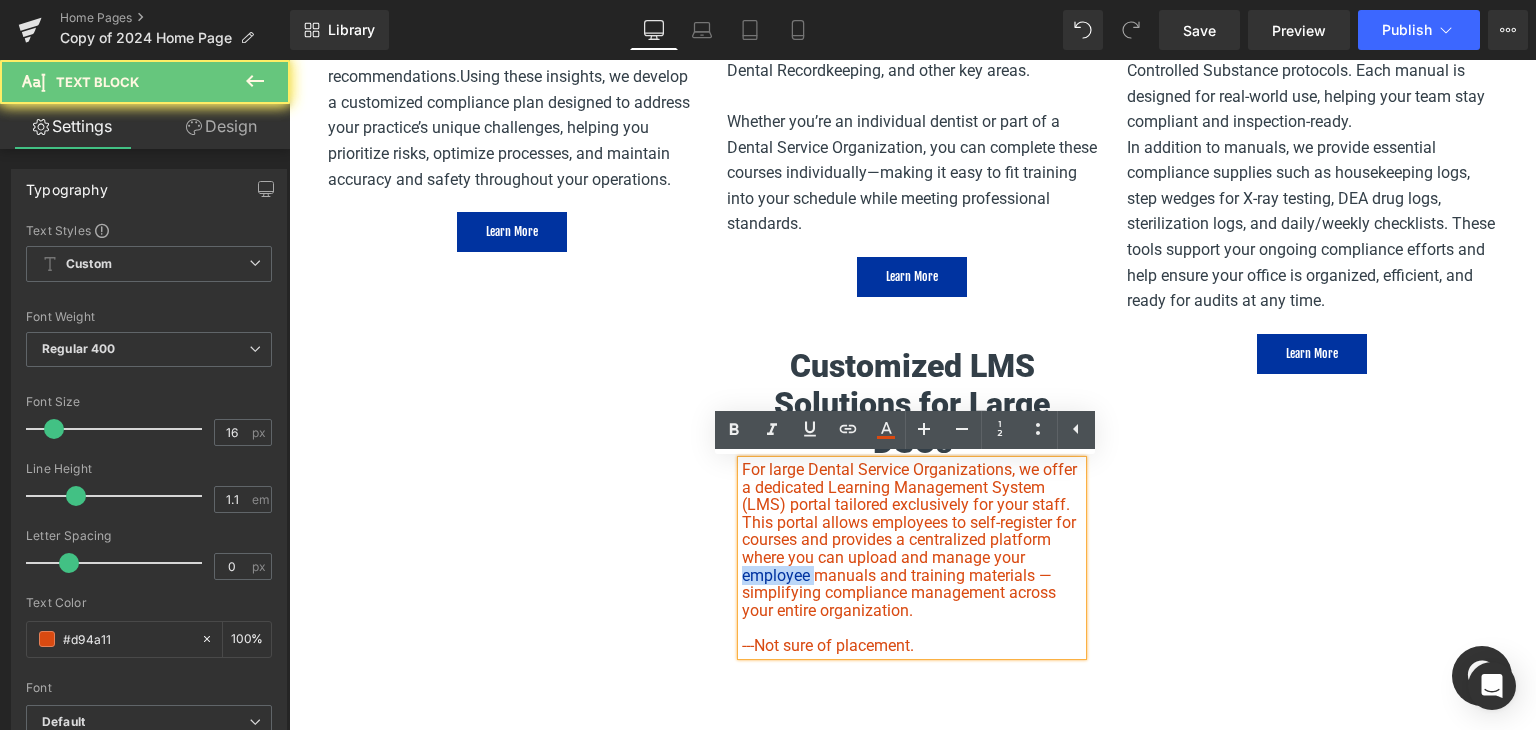 click on "For large Dental Service Organizations, we offer a dedicated Learning Management System (LMS) portal tailored exclusively for your staff. This portal allows employees to self-register for courses and provides a centralized platform where you can upload and manage your employee manuals and training materials — simplifying compliance management across your entire organization." at bounding box center [912, 540] 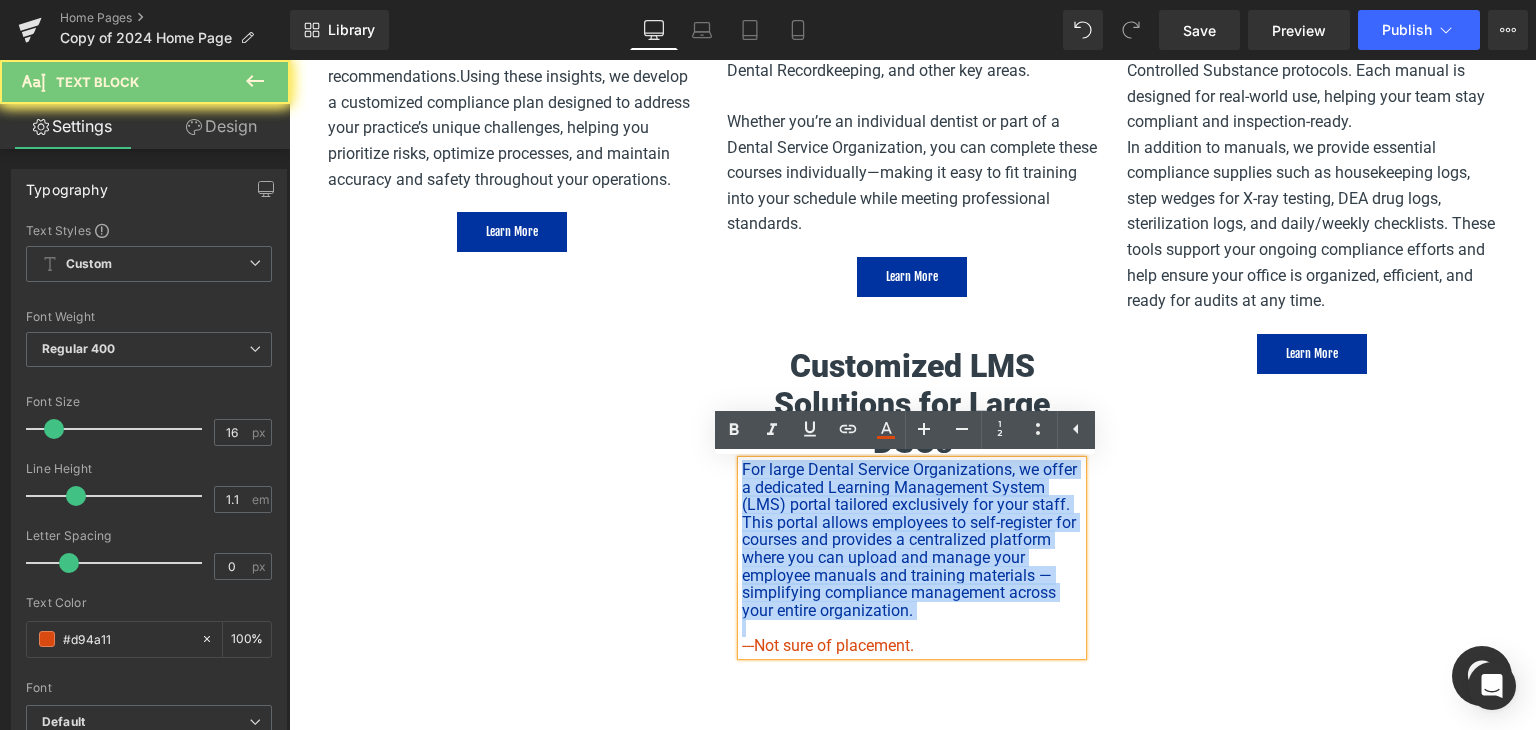 click on "For large Dental Service Organizations, we offer a dedicated Learning Management System (LMS) portal tailored exclusively for your staff. This portal allows employees to self-register for courses and provides a centralized platform where you can upload and manage your employee manuals and training materials — simplifying compliance management across your entire organization." at bounding box center [912, 540] 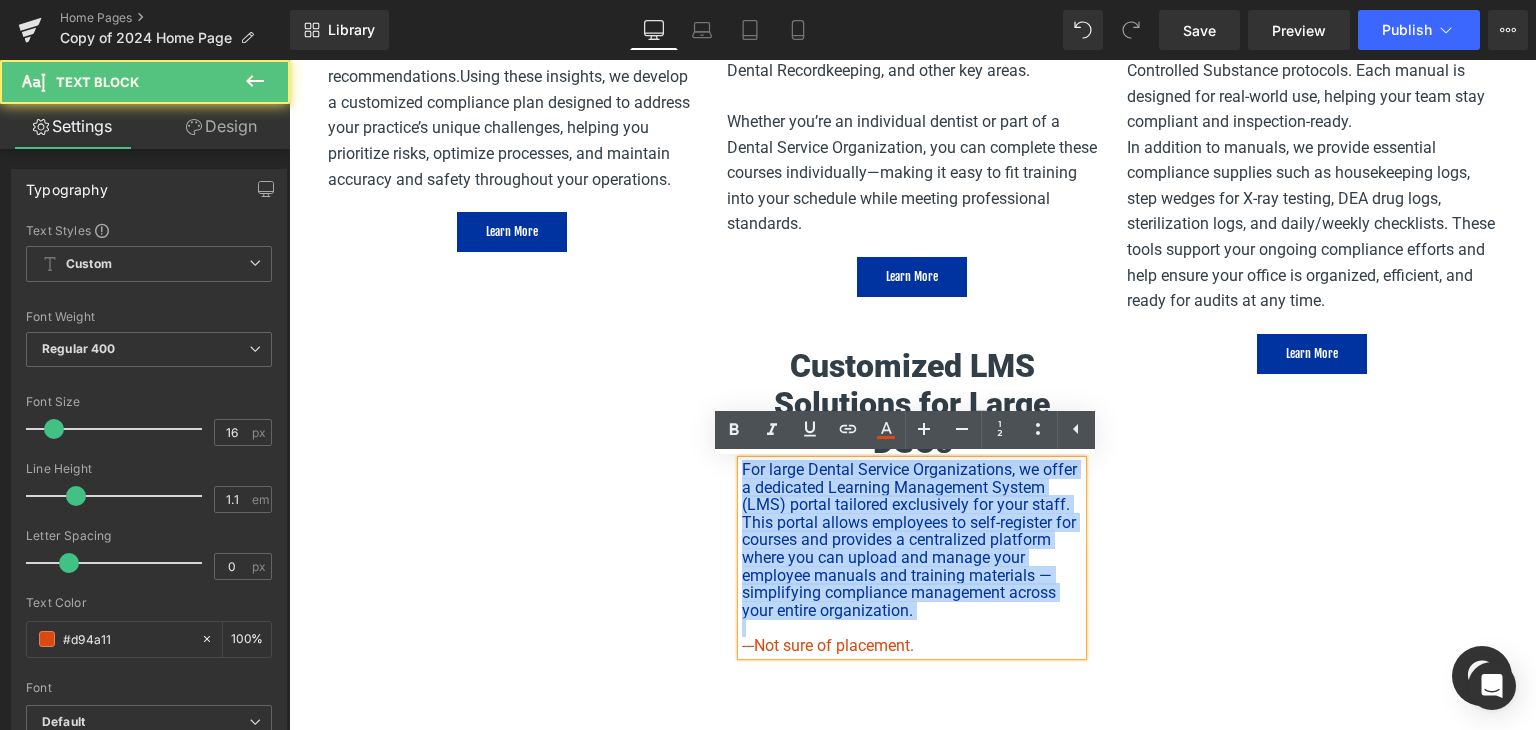 click on "For large Dental Service Organizations, we offer a dedicated Learning Management System (LMS) portal tailored exclusively for your staff. This portal allows employees to self-register for courses and provides a centralized platform where you can upload and manage your employee manuals and training materials — simplifying compliance management across your entire organization." at bounding box center [912, 540] 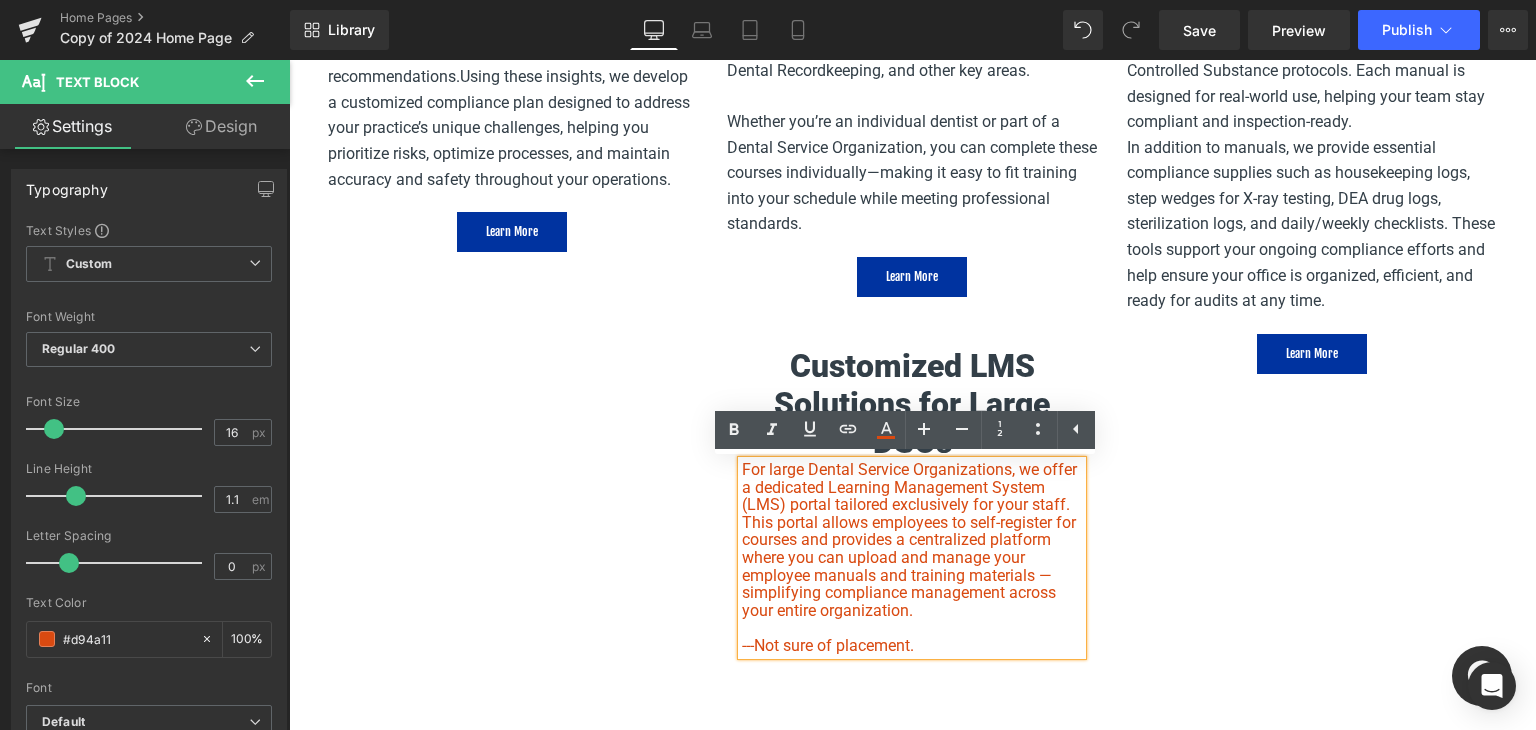 drag, startPoint x: 918, startPoint y: 649, endPoint x: 720, endPoint y: 474, distance: 264.25177 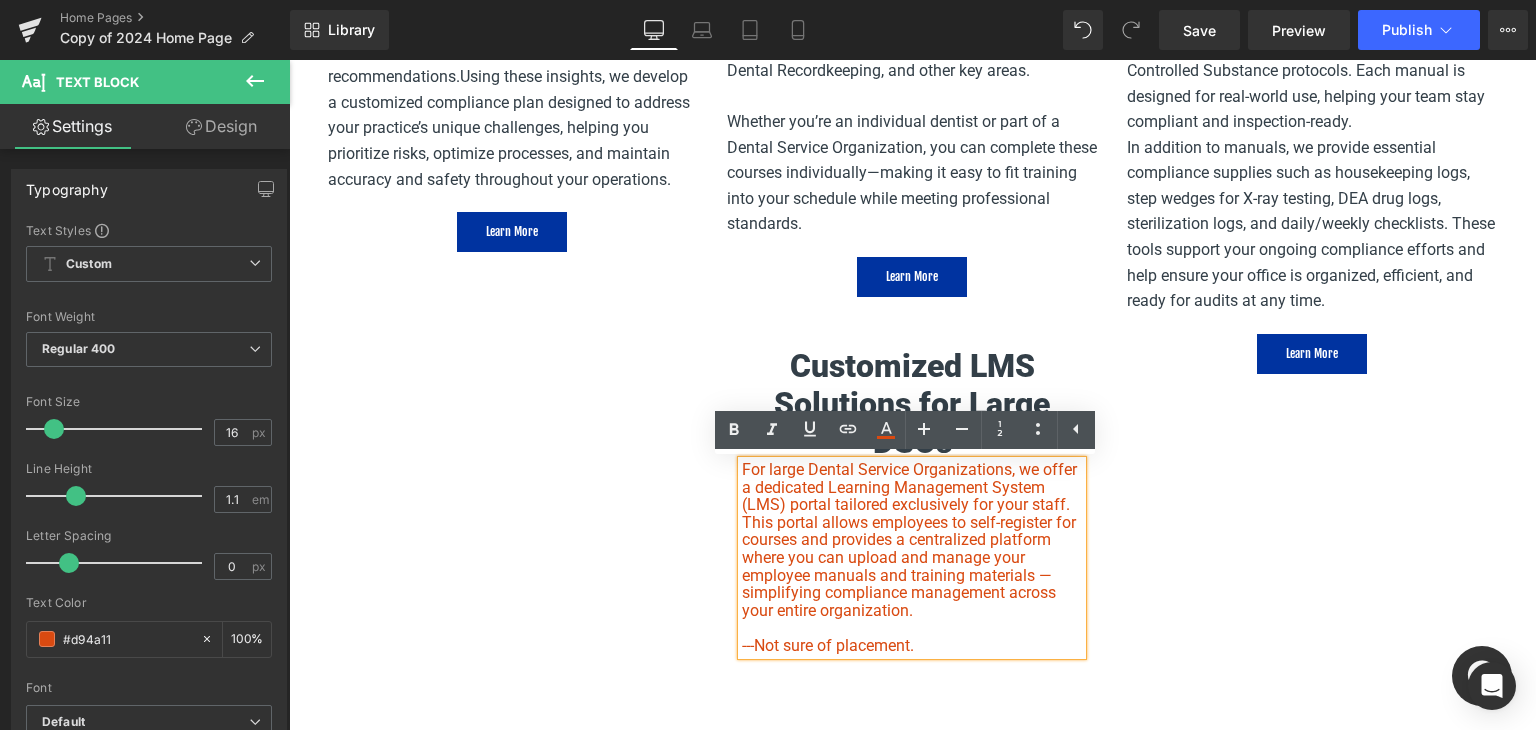 click on "Customized LMS Solutions for Large DSOs Heading         For large Dental Service Organizations, we offer a dedicated Learning Management System (LMS) portal tailored exclusively for your staff. This portal allows employees to self-register for courses and provides a centralized platform where you can upload and manage your employee manuals and training materials — simplifying compliance management across your entire organization. ---Not sure of placement.  Text Block" at bounding box center [912, 501] 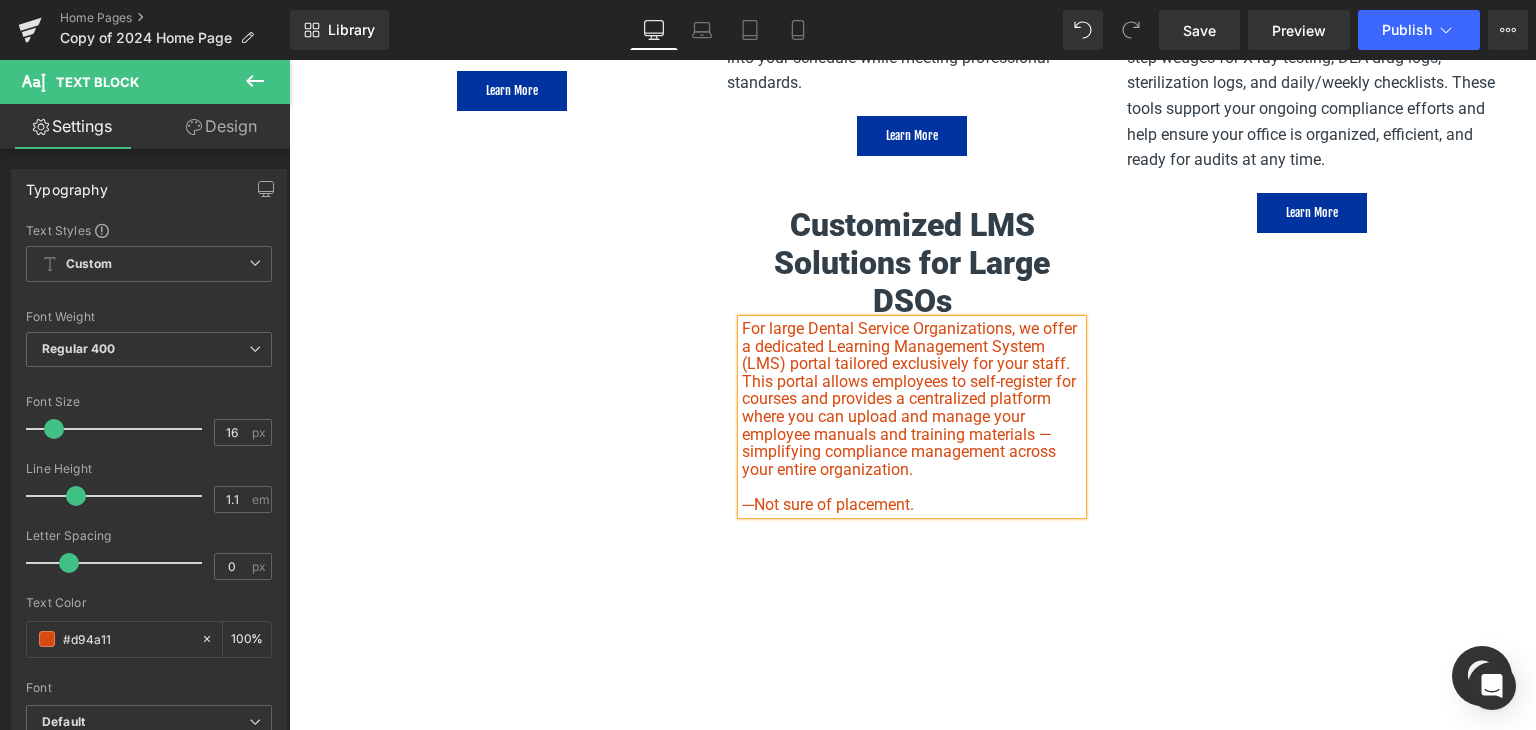 scroll, scrollTop: 2700, scrollLeft: 0, axis: vertical 